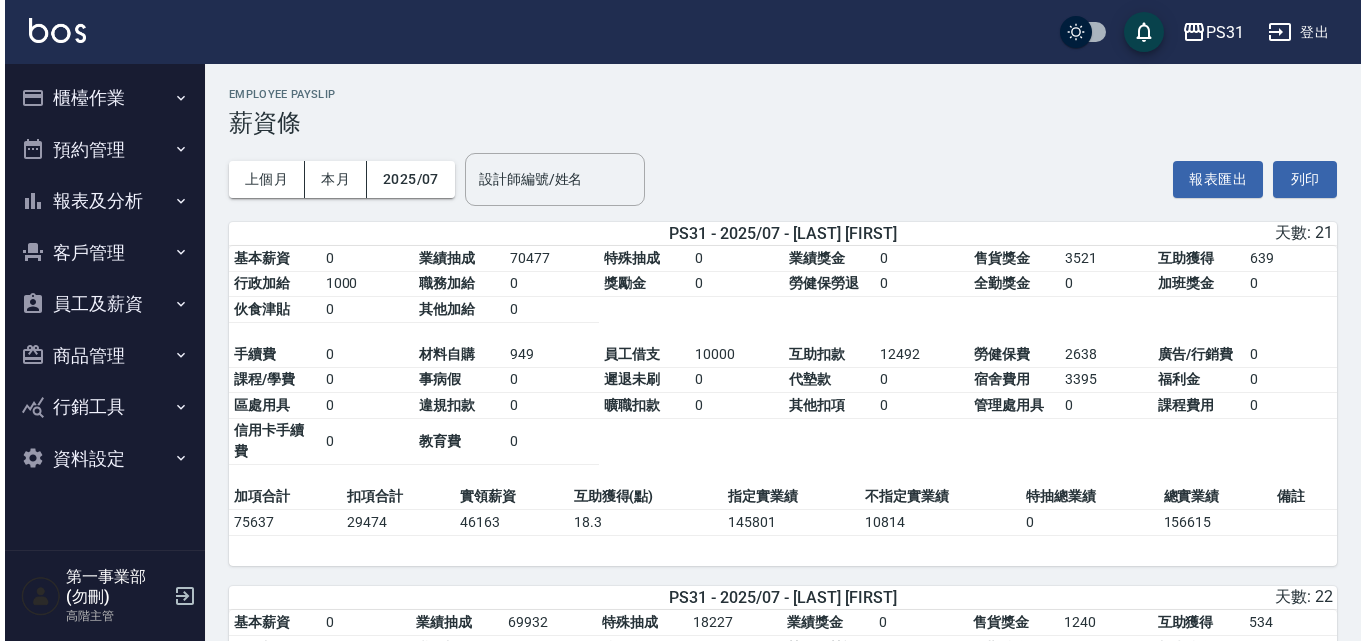 scroll, scrollTop: 4087, scrollLeft: 0, axis: vertical 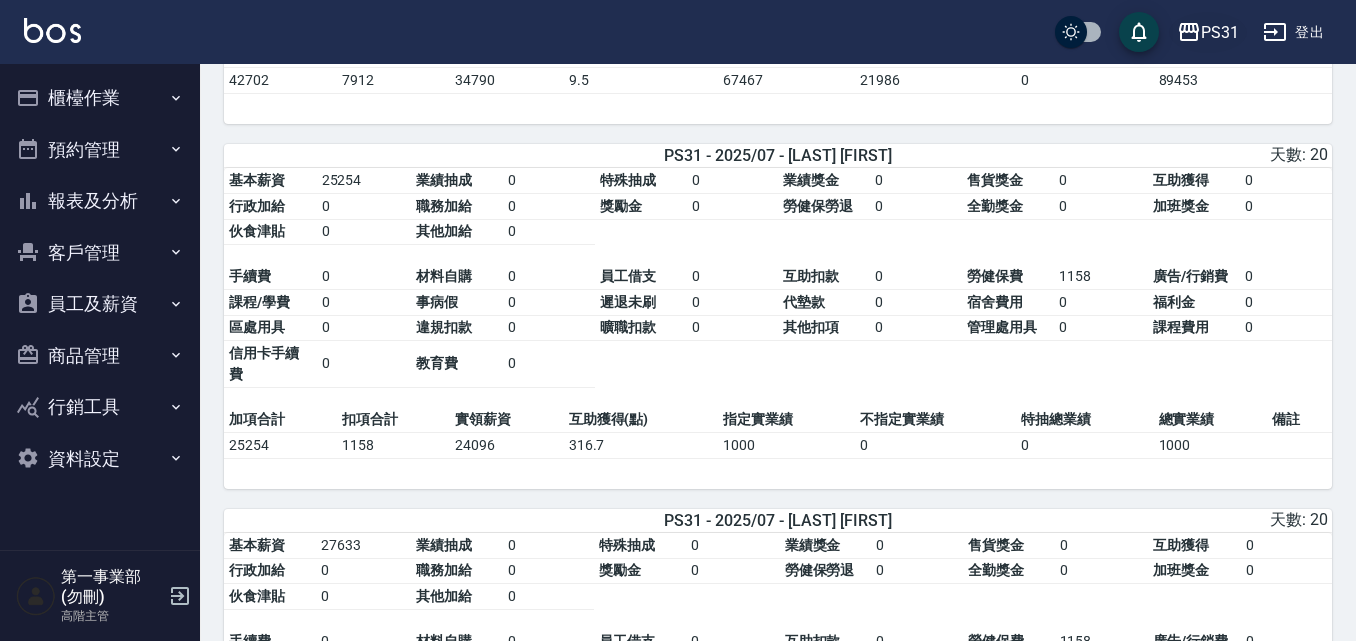 click 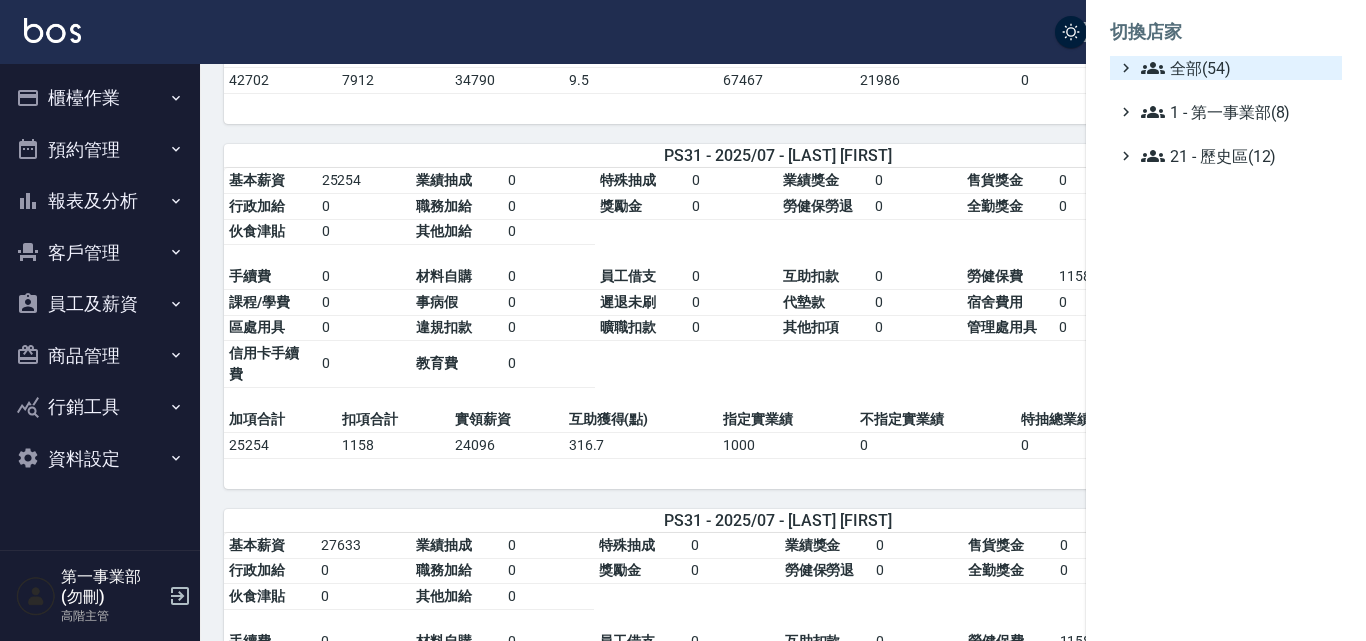 click on "全部(54)" at bounding box center (1237, 68) 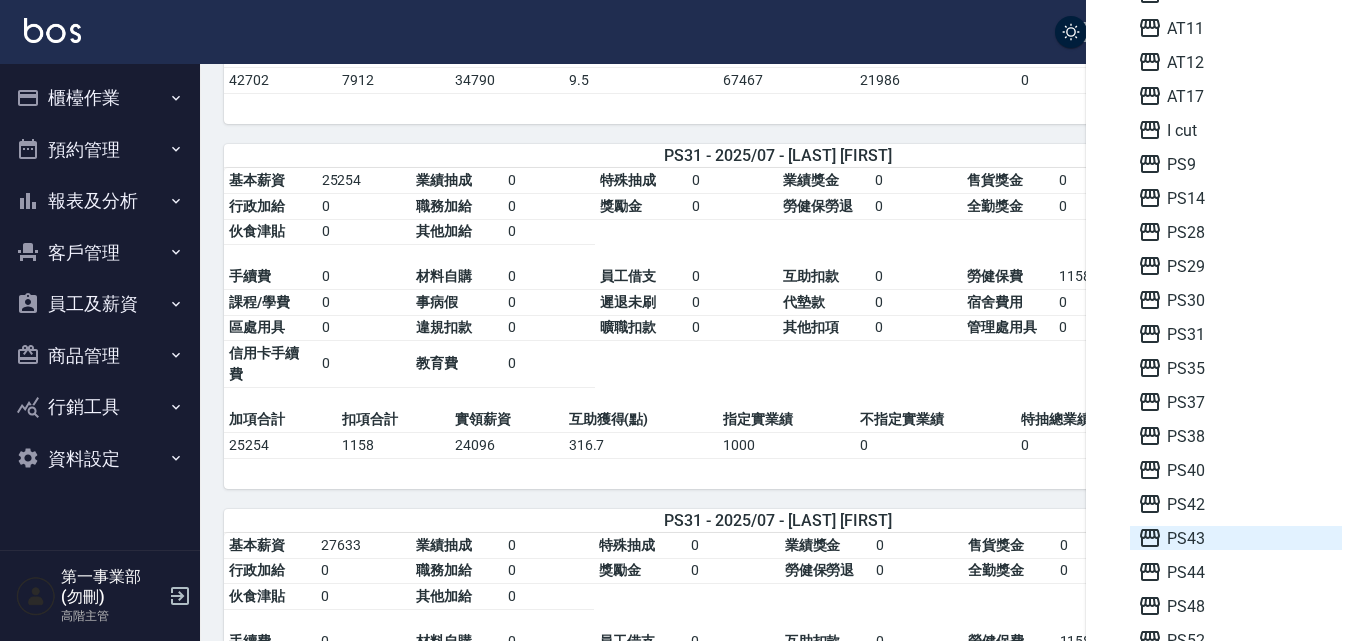 scroll, scrollTop: 300, scrollLeft: 0, axis: vertical 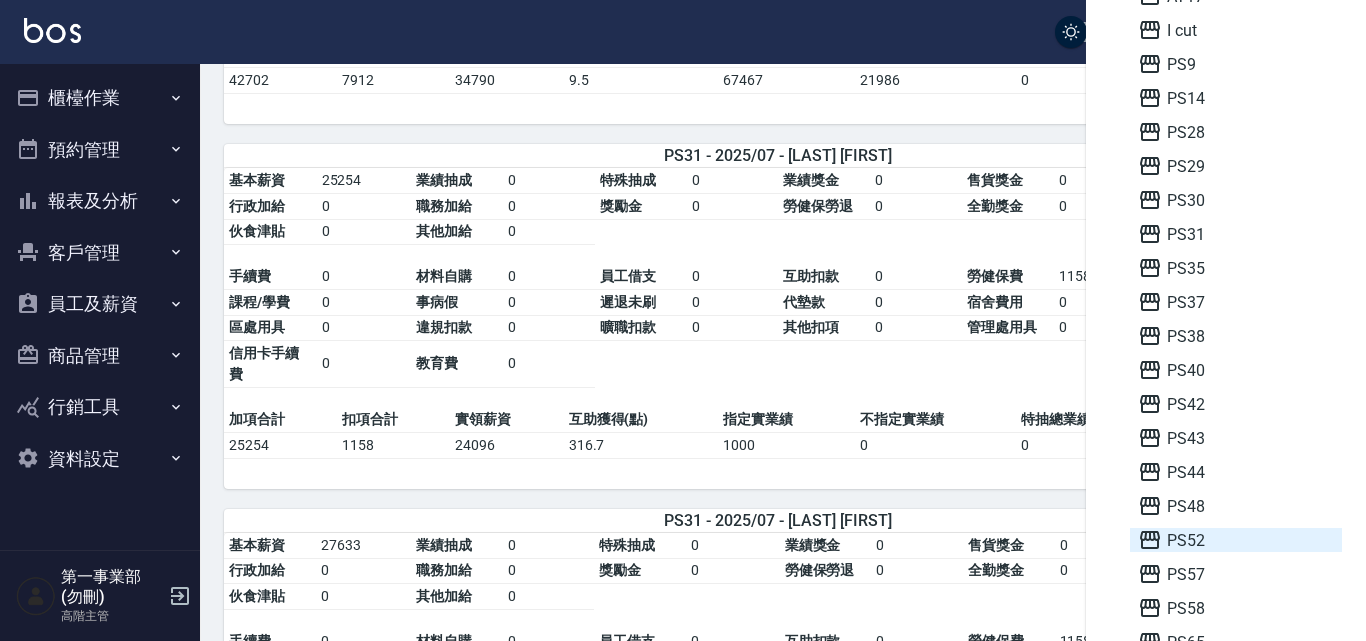 click on "PS52" at bounding box center (1236, 540) 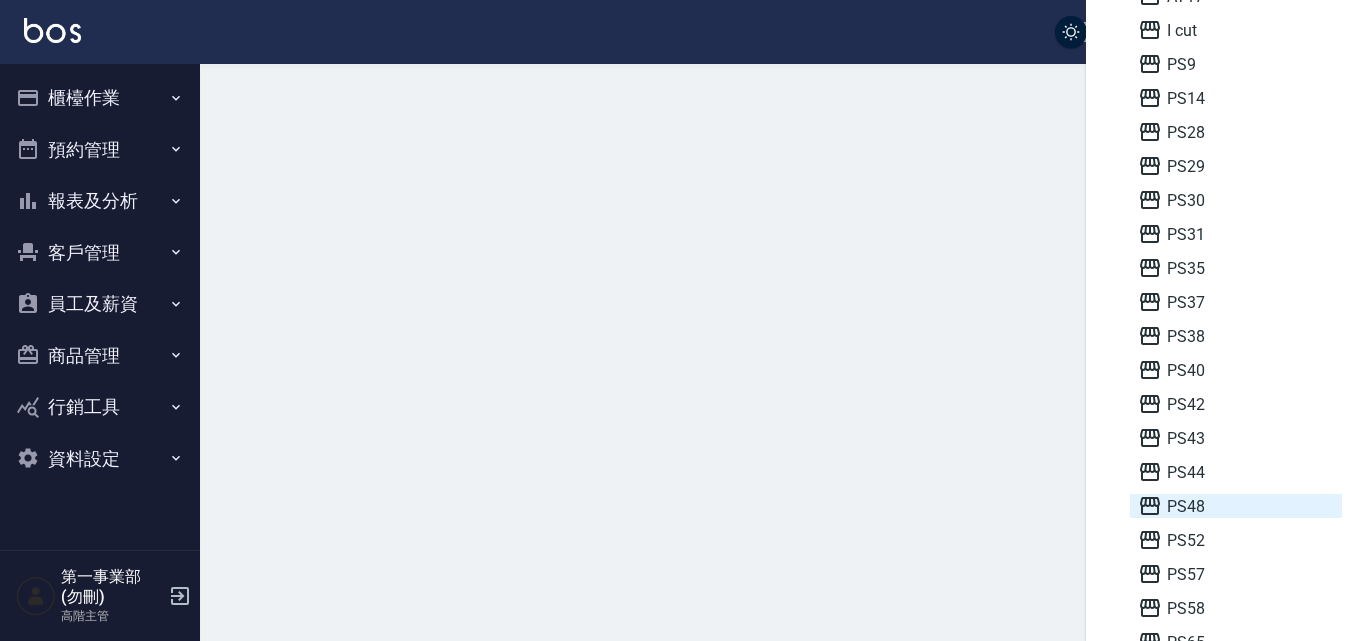 scroll, scrollTop: 0, scrollLeft: 0, axis: both 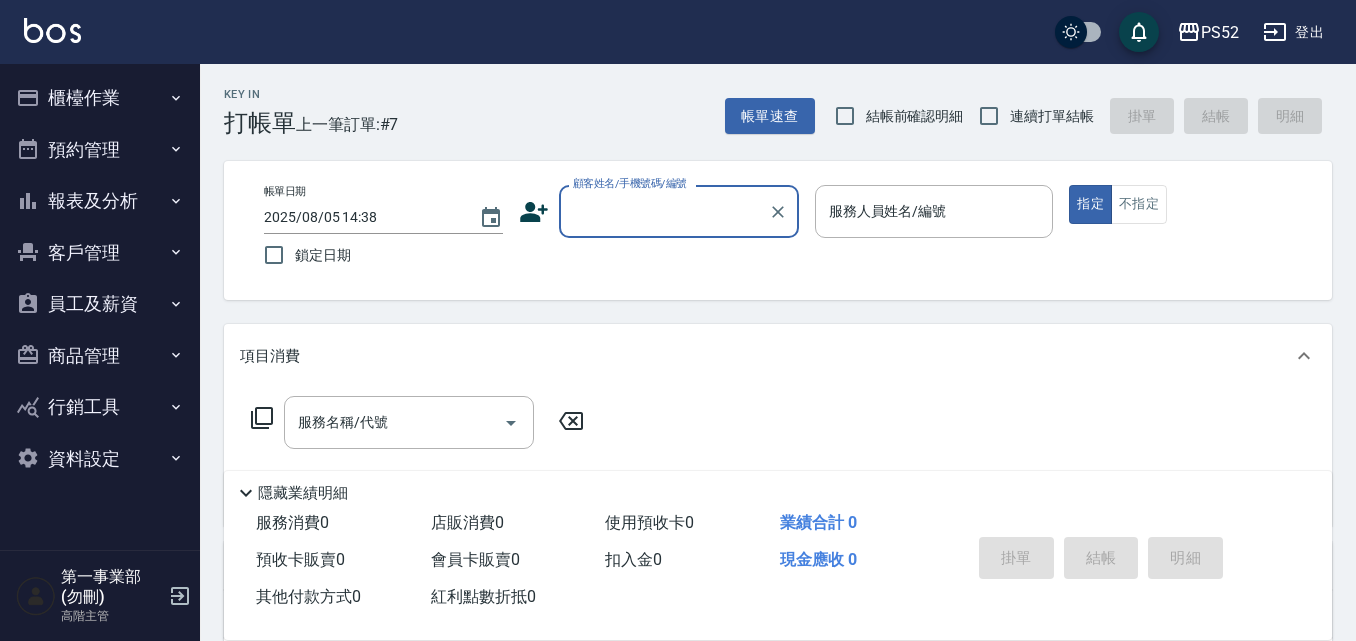 click on "員工及薪資" at bounding box center [100, 304] 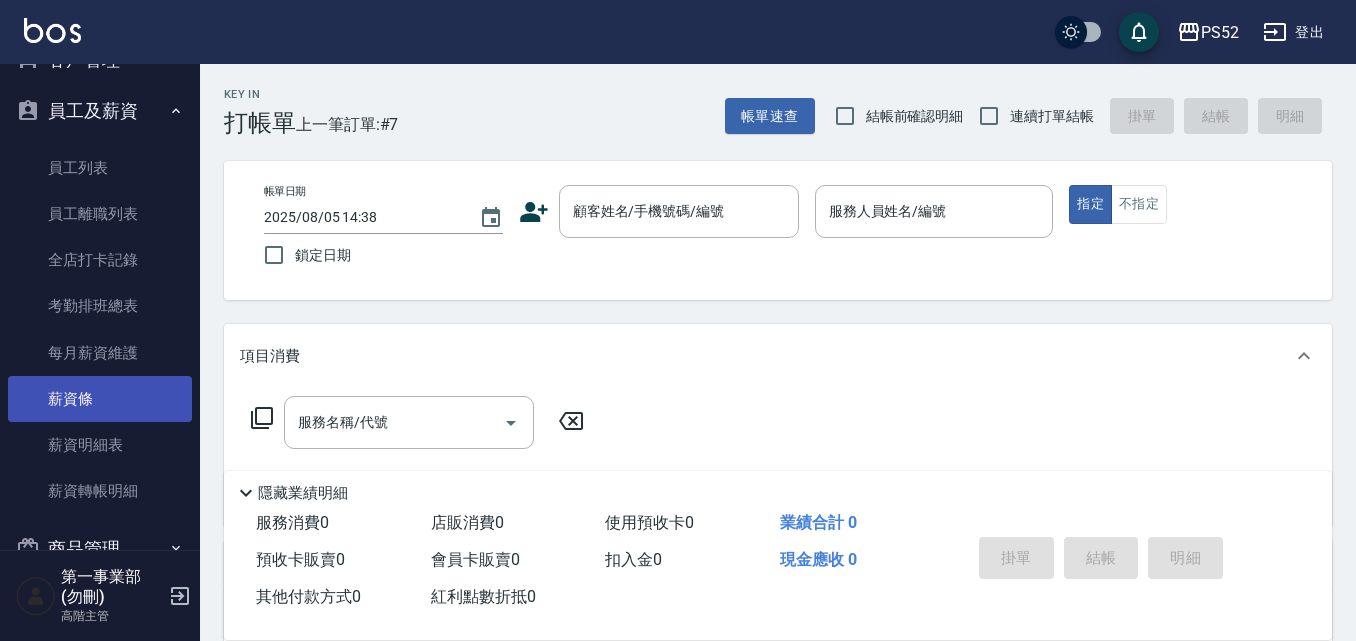 scroll, scrollTop: 200, scrollLeft: 0, axis: vertical 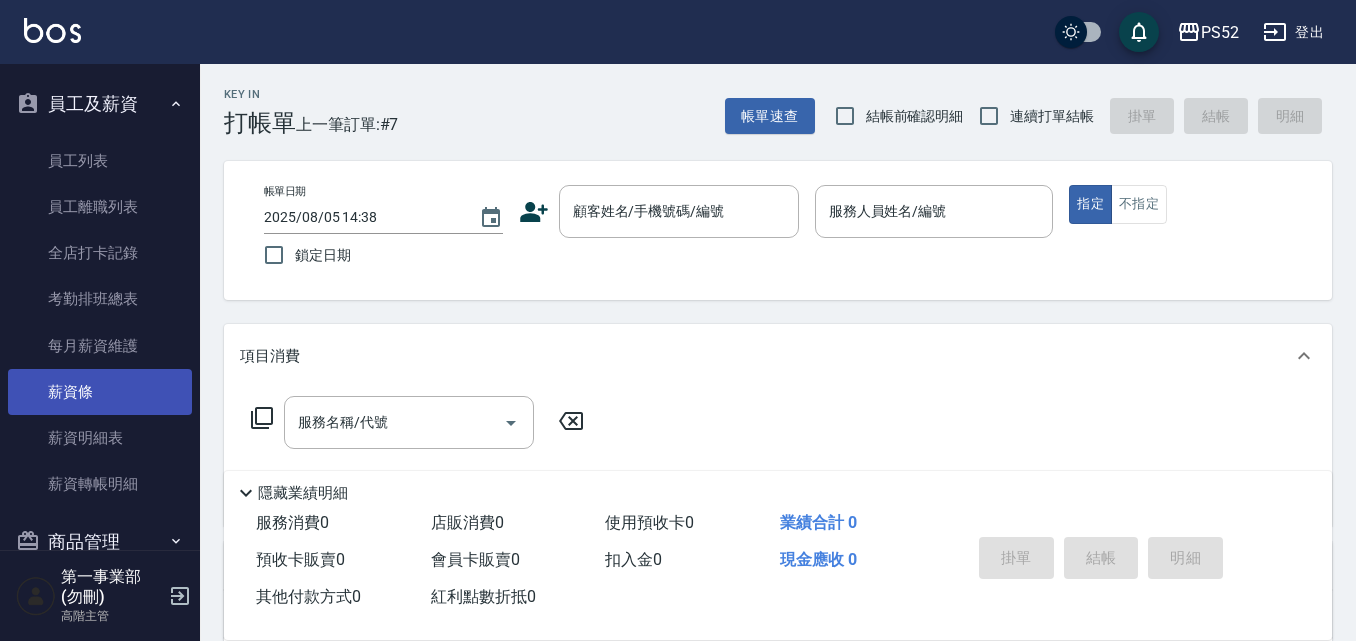 click on "薪資條" at bounding box center [100, 392] 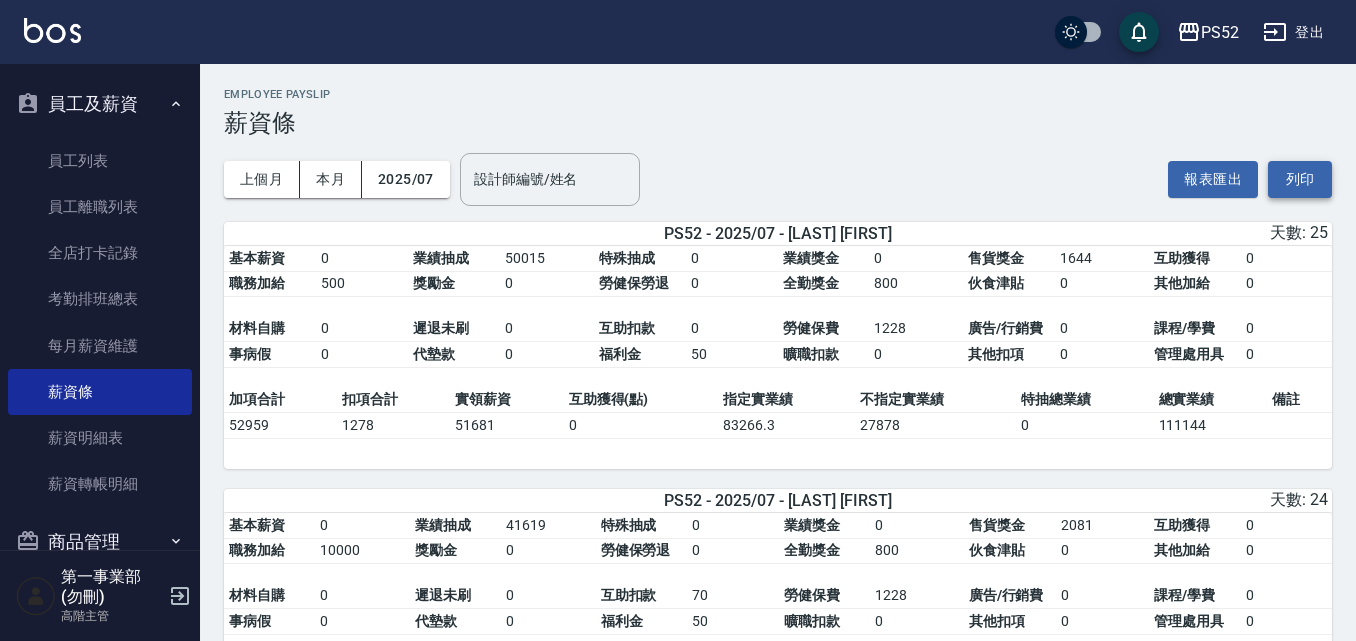 click on "列印" at bounding box center [1300, 179] 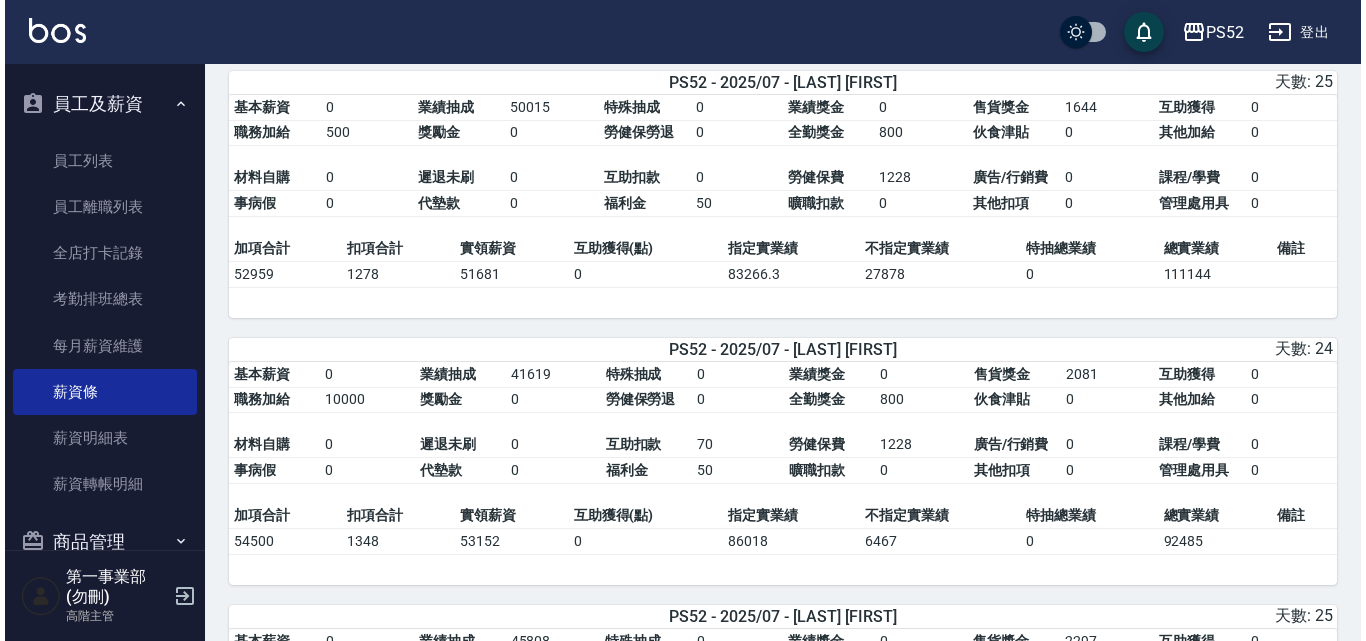 scroll, scrollTop: 300, scrollLeft: 0, axis: vertical 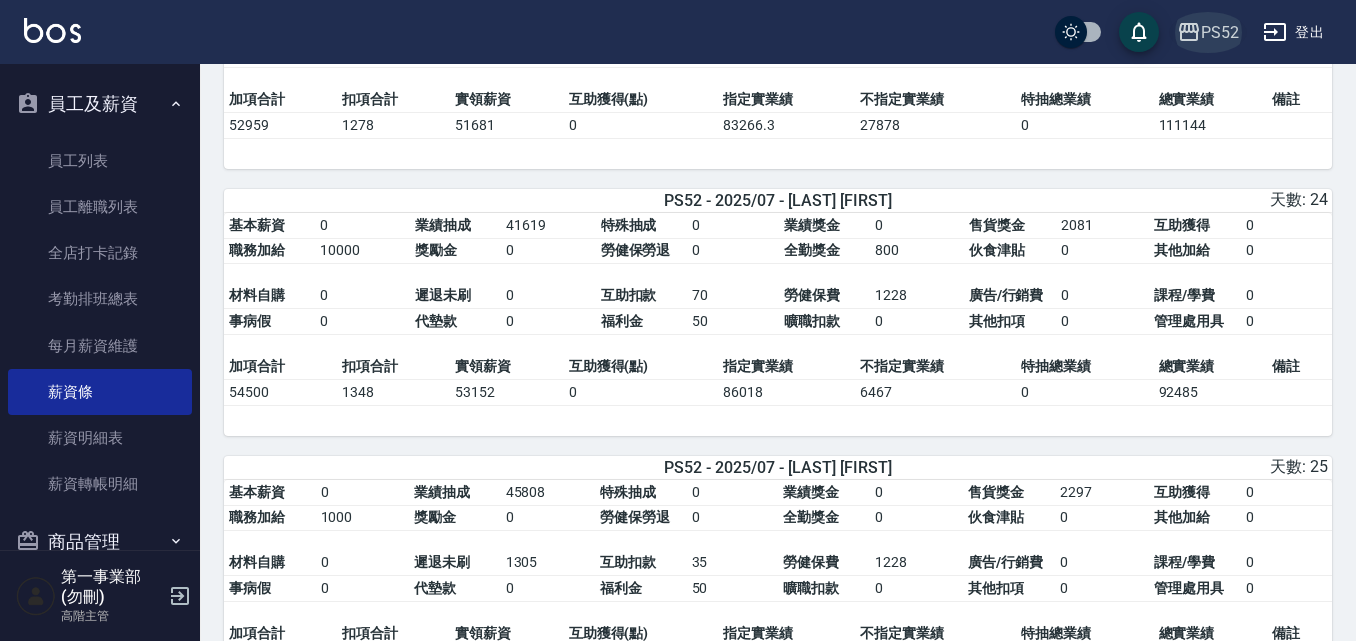 click on "PS52" at bounding box center [1208, 32] 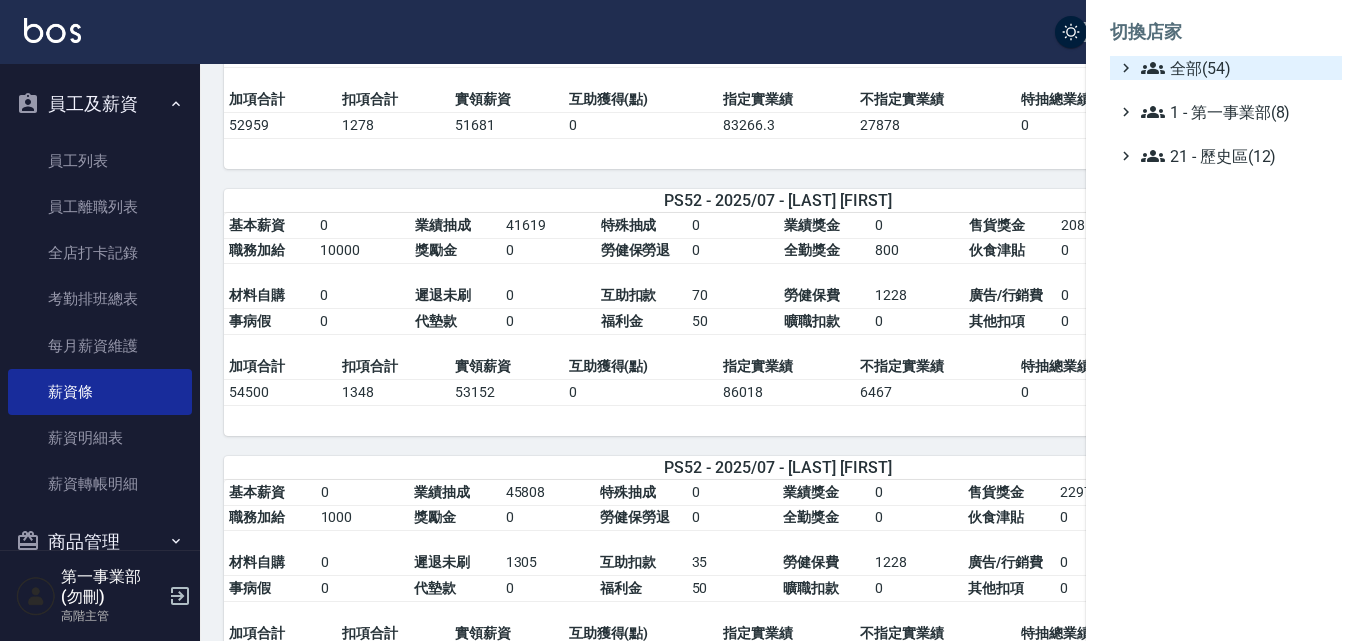 click on "全部(54)" at bounding box center (1237, 68) 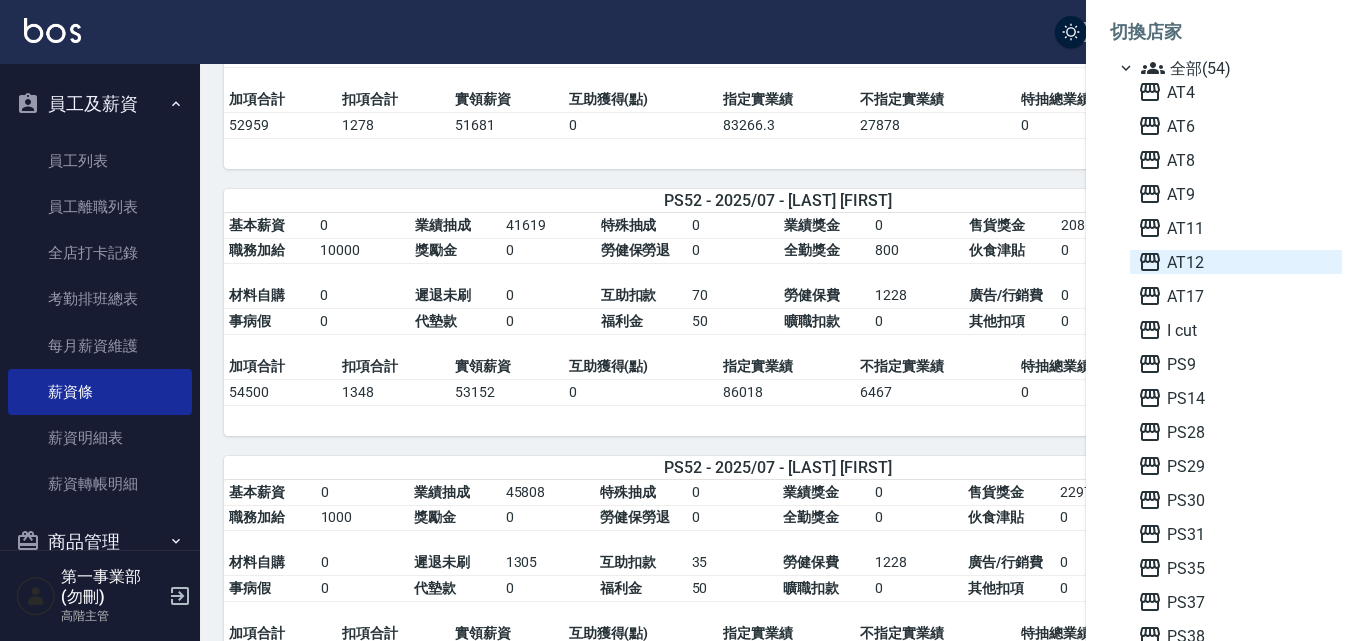 click on "AT12" at bounding box center [1236, 262] 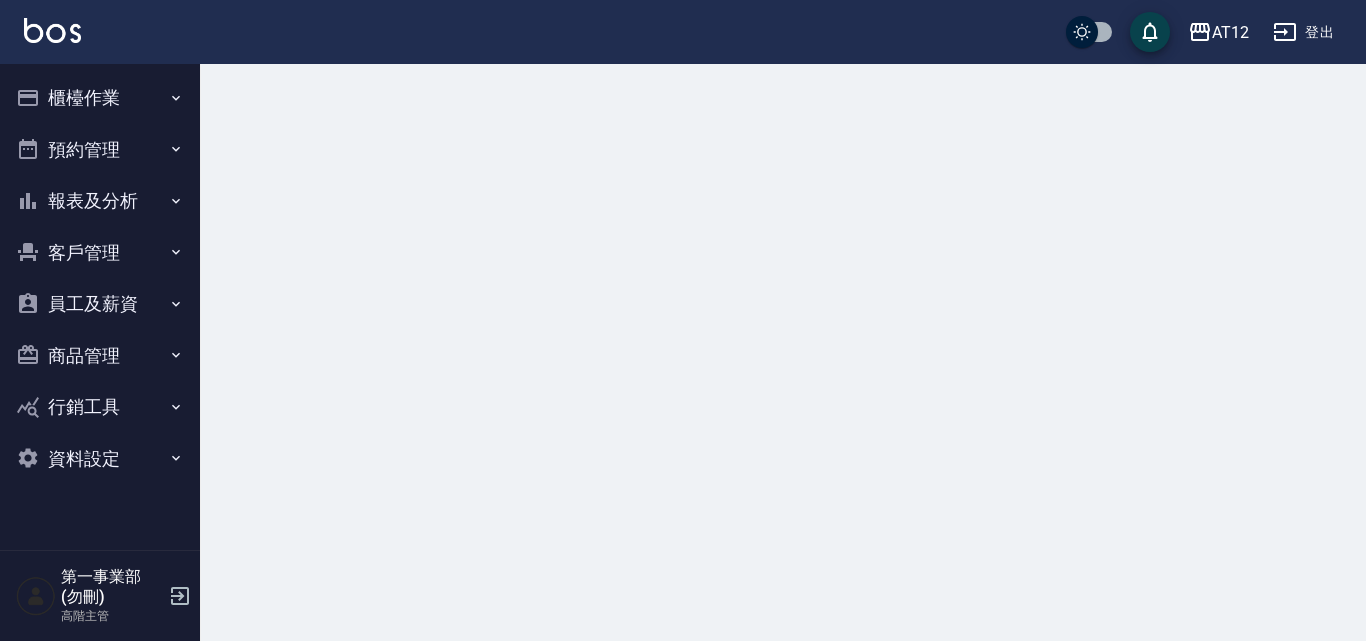 click on "員工及薪資" at bounding box center (100, 304) 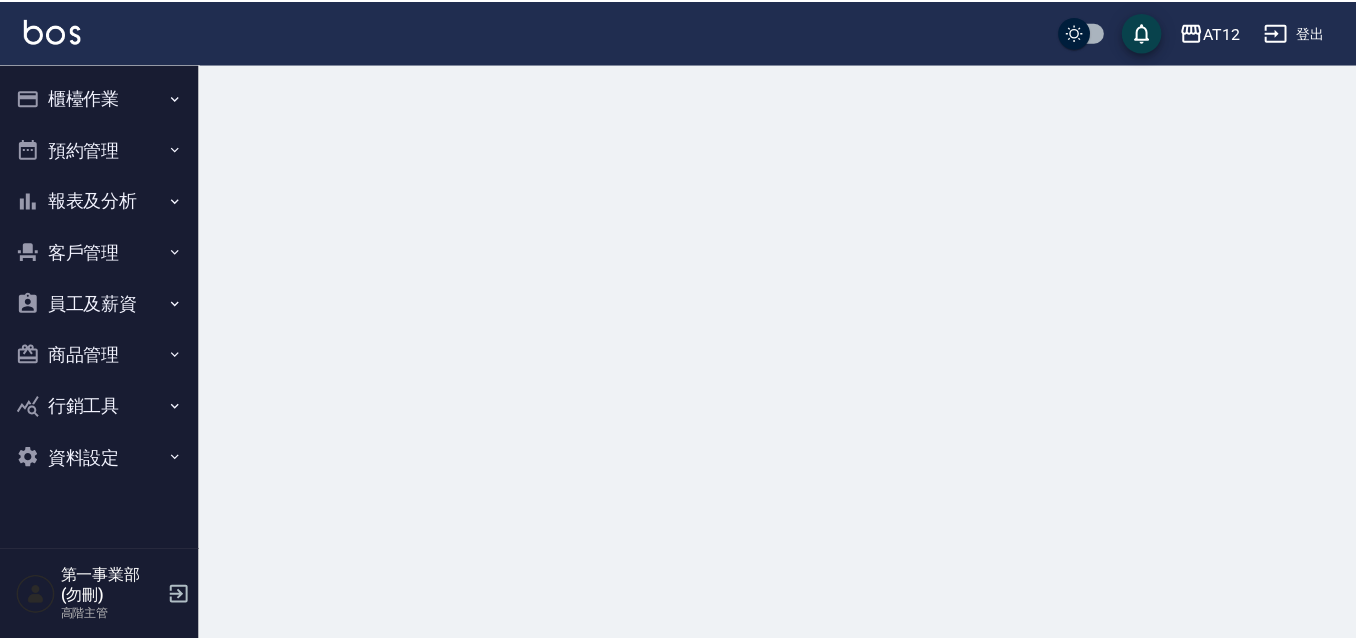 scroll, scrollTop: 0, scrollLeft: 0, axis: both 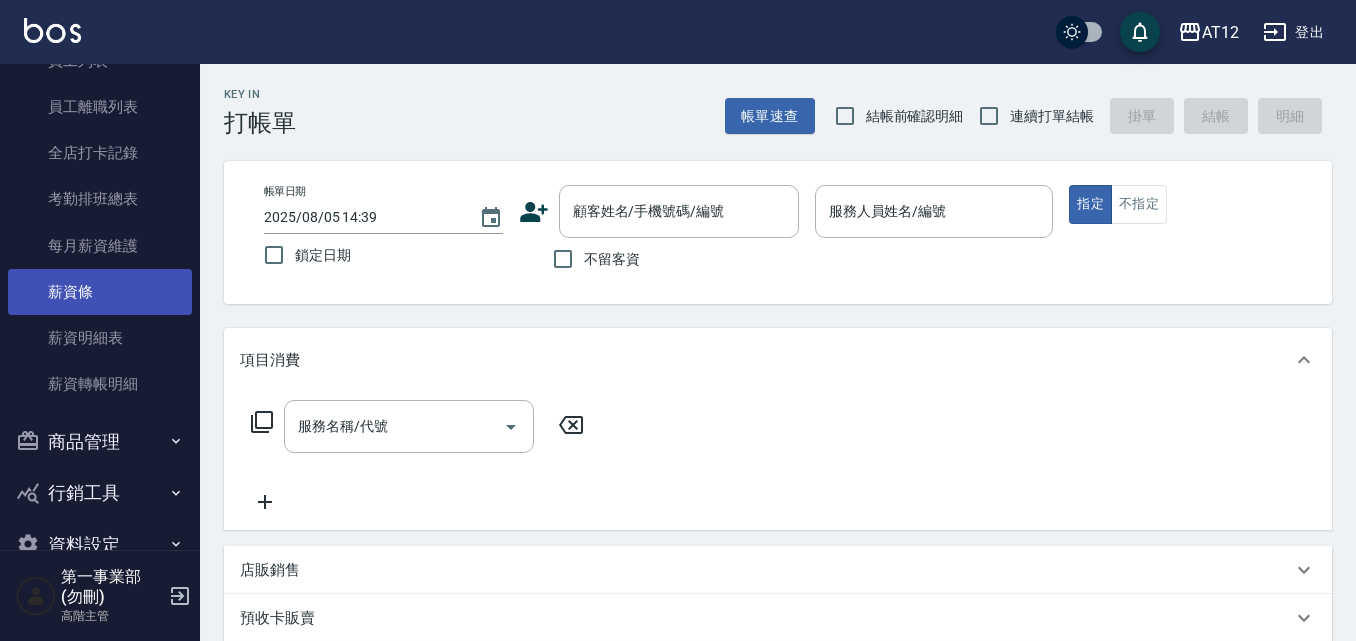 click on "薪資條" at bounding box center (100, 292) 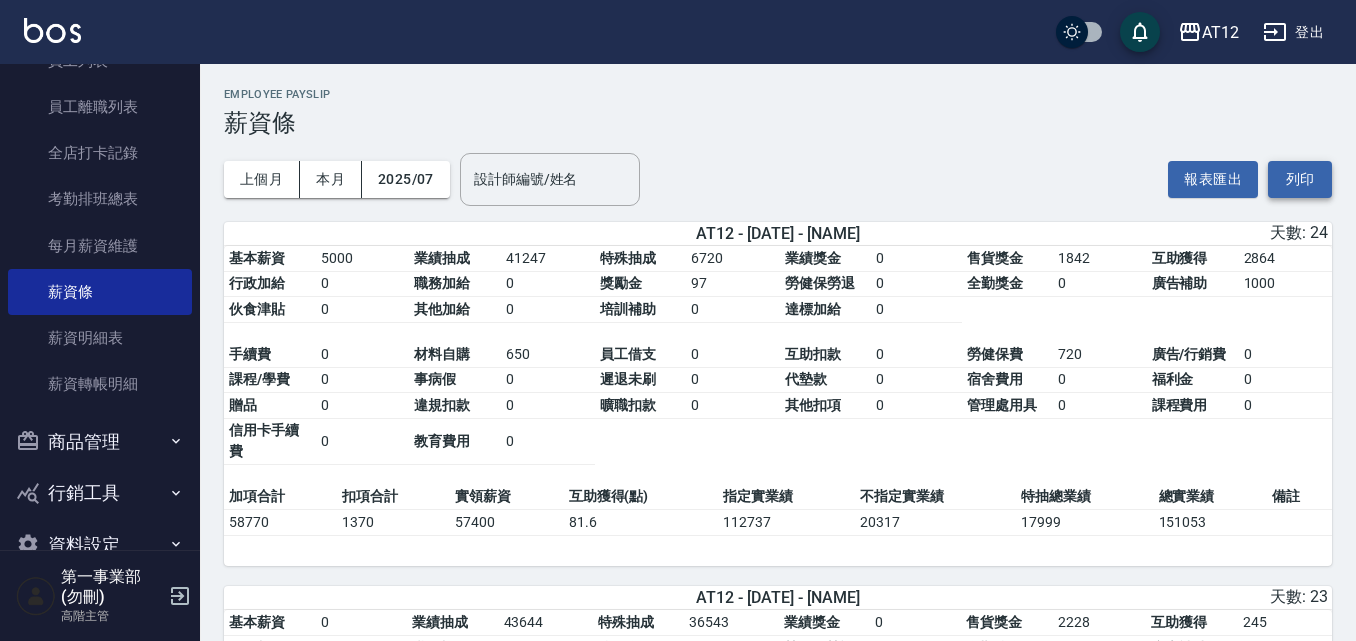 click on "列印" at bounding box center [1300, 179] 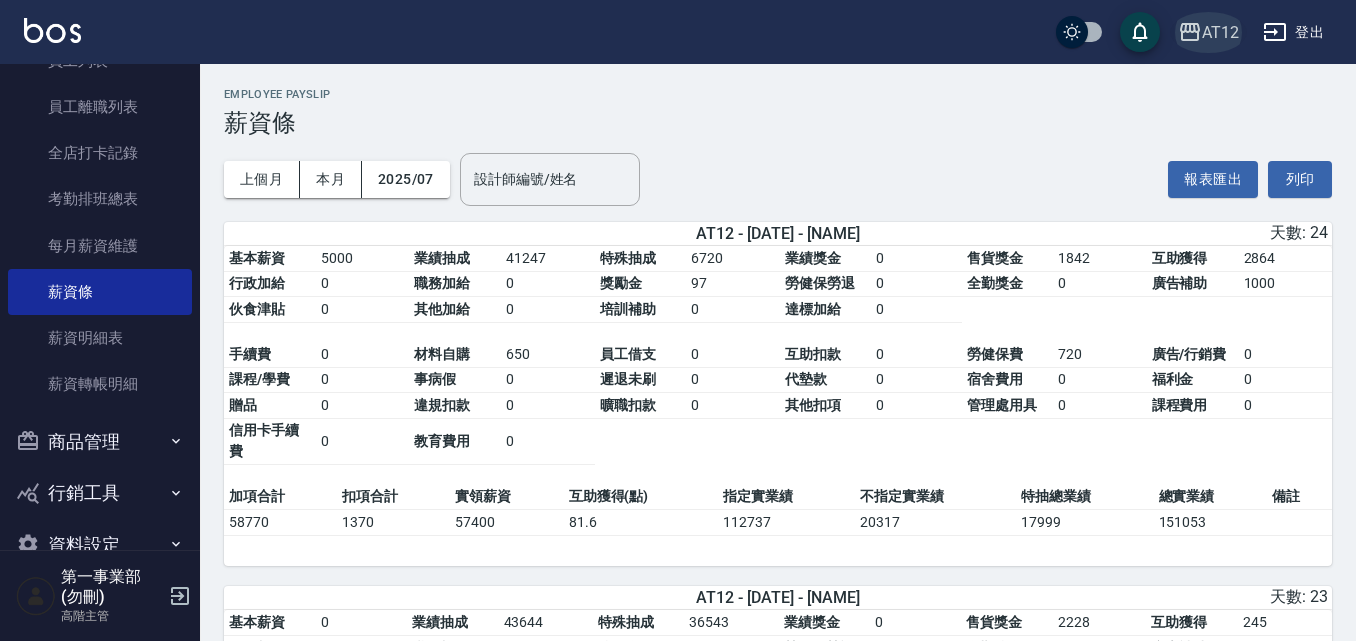 click on "AT12" at bounding box center (1220, 32) 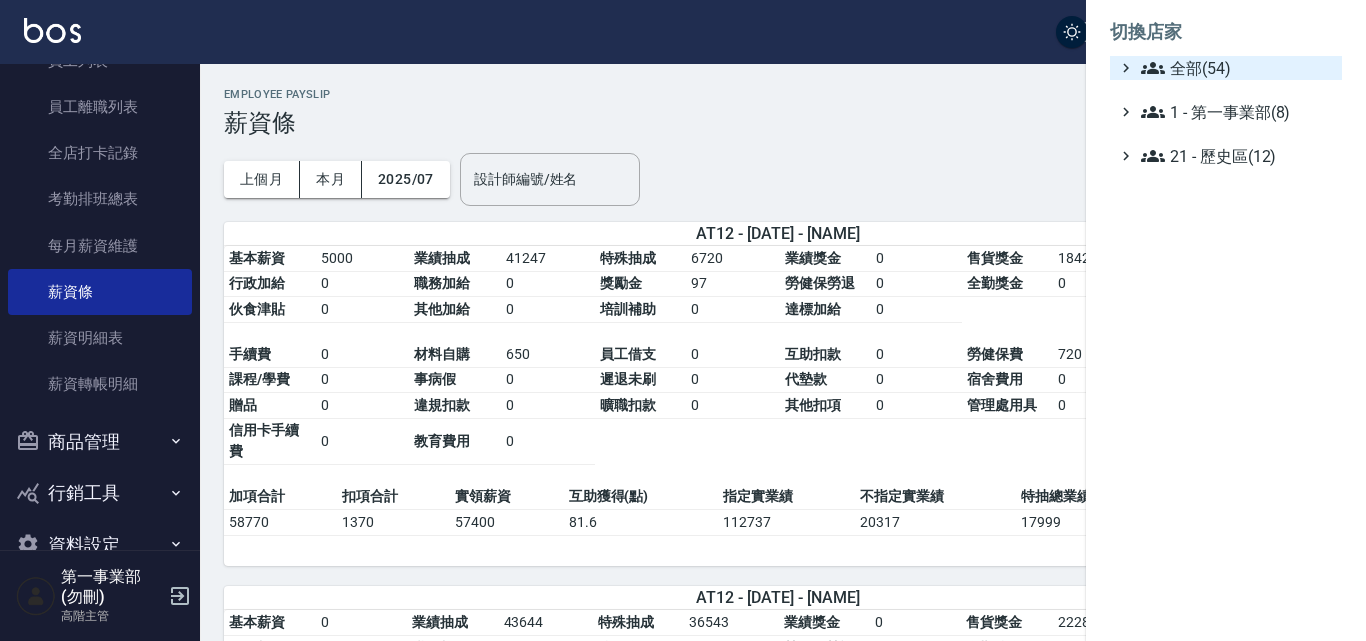 click on "全部(54)" at bounding box center [1237, 68] 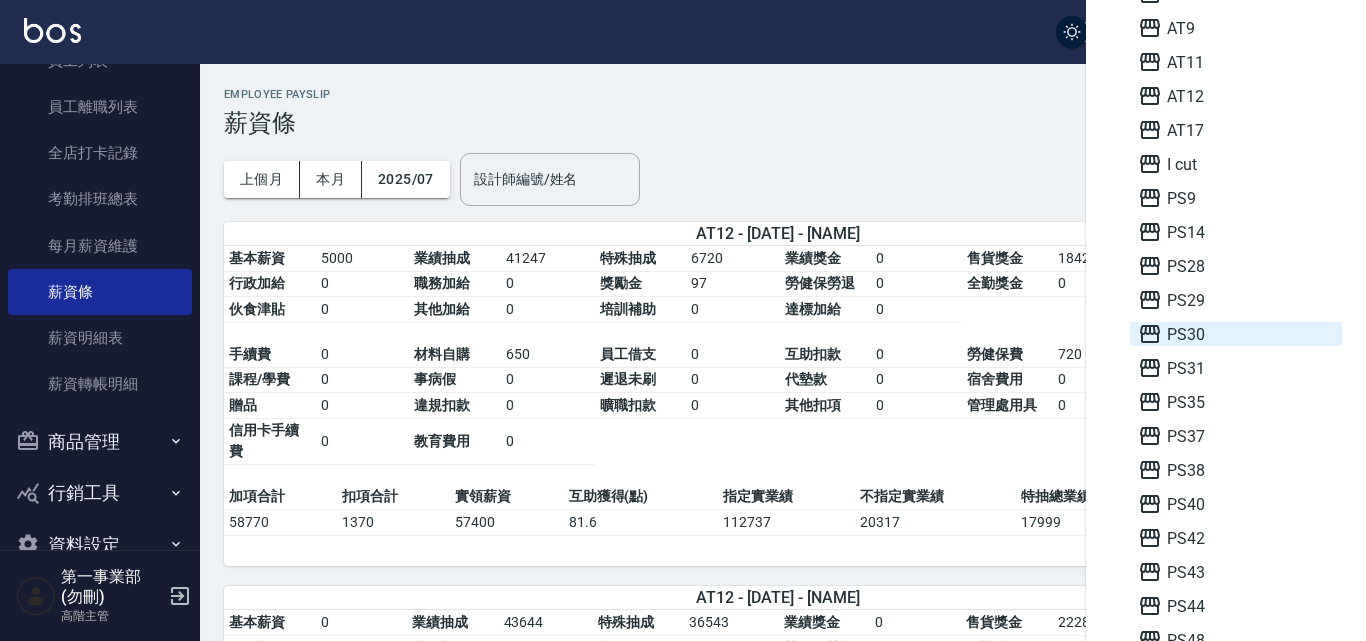 scroll, scrollTop: 200, scrollLeft: 0, axis: vertical 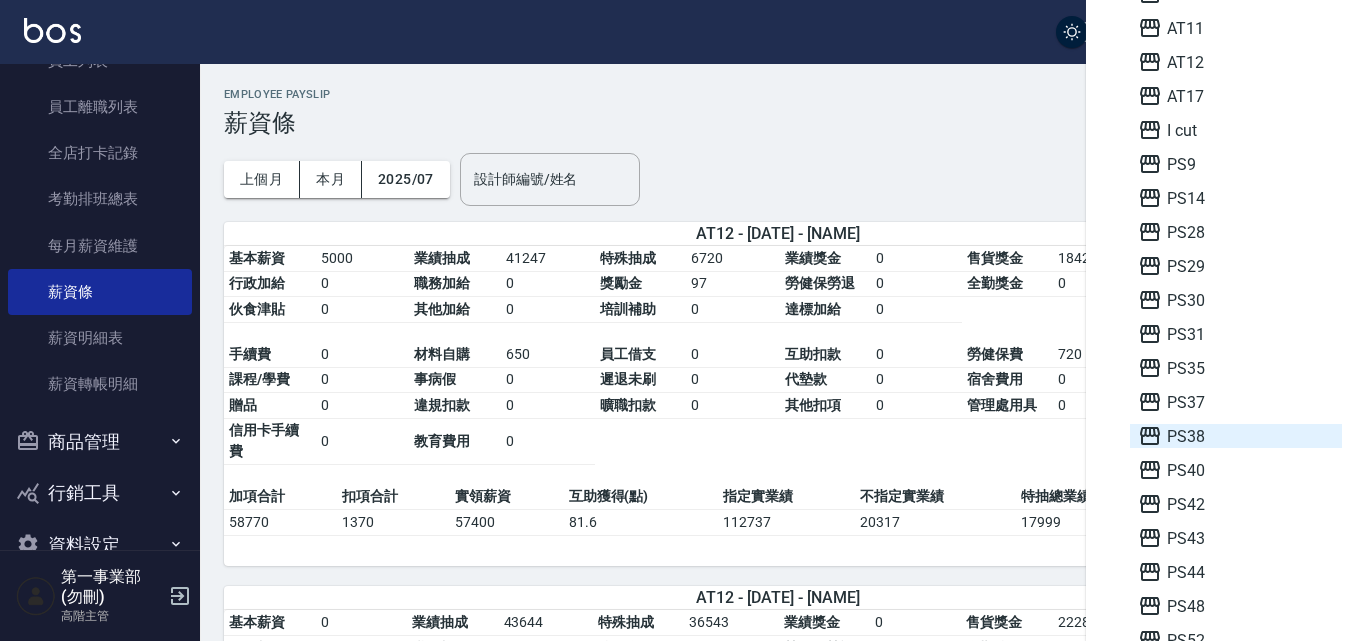 click on "PS38" at bounding box center [1236, 436] 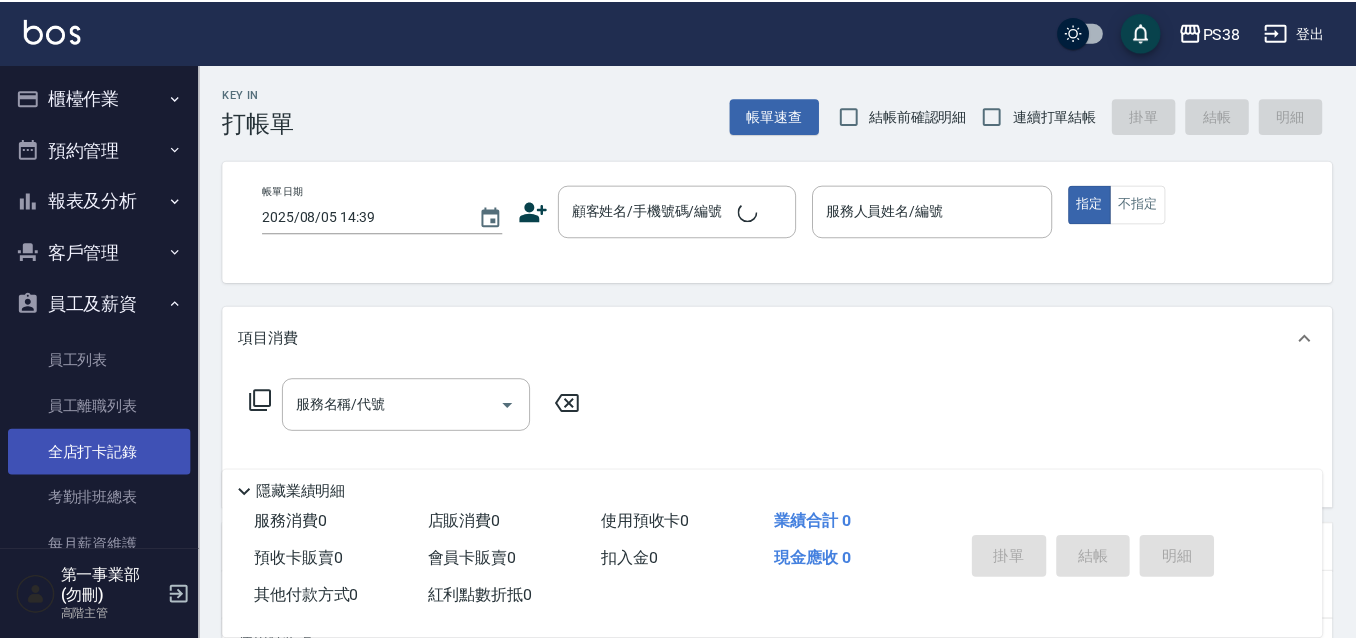 scroll, scrollTop: 0, scrollLeft: 0, axis: both 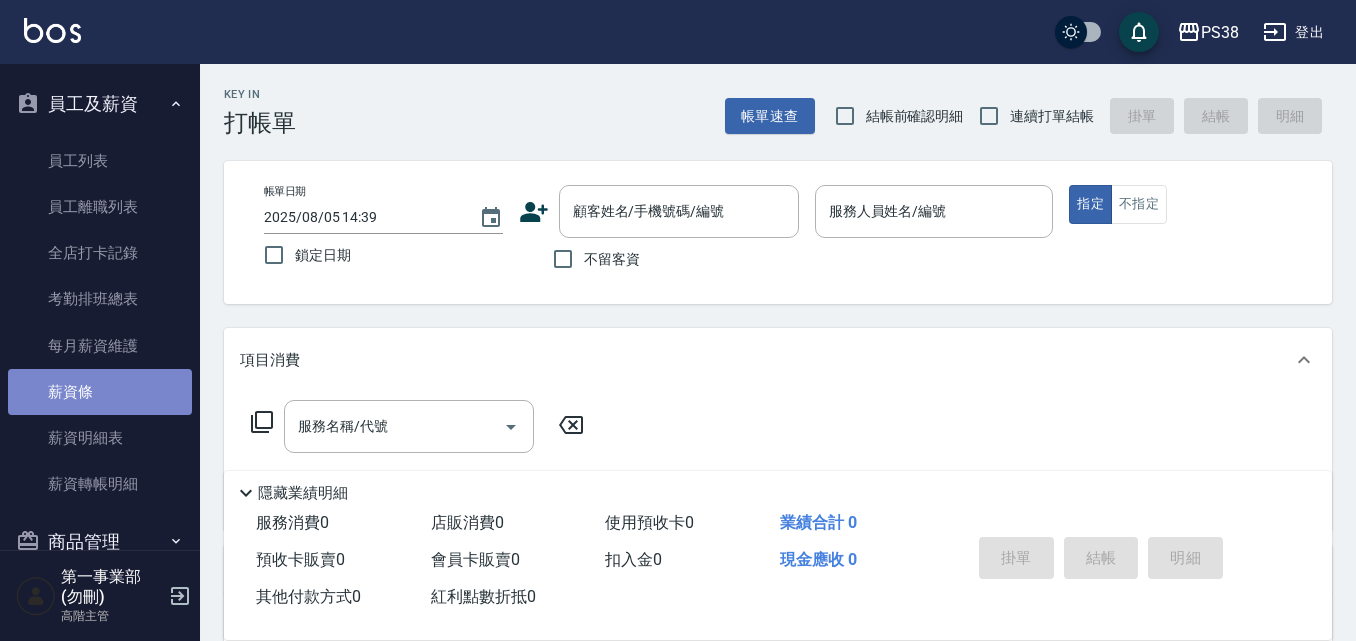 click on "薪資條" at bounding box center (100, 392) 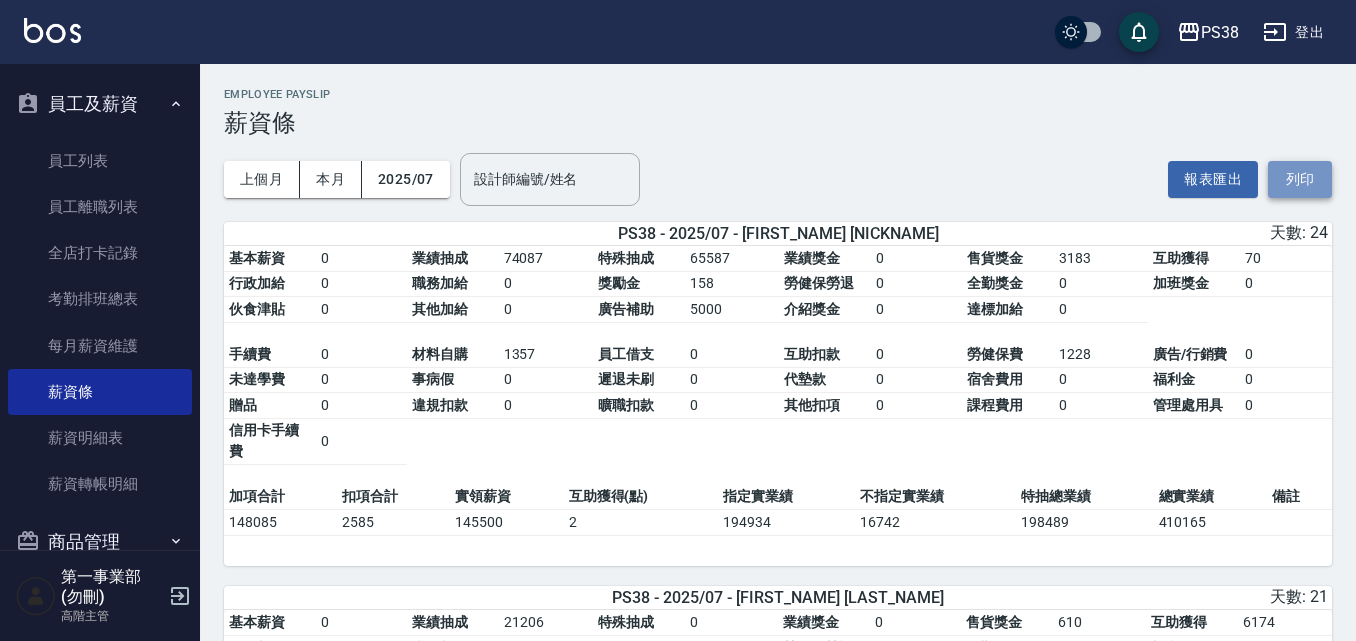 click on "列印" at bounding box center [1300, 179] 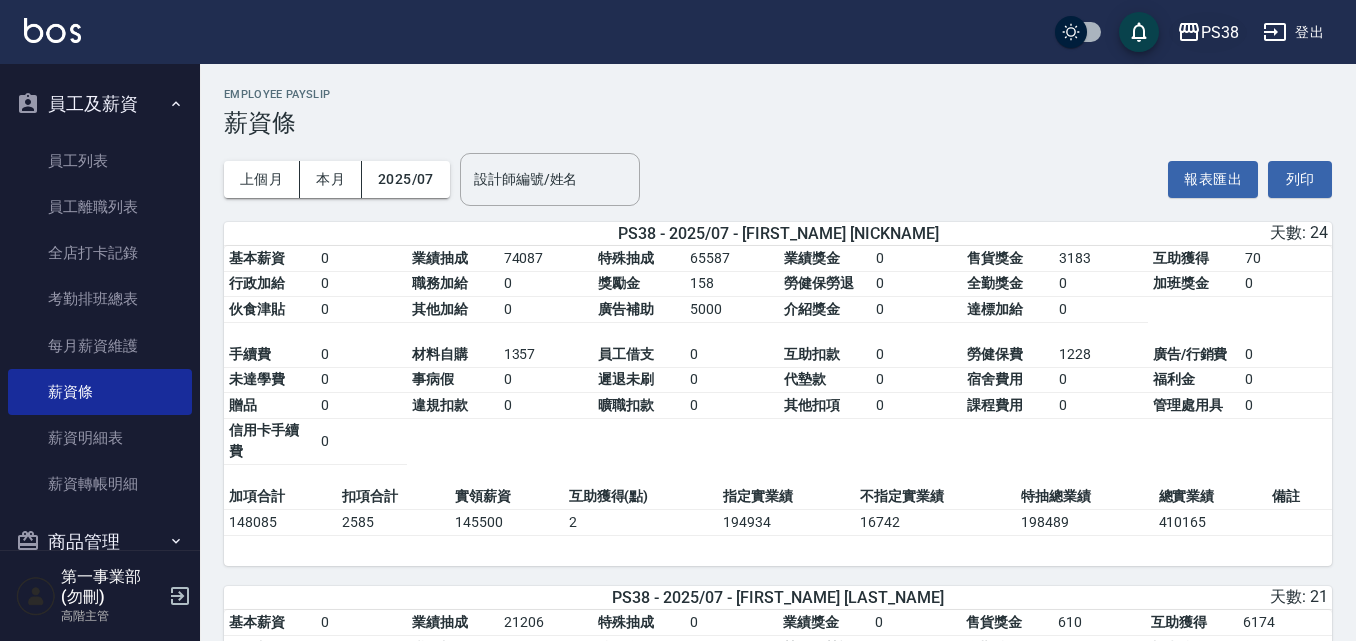 click on "PS38" at bounding box center [1220, 32] 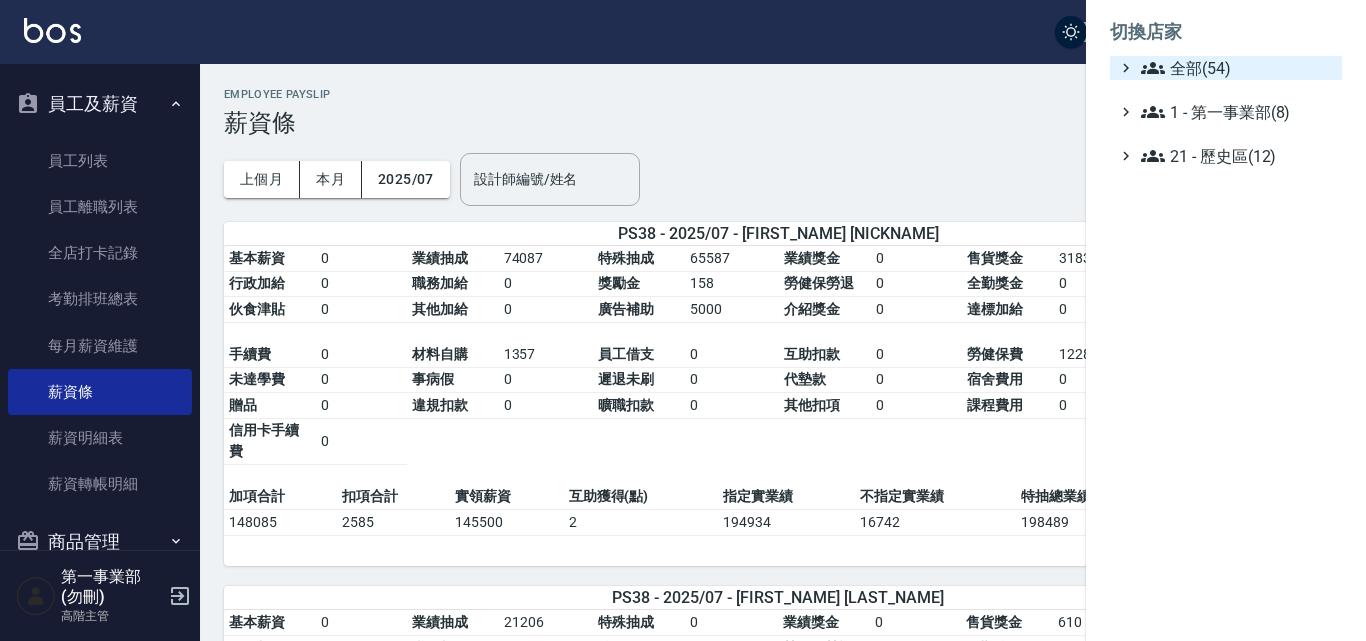 click on "全部(54)" at bounding box center [1237, 68] 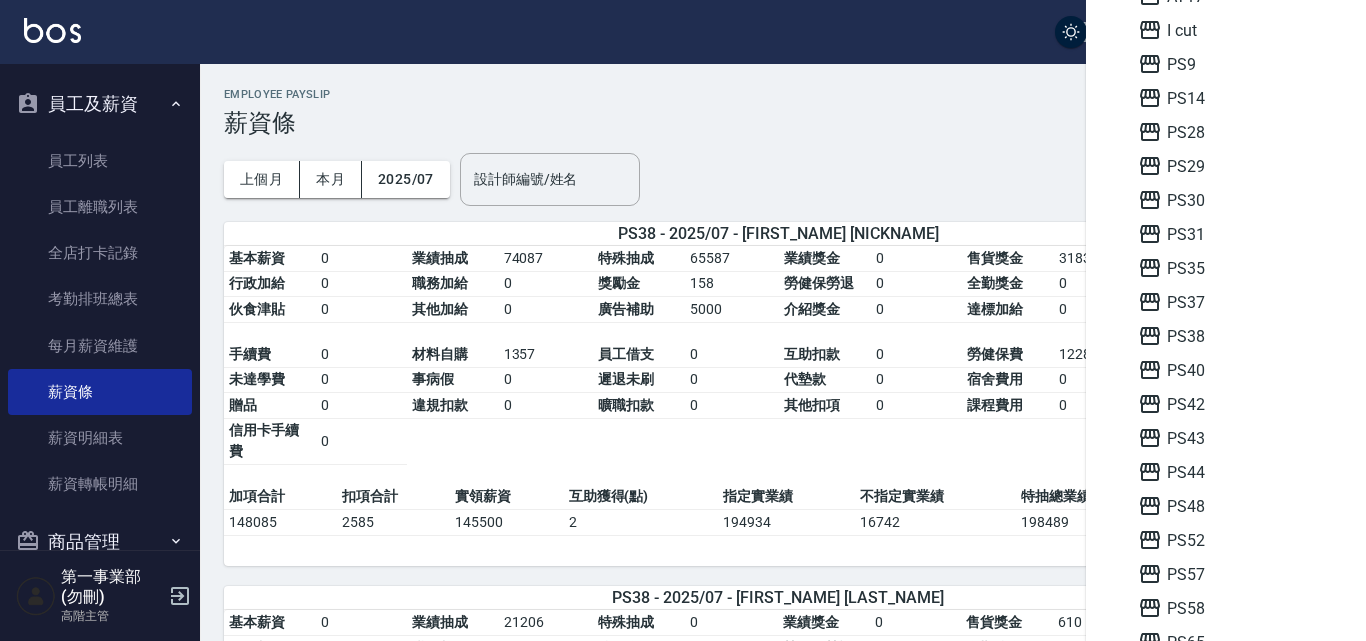 scroll, scrollTop: 400, scrollLeft: 0, axis: vertical 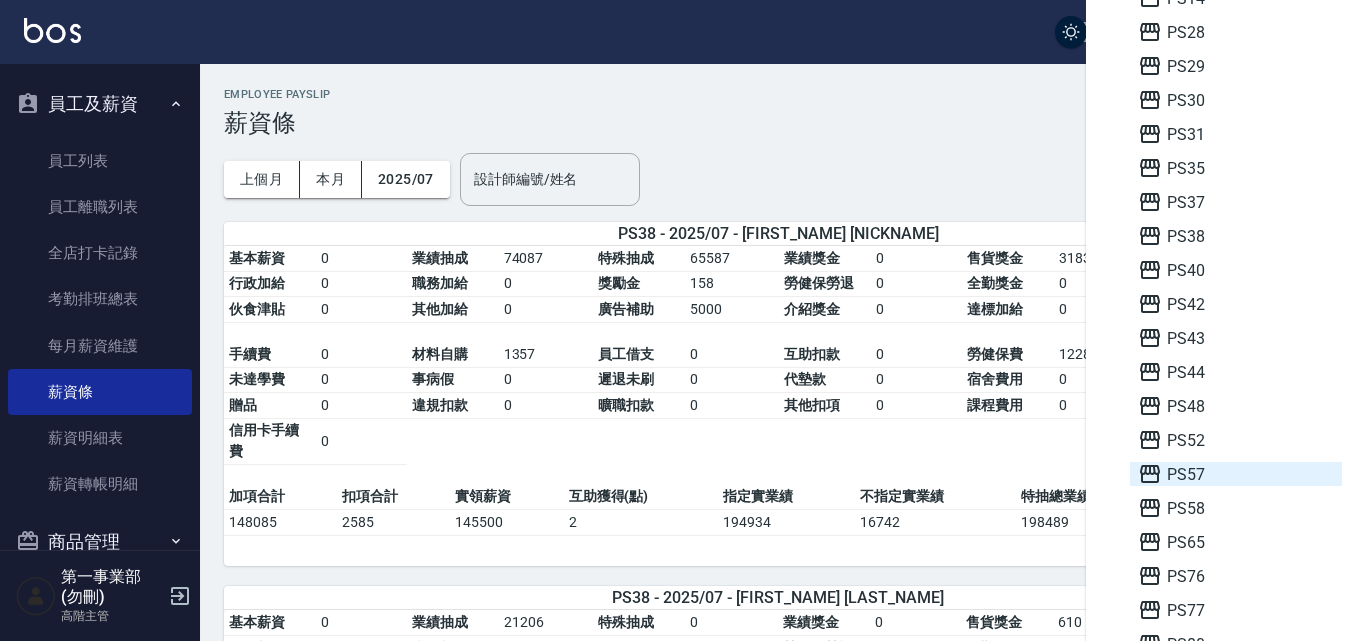 click on "PS57" at bounding box center [1236, 474] 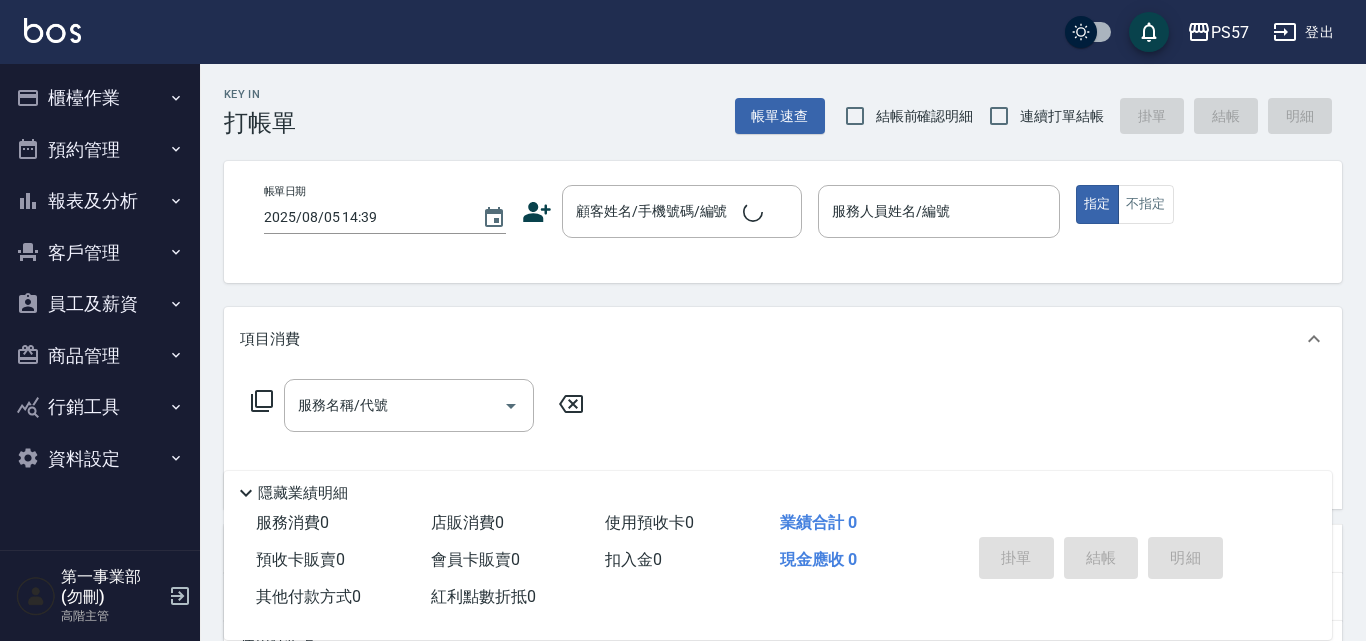 click on "員工及薪資" at bounding box center [100, 304] 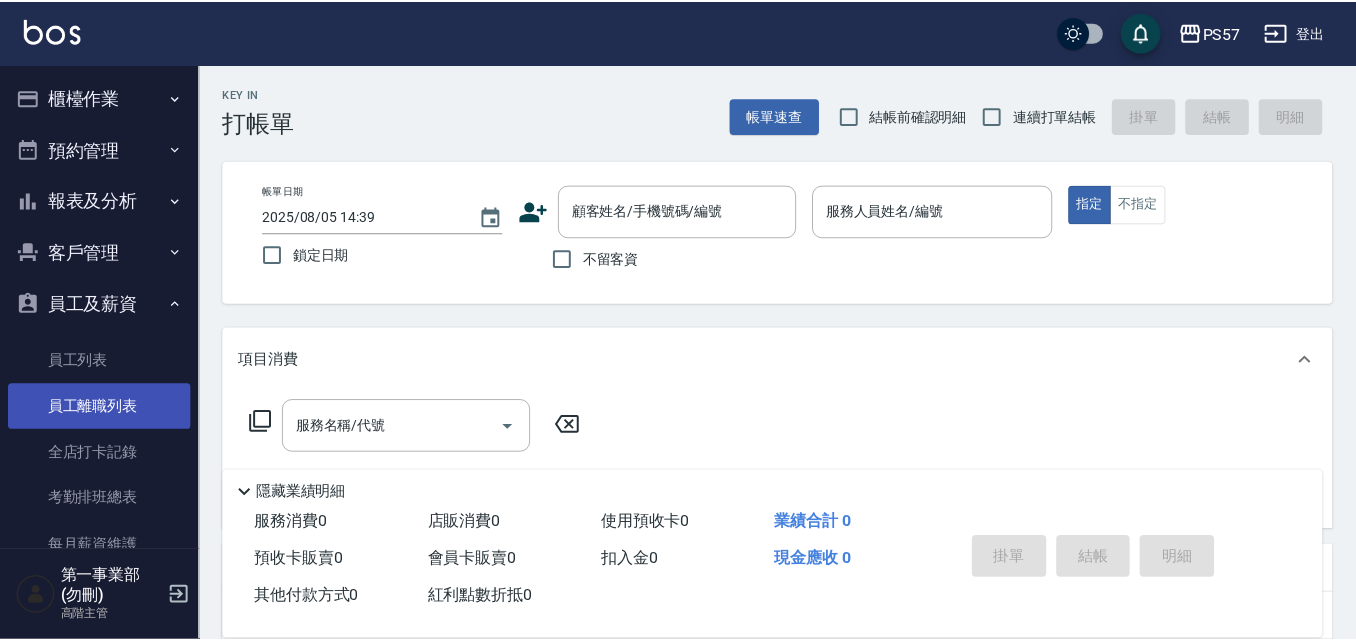 scroll, scrollTop: 0, scrollLeft: 0, axis: both 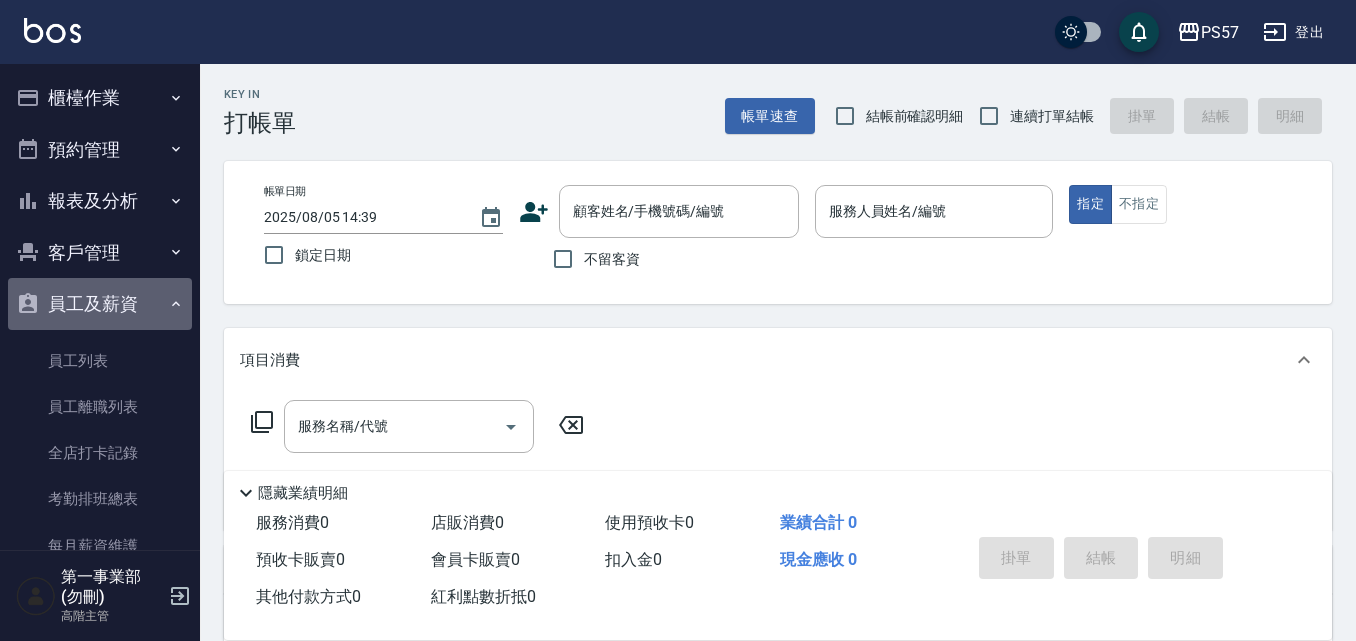 click on "員工及薪資" at bounding box center [100, 304] 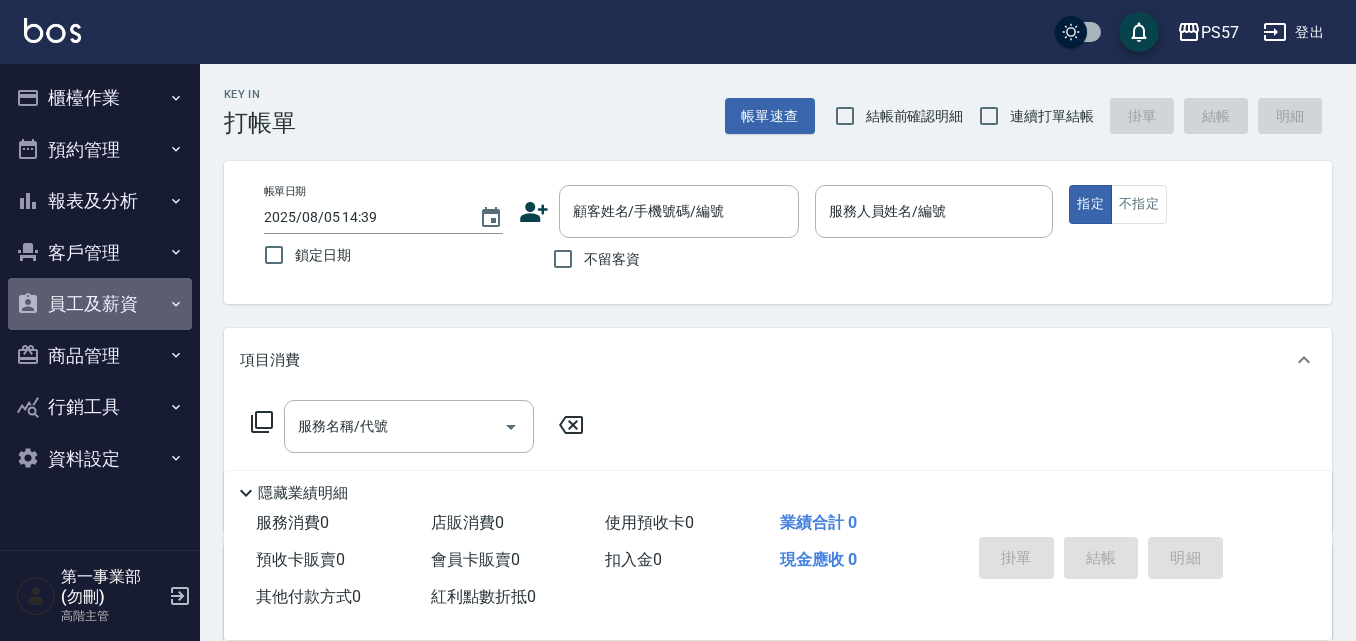 click on "員工及薪資" at bounding box center [100, 304] 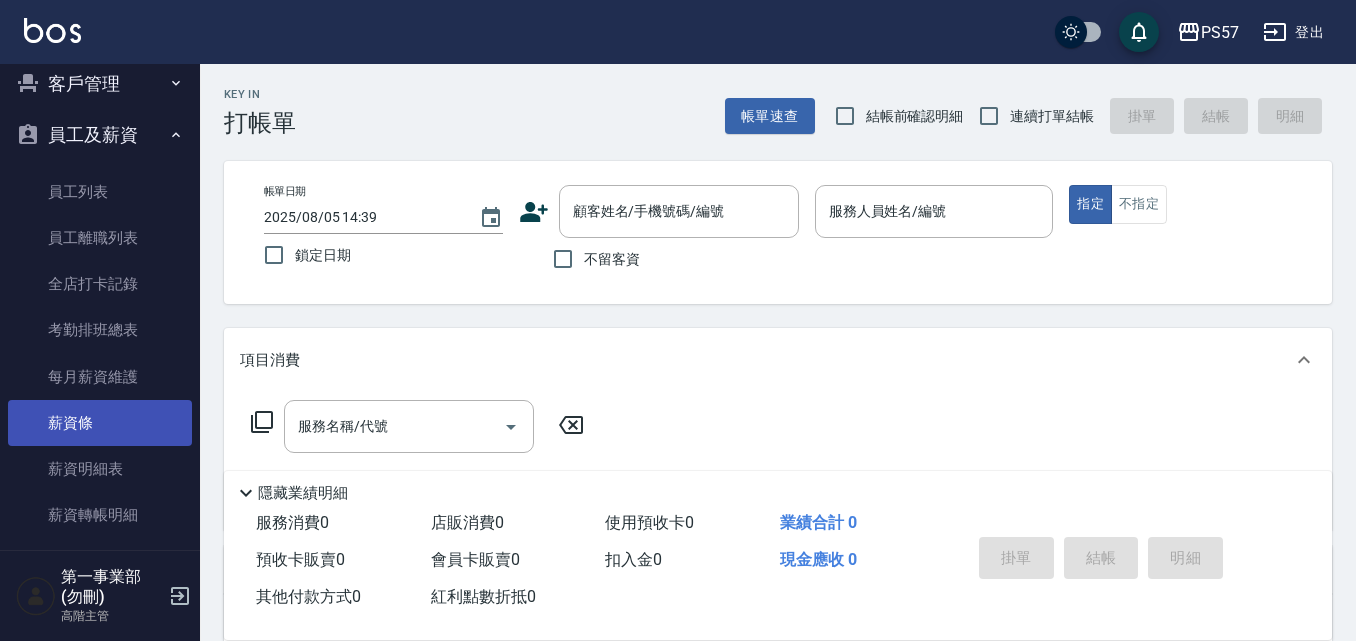 scroll, scrollTop: 200, scrollLeft: 0, axis: vertical 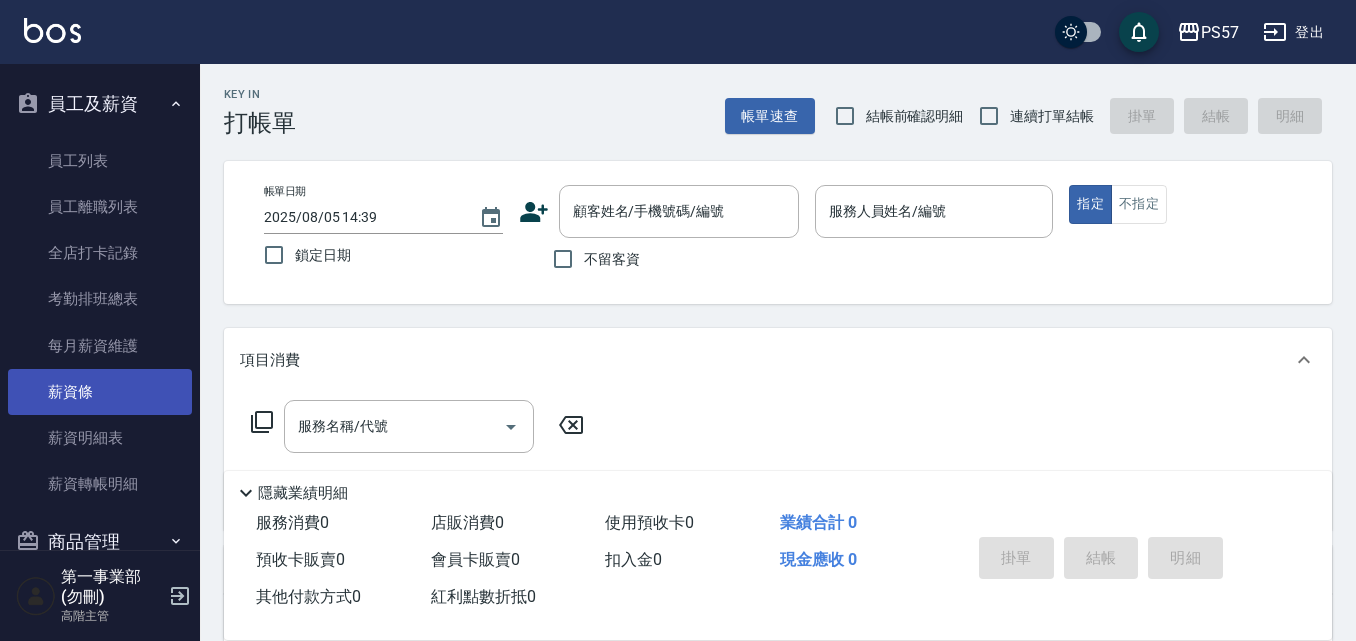 click on "薪資條" at bounding box center [100, 392] 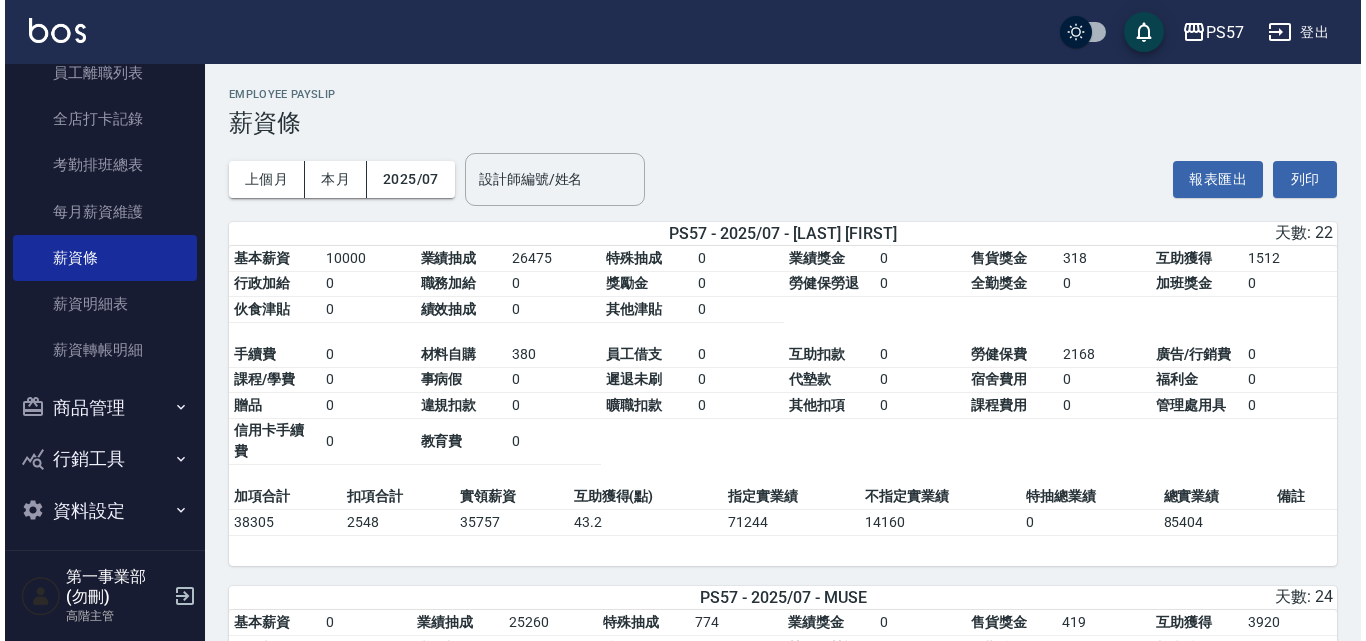 scroll, scrollTop: 344, scrollLeft: 0, axis: vertical 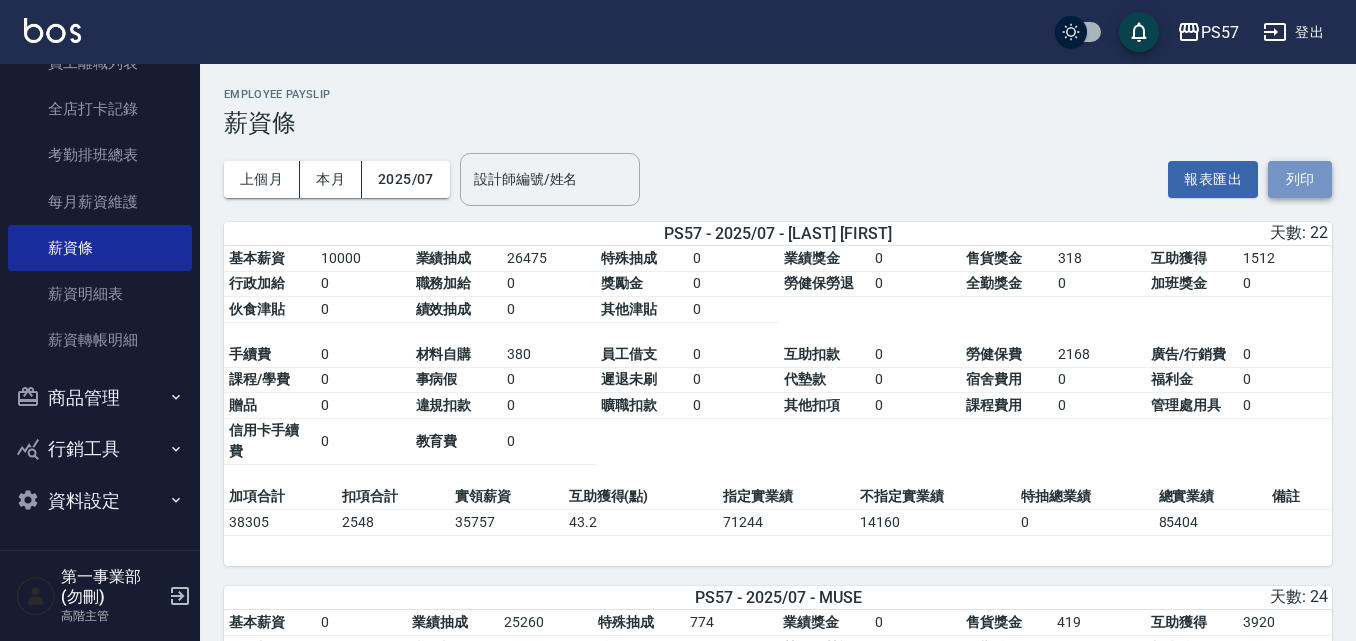 click on "列印" at bounding box center [1300, 179] 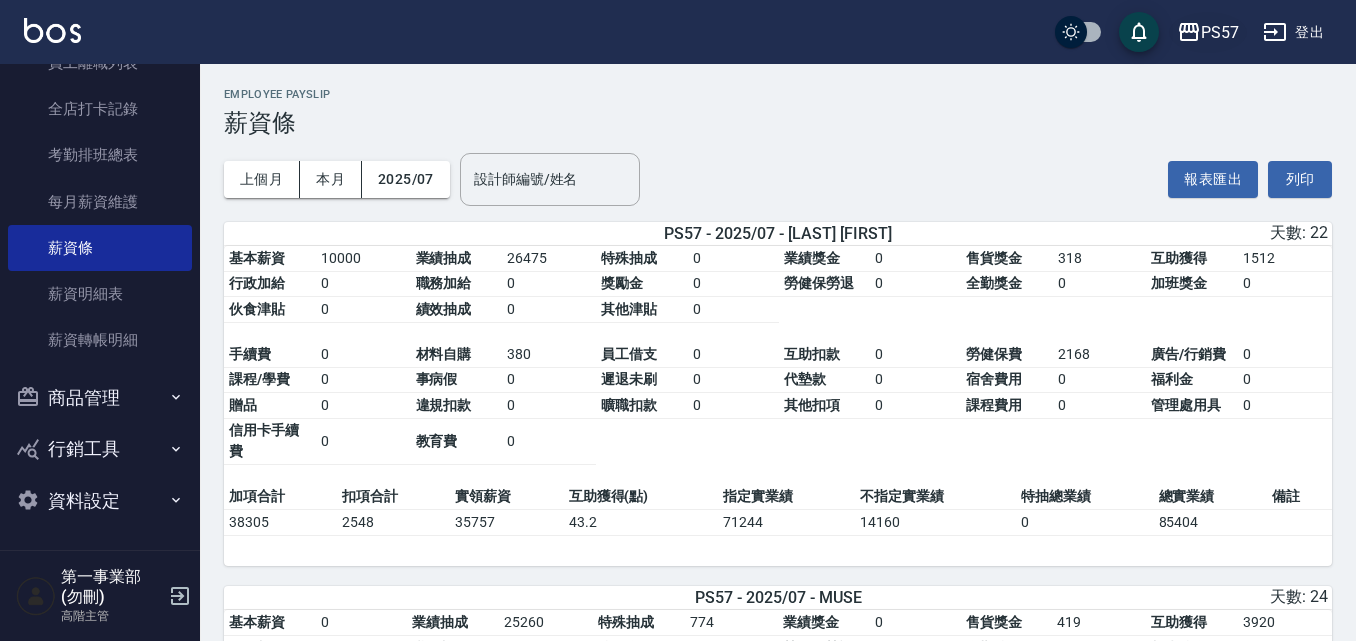 click on "PS57" at bounding box center (1220, 32) 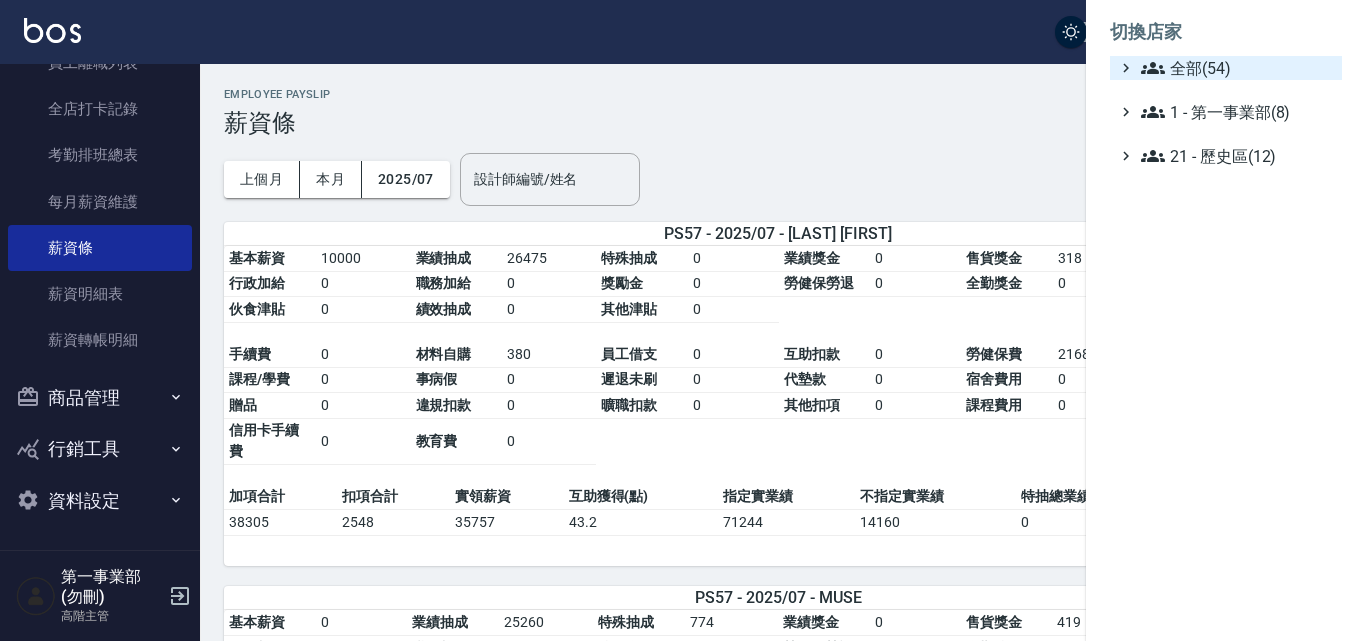 click on "全部(54)" at bounding box center (1237, 68) 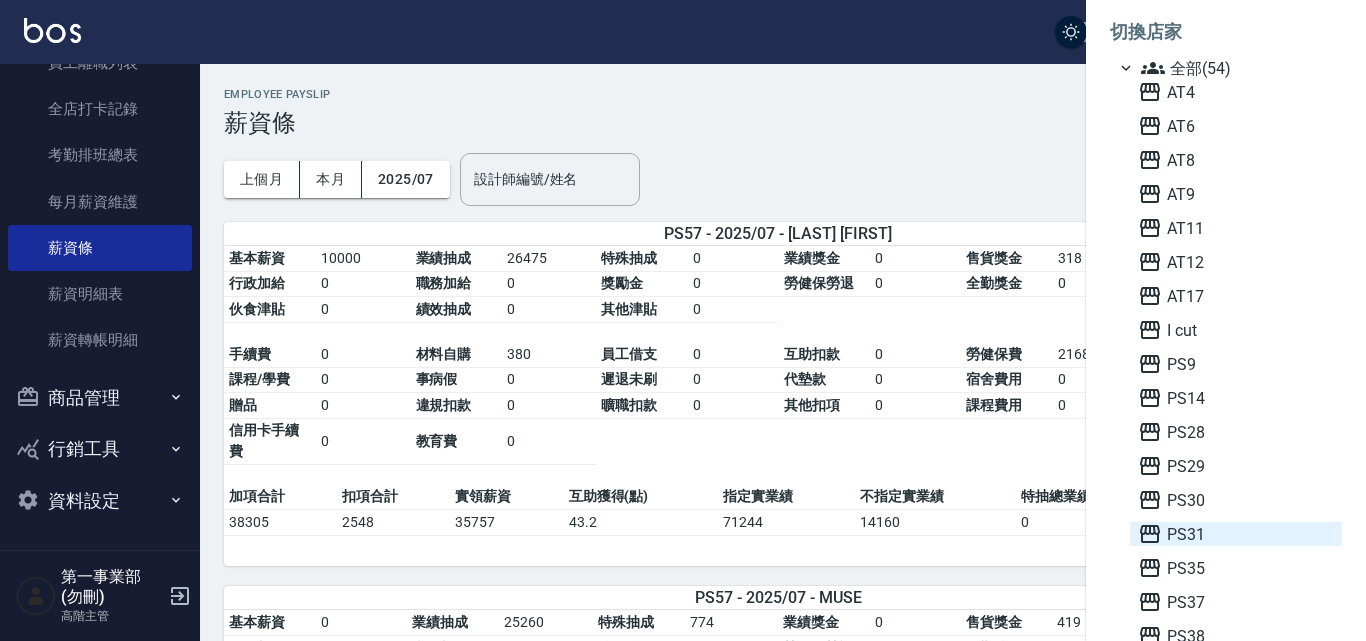 click on "PS31" at bounding box center (1236, 534) 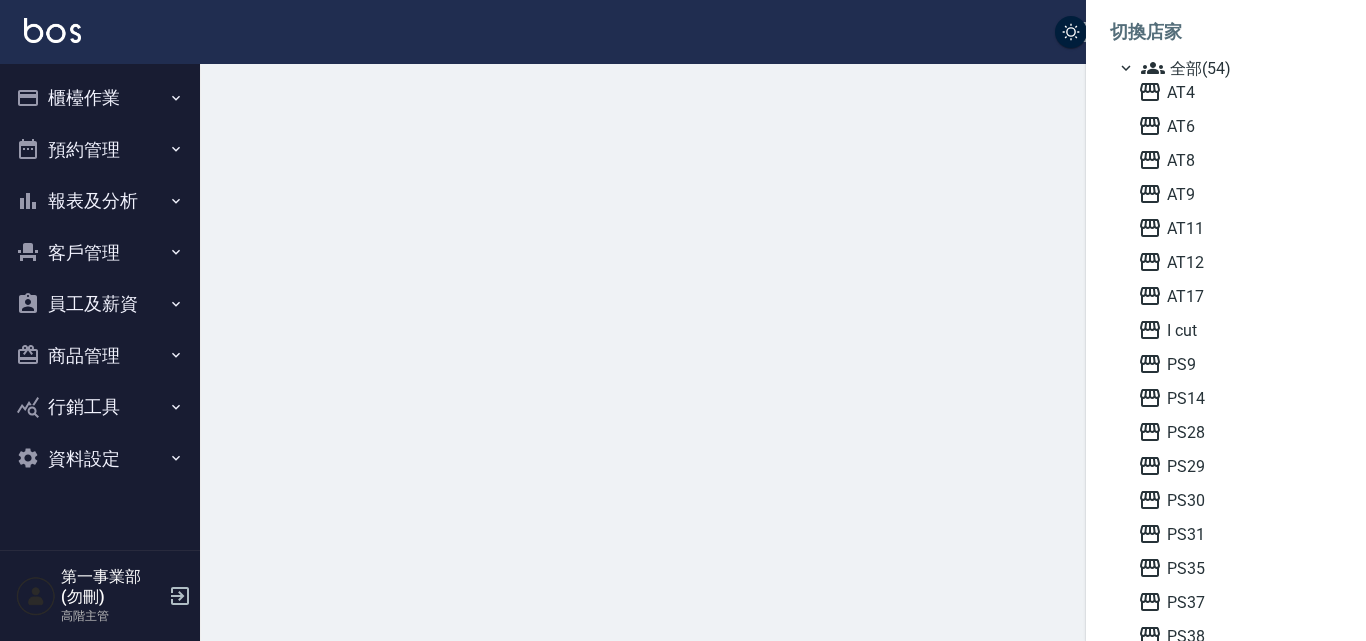 scroll, scrollTop: 0, scrollLeft: 0, axis: both 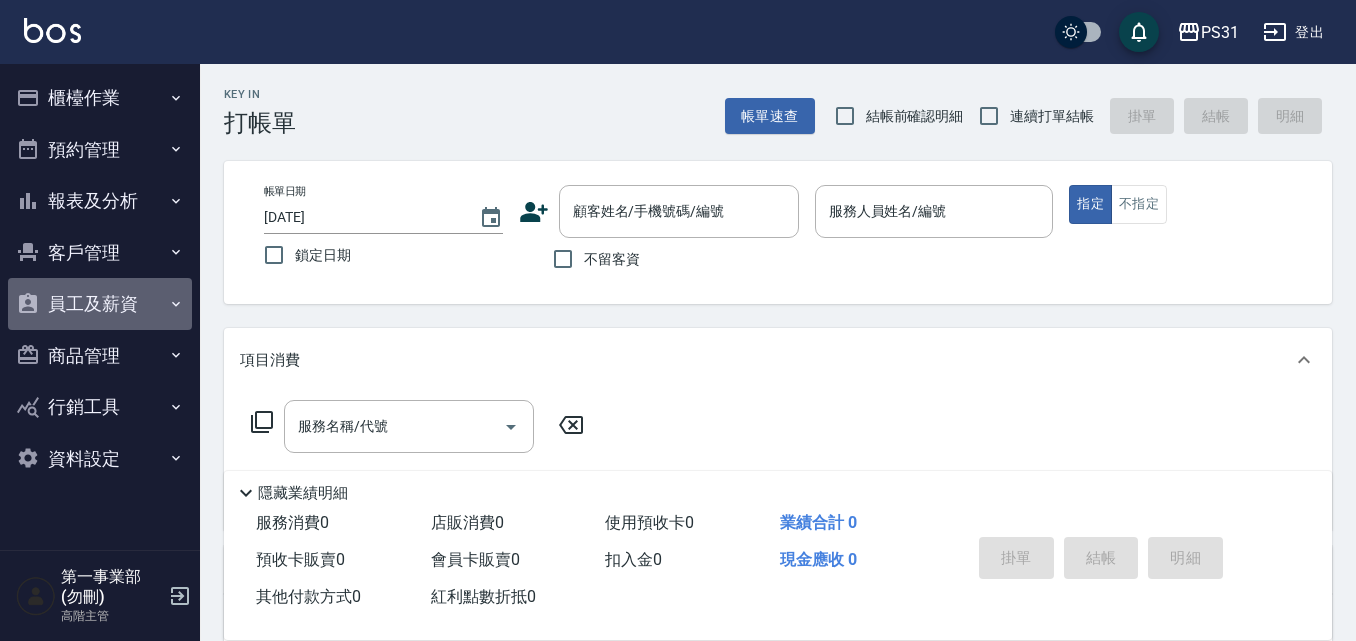 click on "員工及薪資" at bounding box center [100, 304] 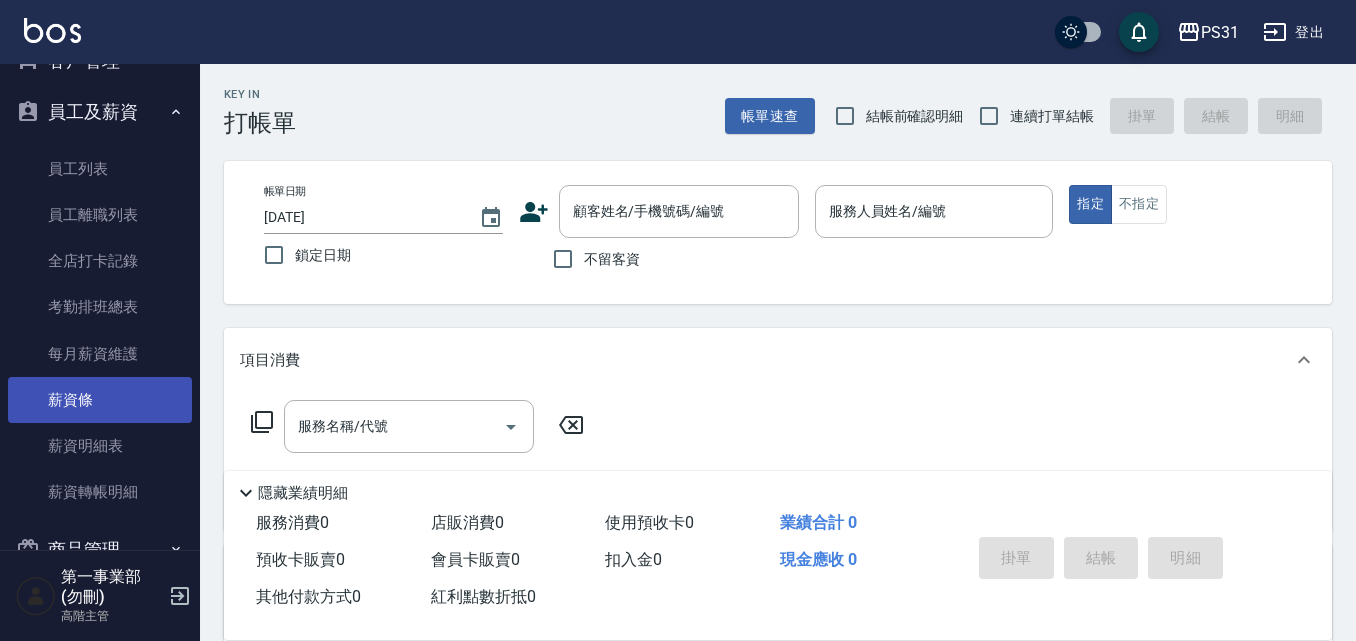 scroll, scrollTop: 200, scrollLeft: 0, axis: vertical 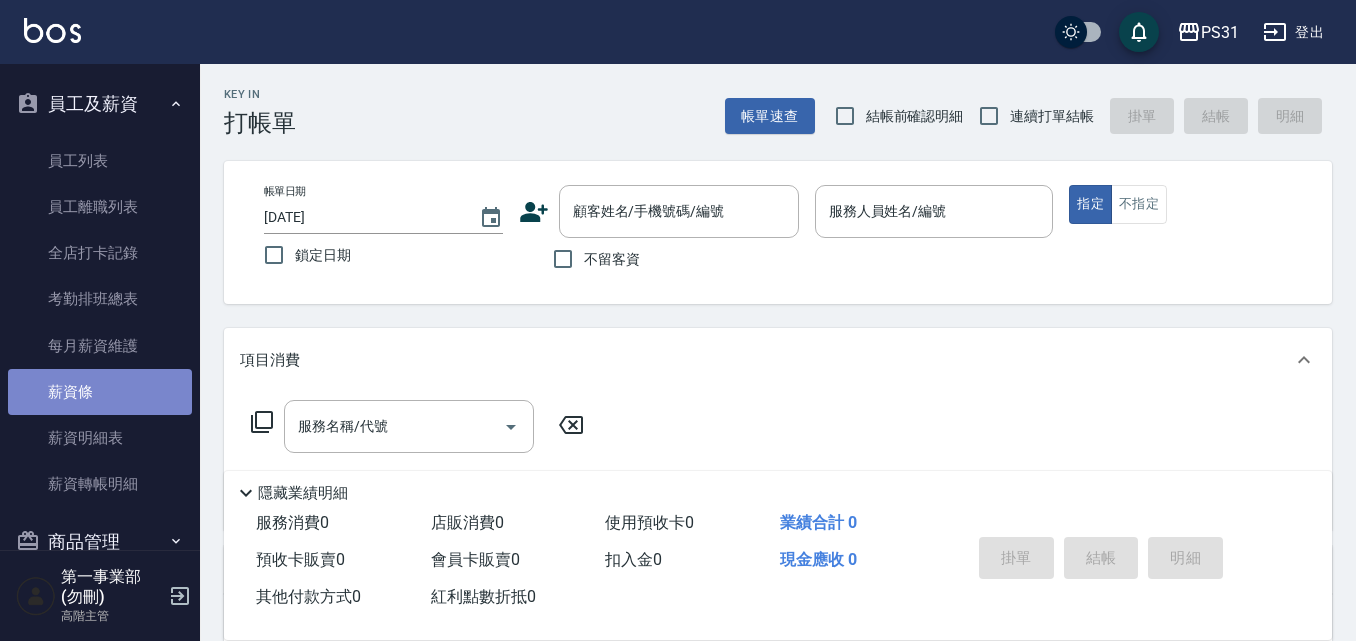 click on "薪資條" at bounding box center (100, 392) 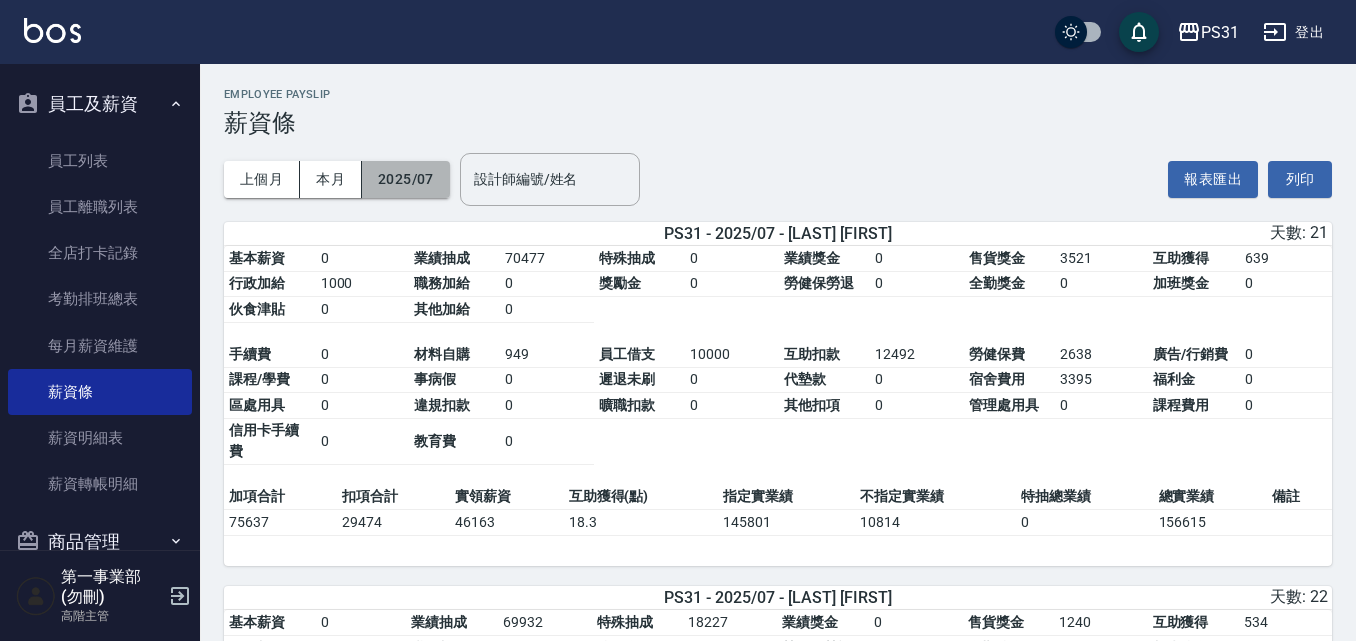 click on "2025/07" at bounding box center [406, 179] 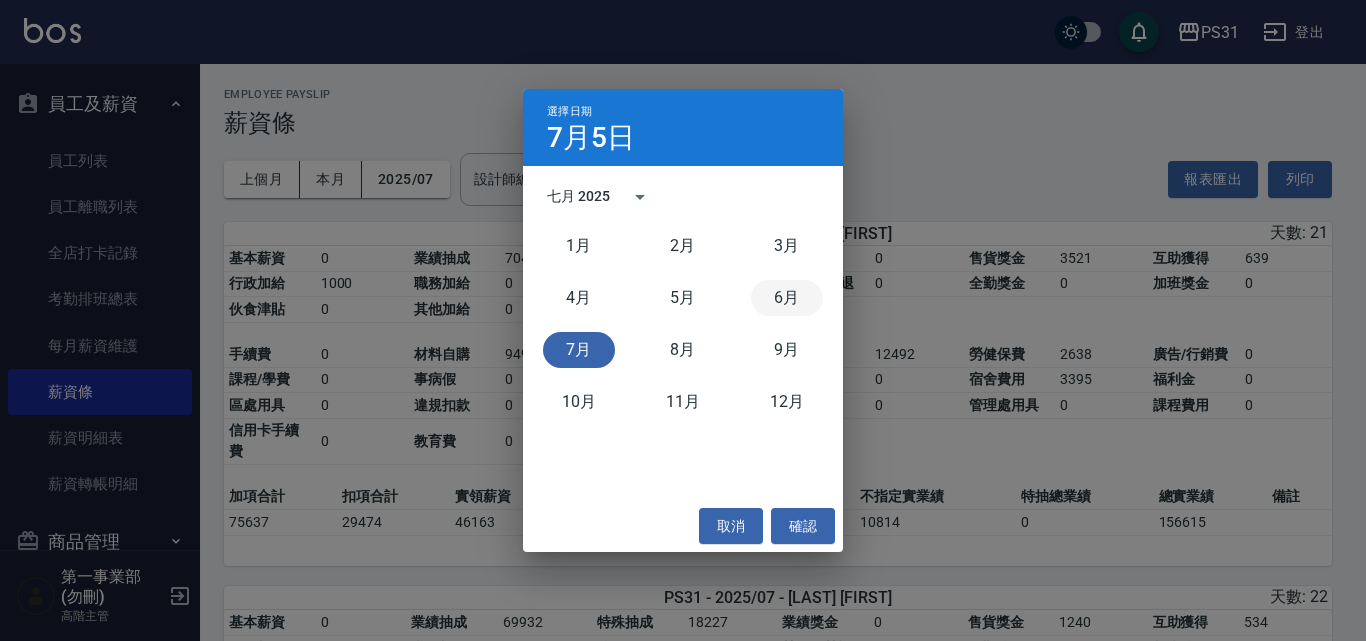 click on "6月" at bounding box center [787, 298] 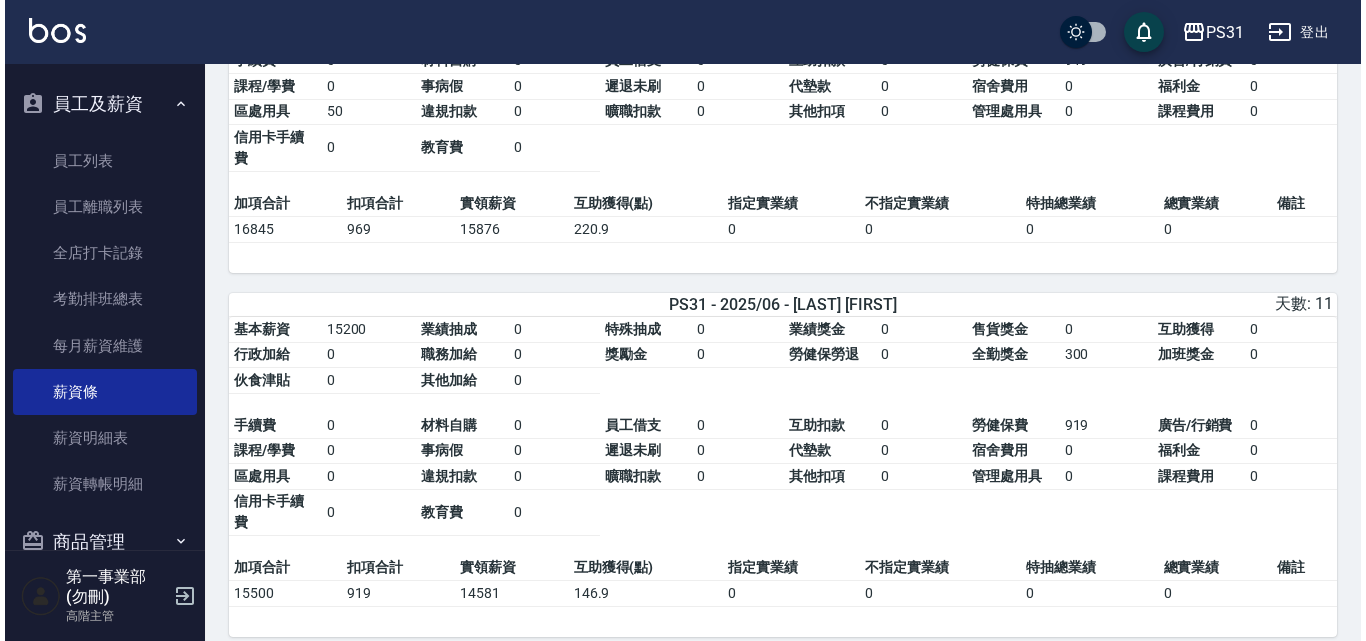 scroll, scrollTop: 5200, scrollLeft: 0, axis: vertical 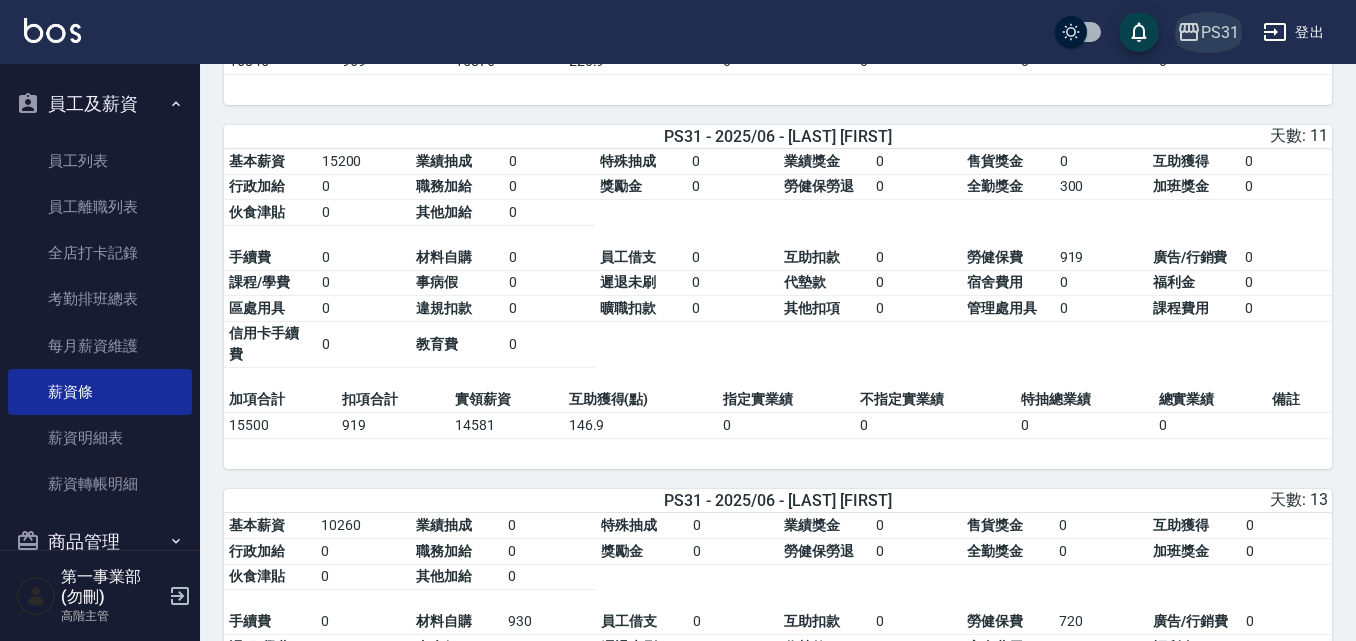 click on "PS31" at bounding box center [1220, 32] 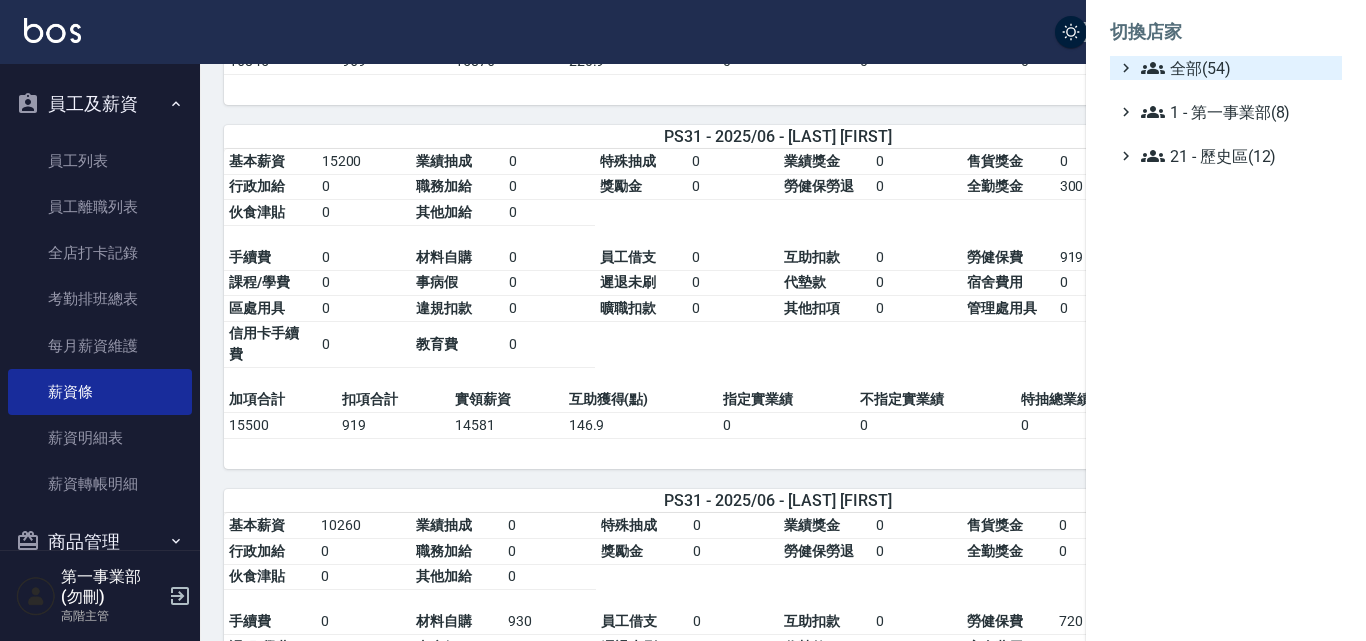 click on "全部(54)" at bounding box center (1237, 68) 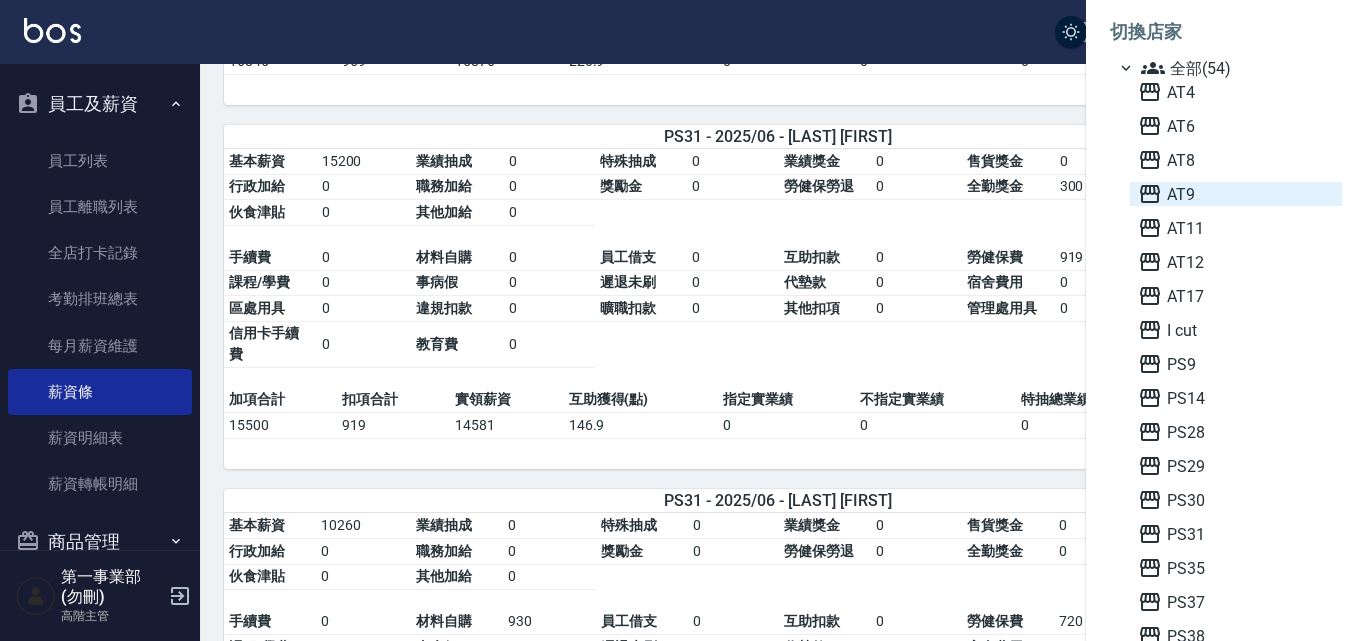 click on "AT9" at bounding box center (1236, 194) 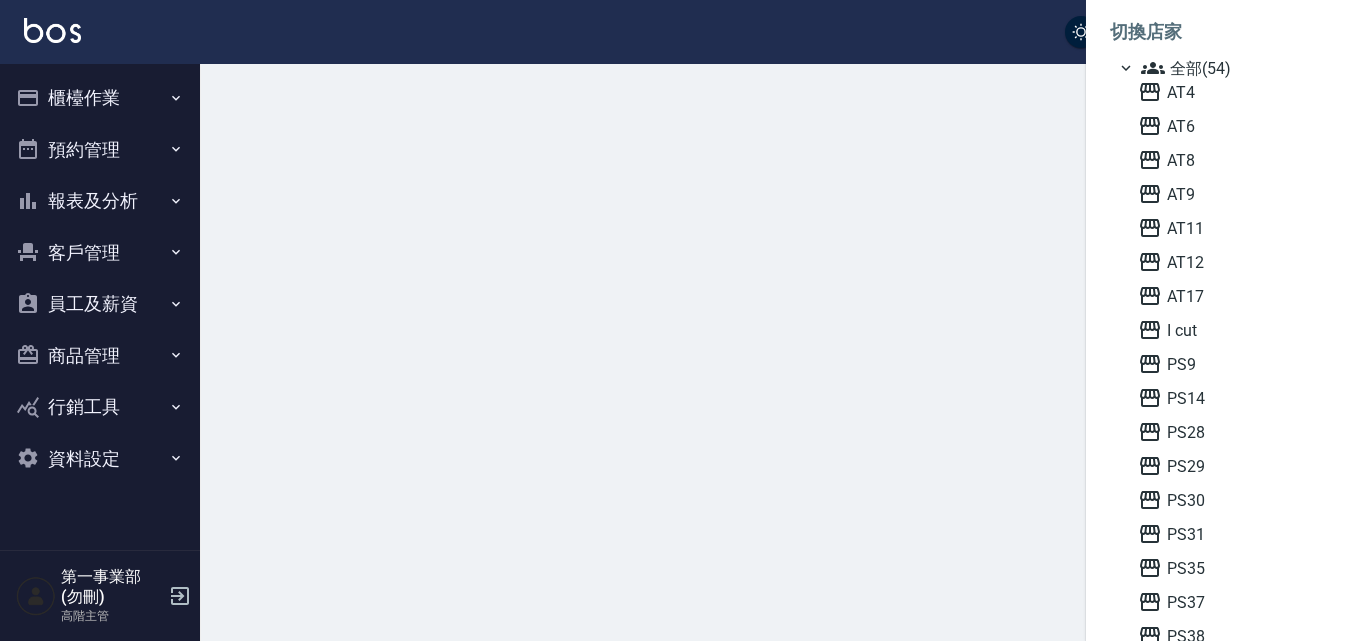 scroll, scrollTop: 0, scrollLeft: 0, axis: both 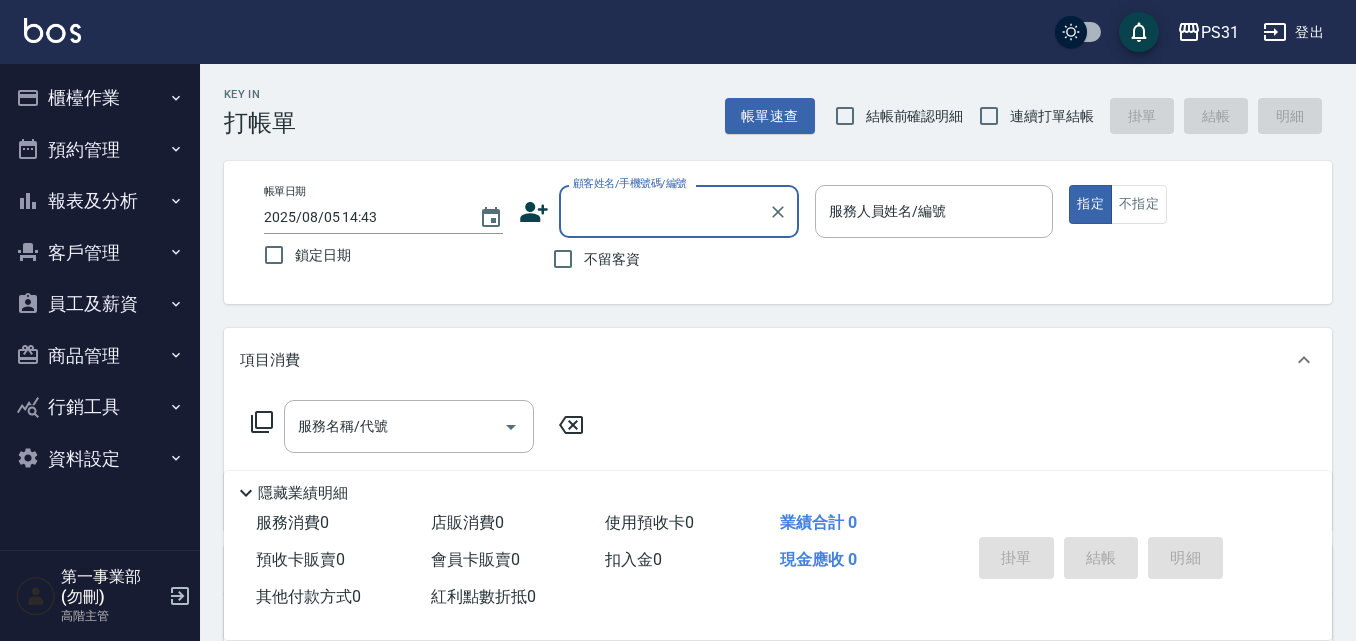 click on "員工及薪資" at bounding box center (100, 304) 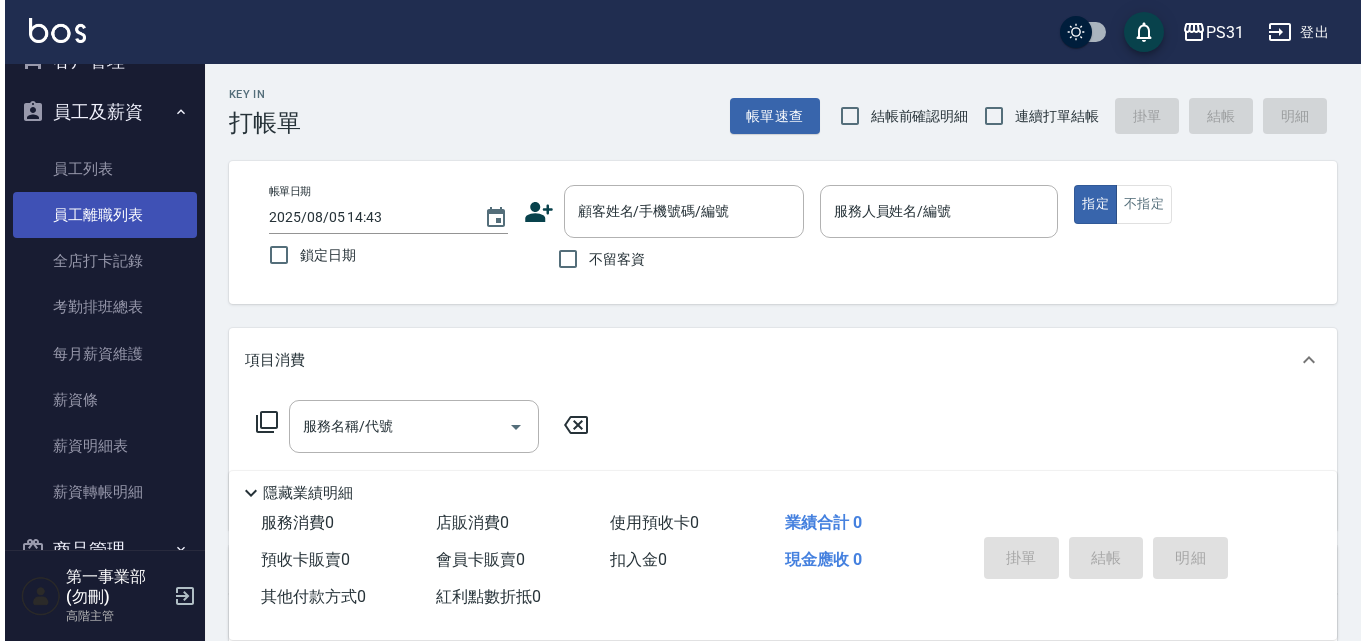 scroll, scrollTop: 200, scrollLeft: 0, axis: vertical 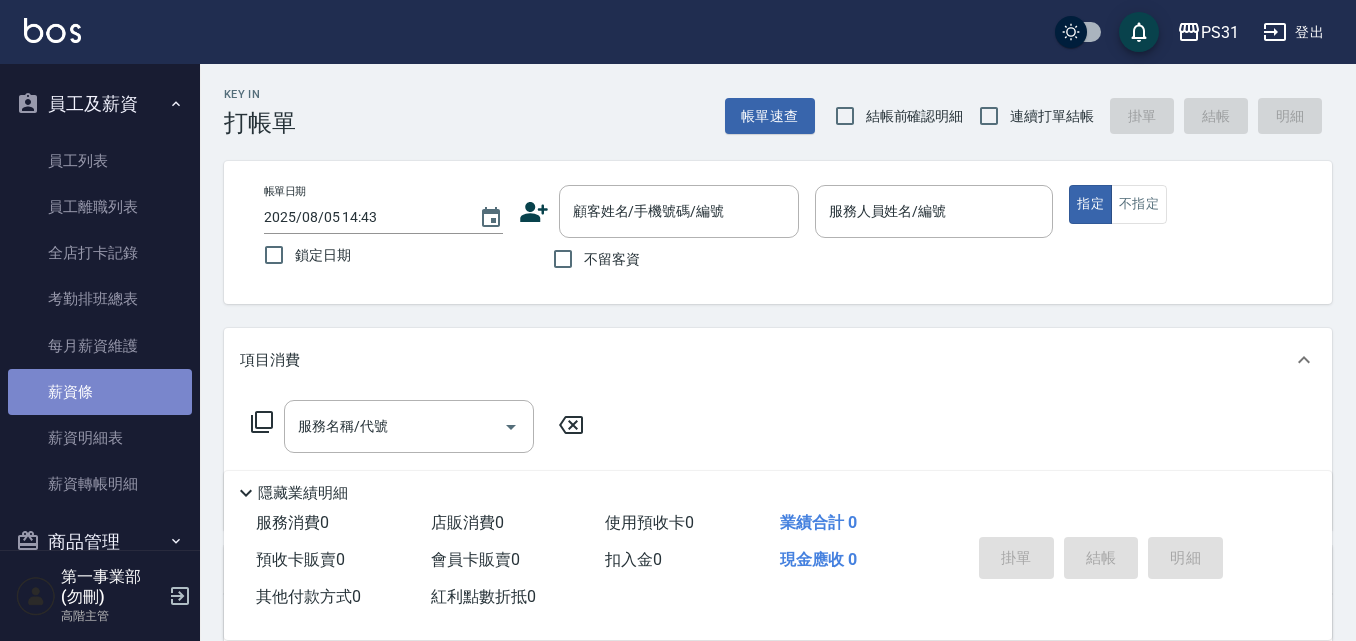 click on "薪資條" at bounding box center [100, 392] 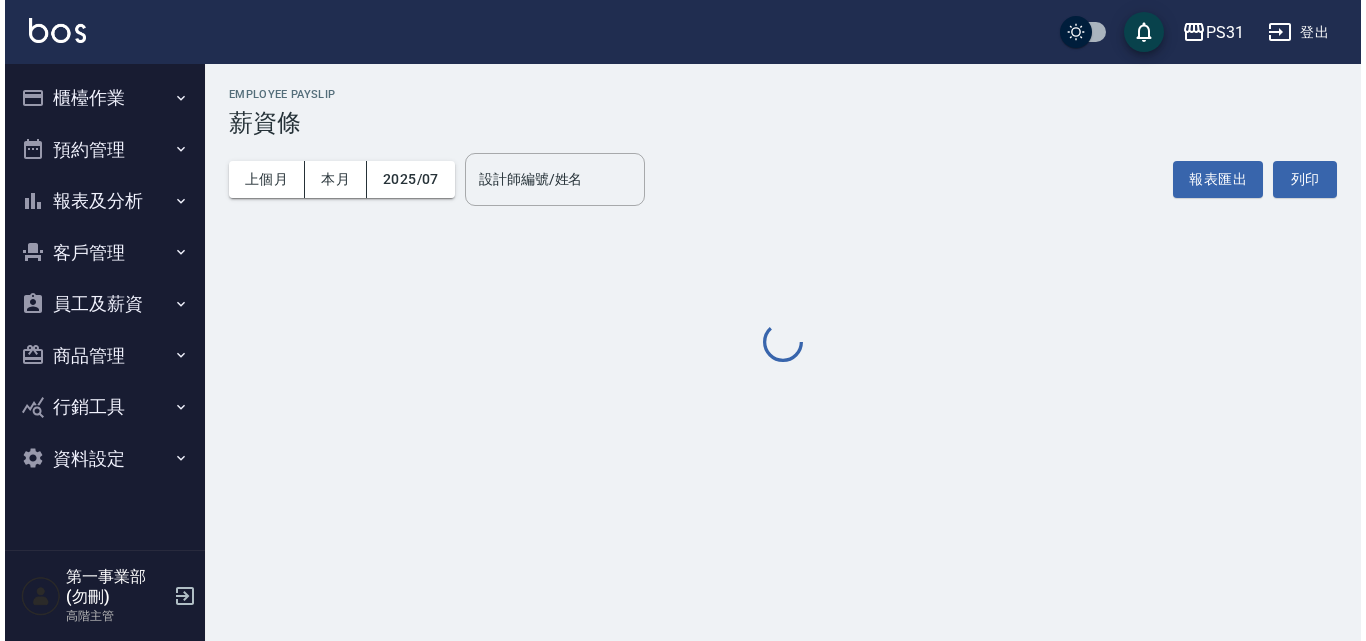 scroll, scrollTop: 0, scrollLeft: 0, axis: both 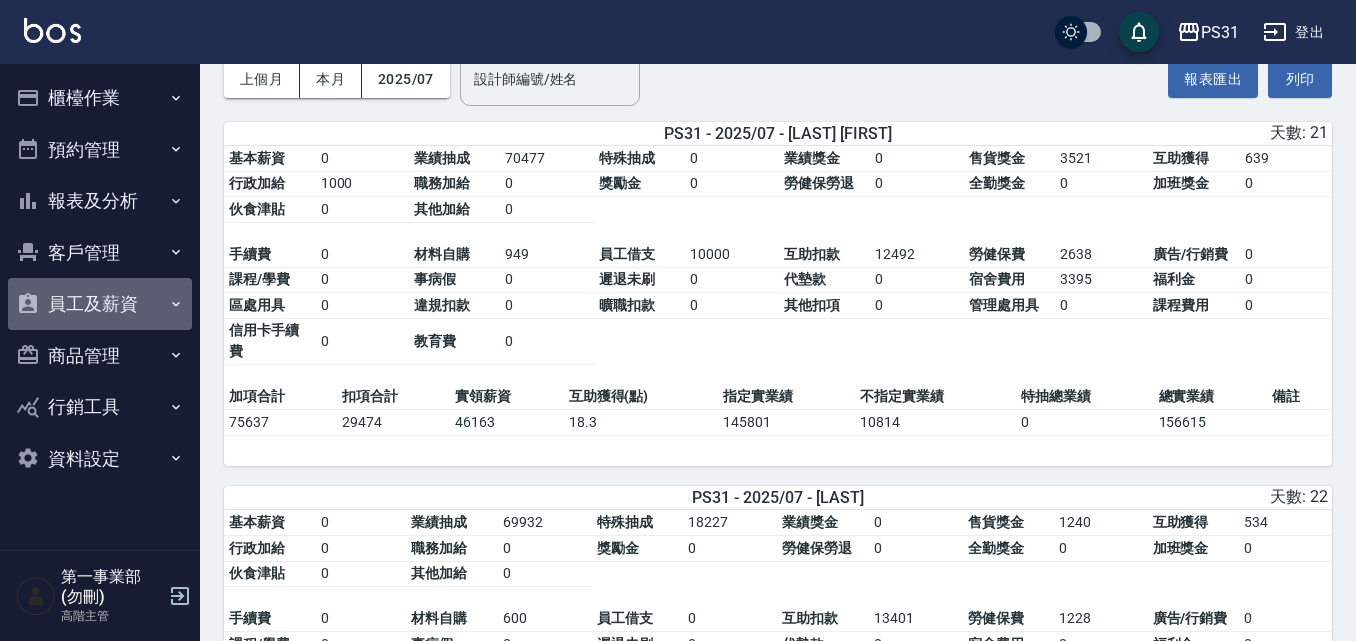 click on "員工及薪資" at bounding box center [100, 304] 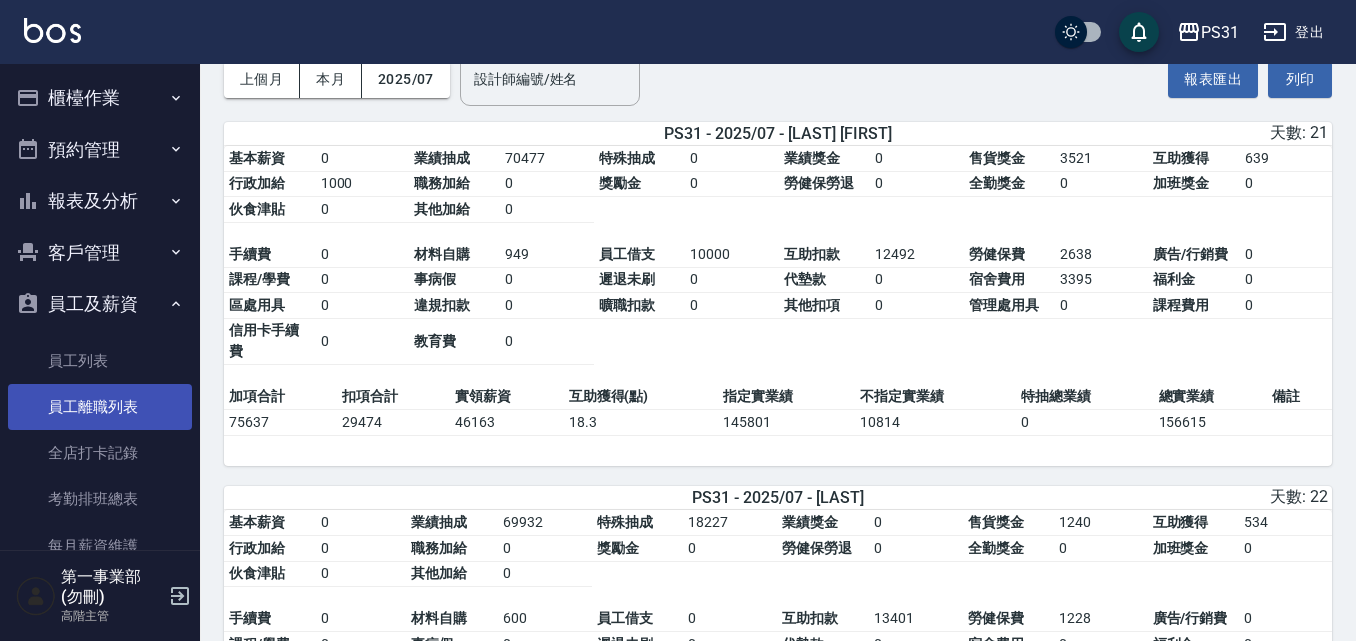 scroll, scrollTop: 200, scrollLeft: 0, axis: vertical 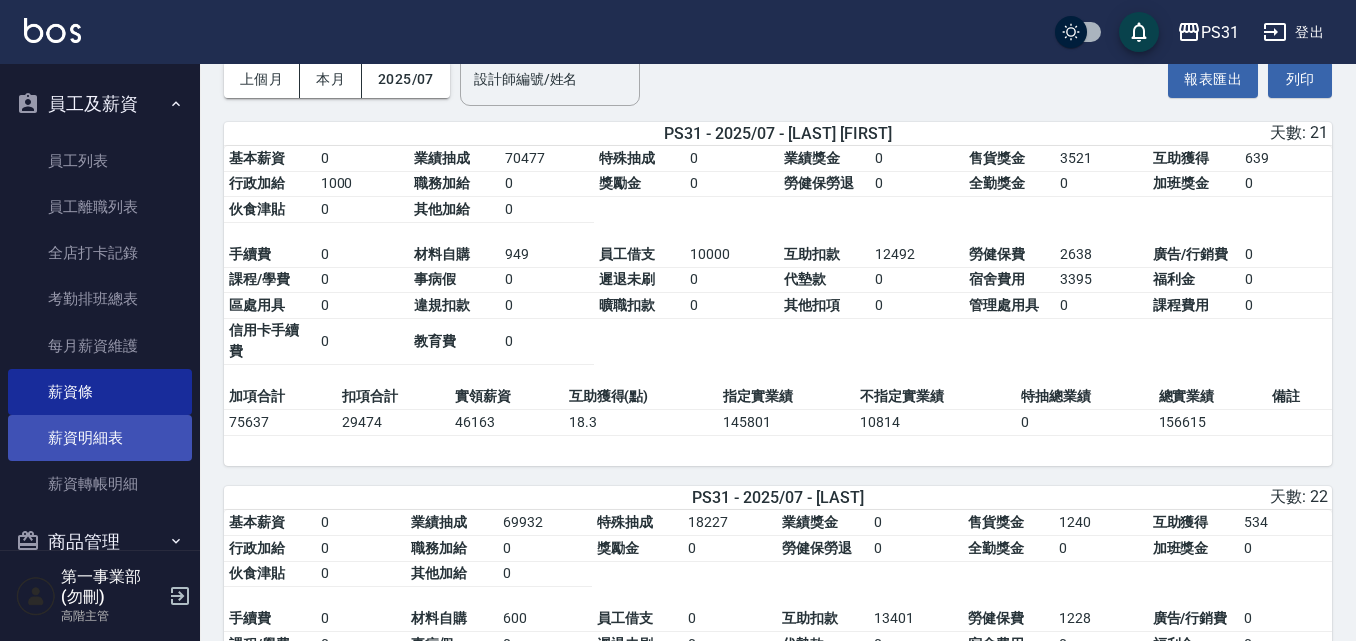 click on "薪資明細表" at bounding box center [100, 438] 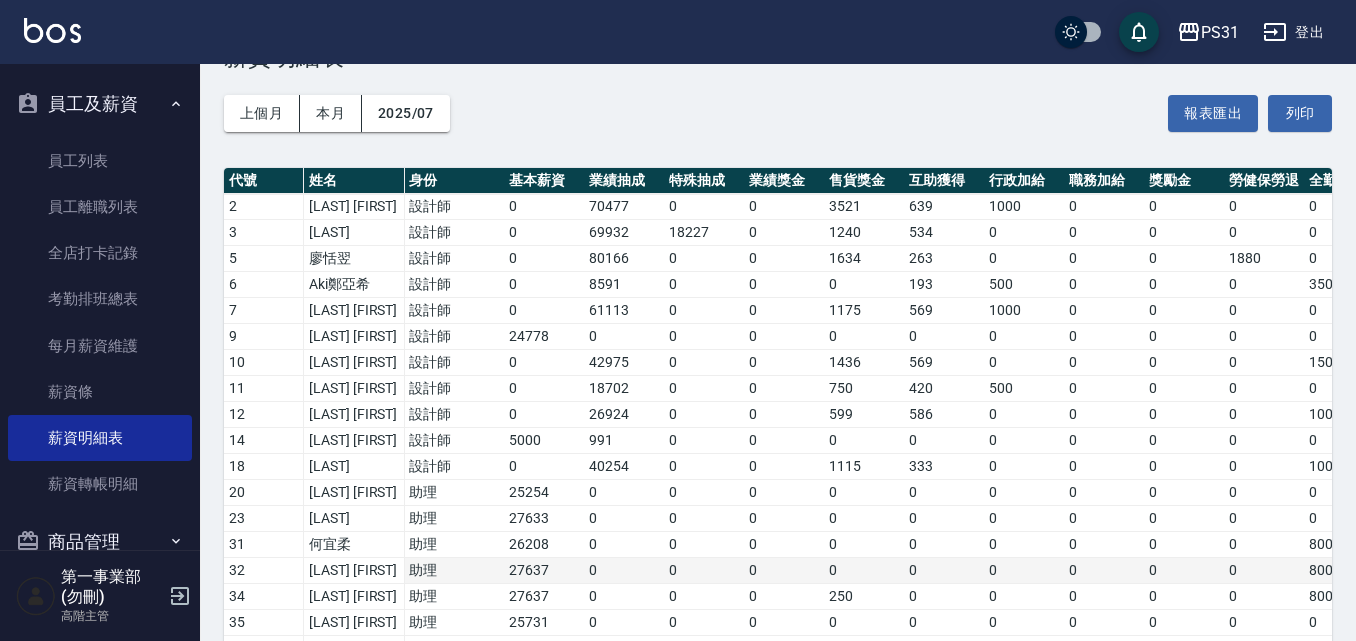 scroll, scrollTop: 0, scrollLeft: 0, axis: both 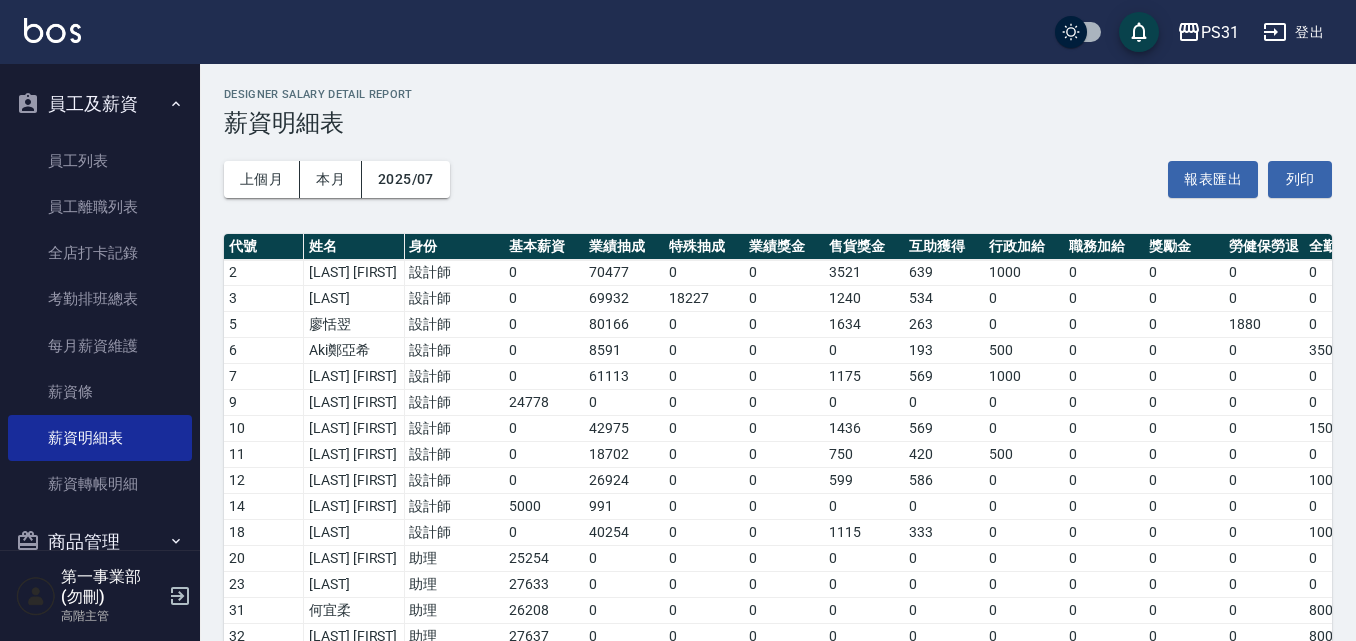 click on "上個月 本月 2025/07 報表匯出 列印" at bounding box center [778, 179] 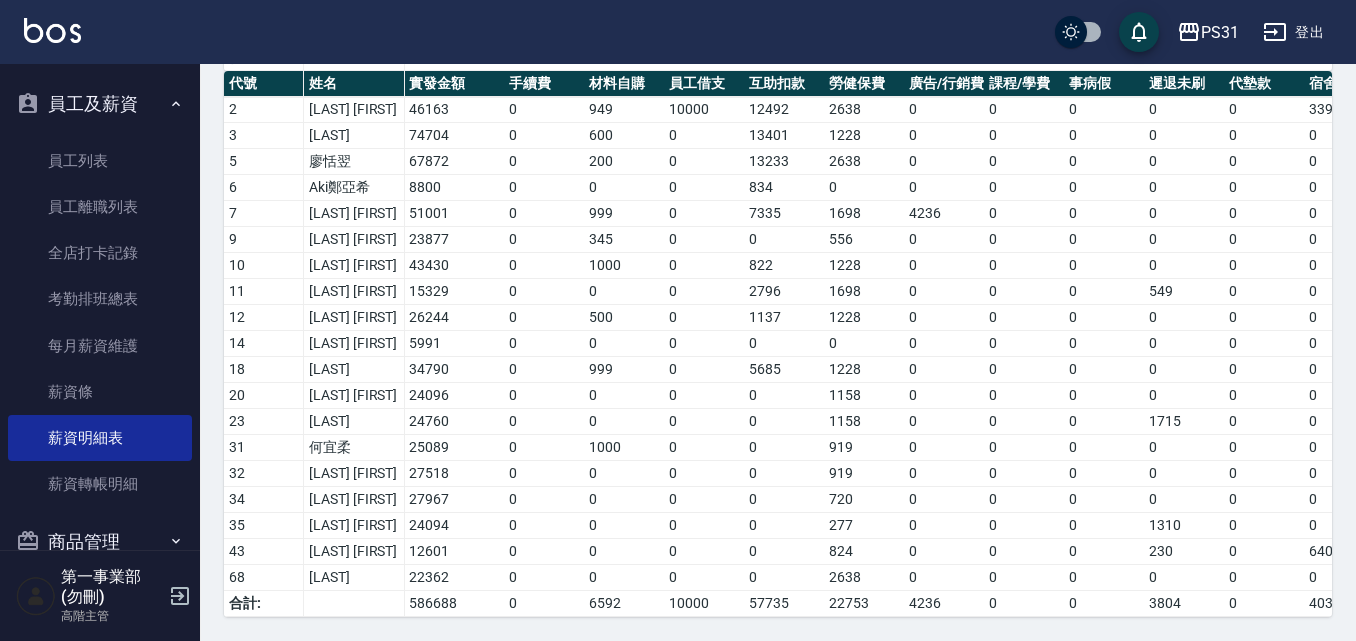 scroll, scrollTop: 687, scrollLeft: 0, axis: vertical 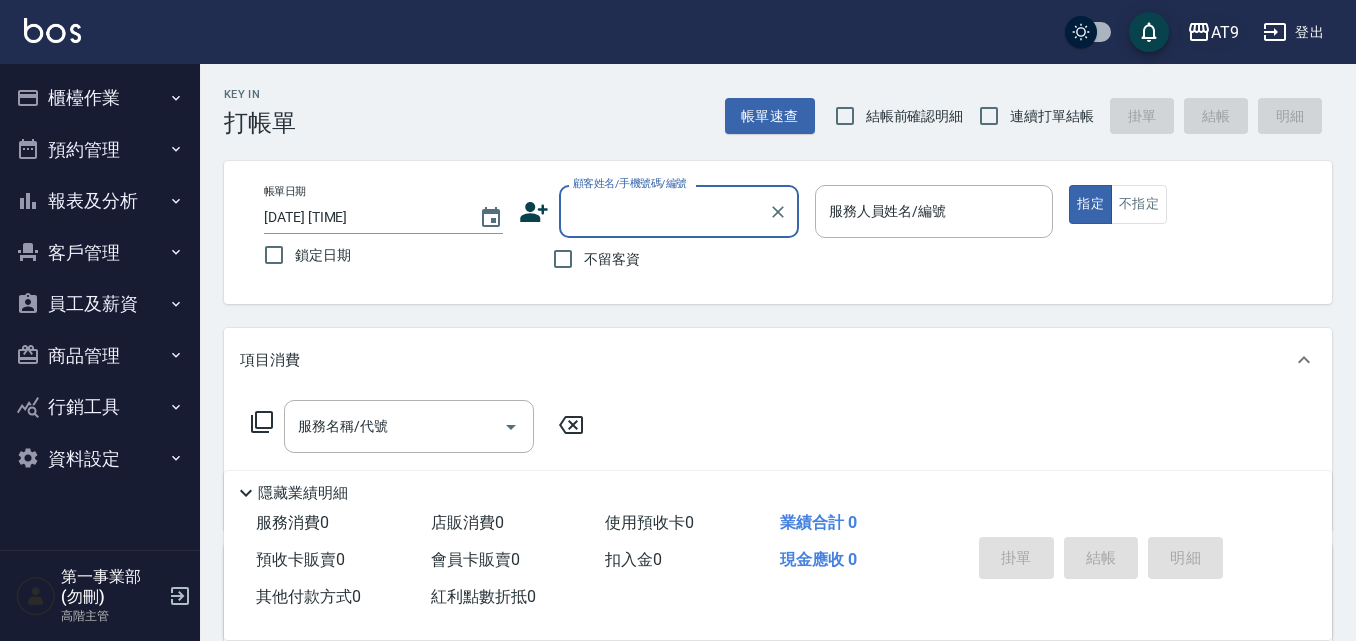 click on "AT9" at bounding box center [1225, 32] 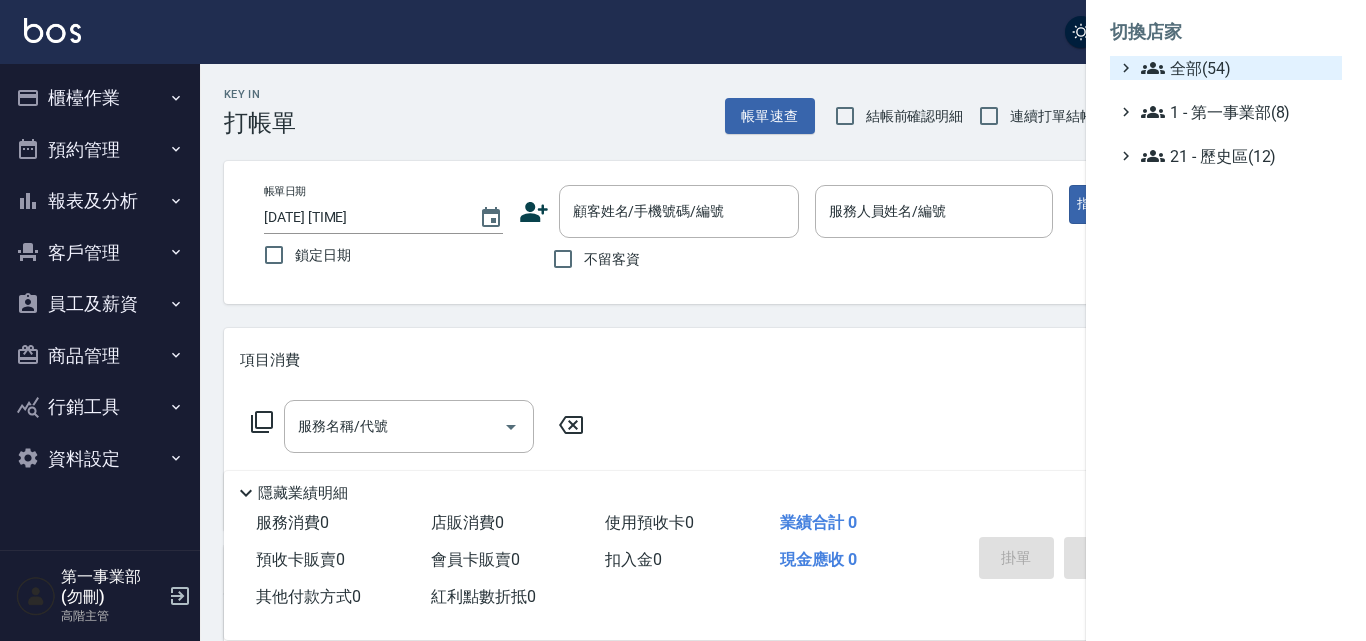click on "全部(54)" at bounding box center [1237, 68] 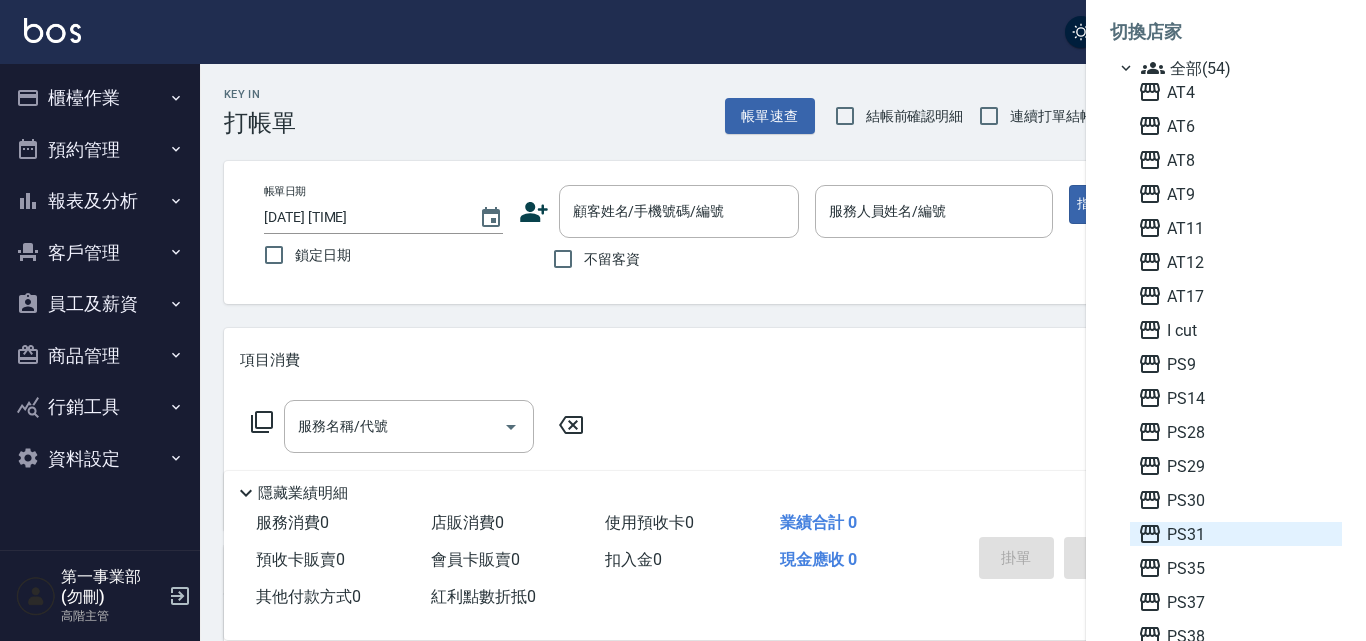 click on "PS31" at bounding box center (1236, 534) 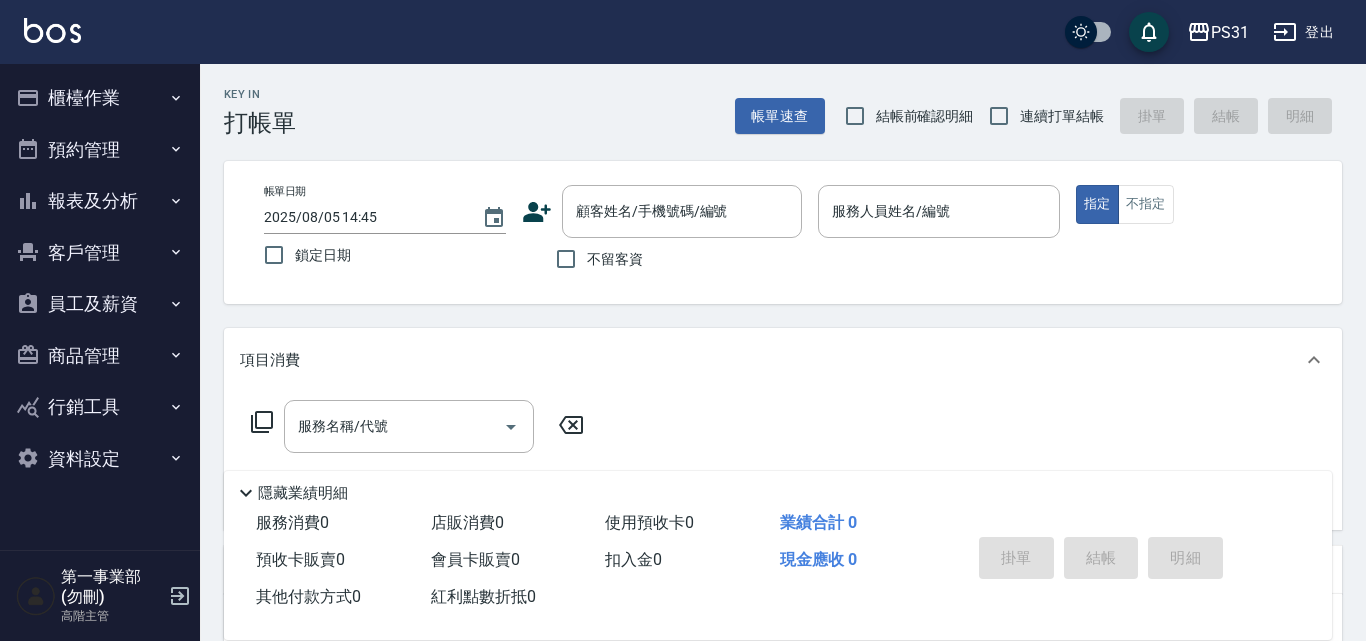 scroll, scrollTop: 0, scrollLeft: 0, axis: both 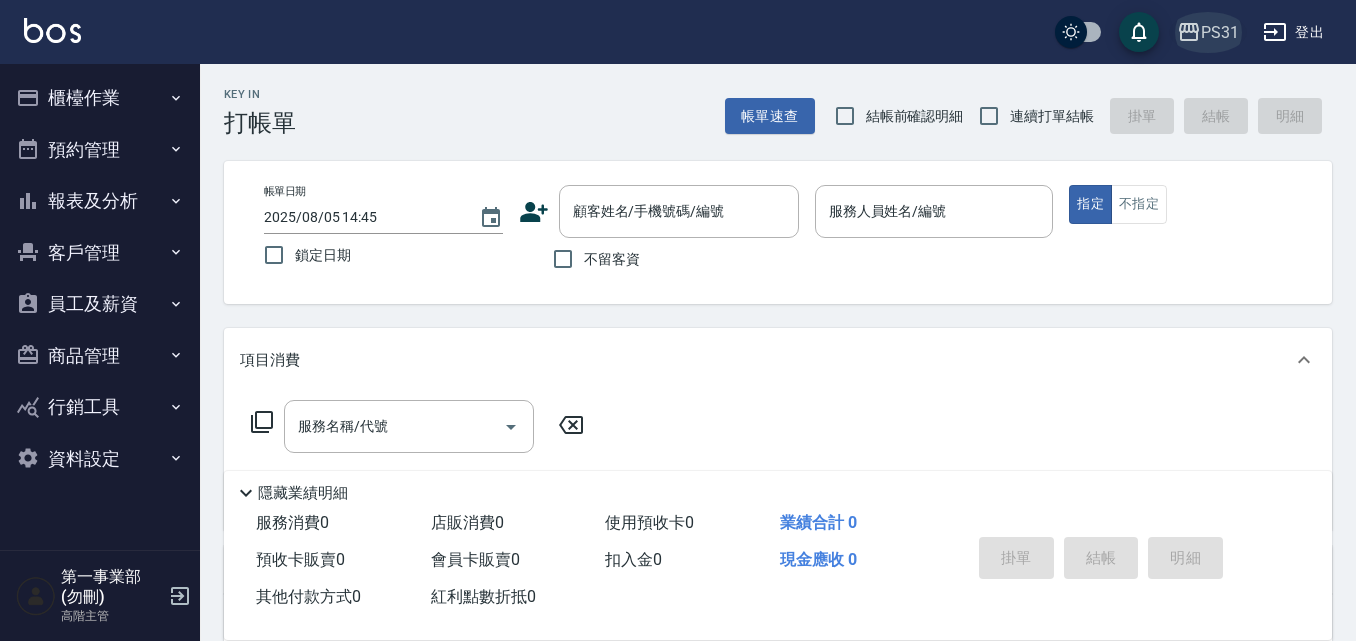 click on "PS31" at bounding box center (1220, 32) 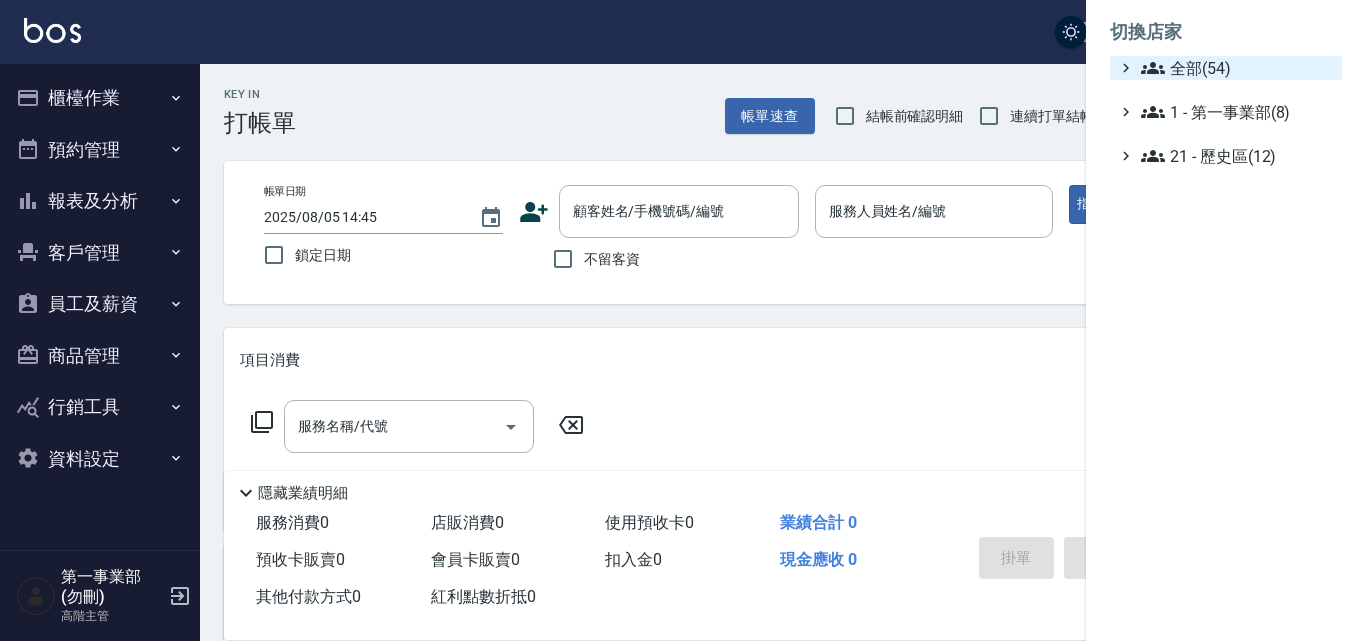 click on "全部(54)" at bounding box center [1237, 68] 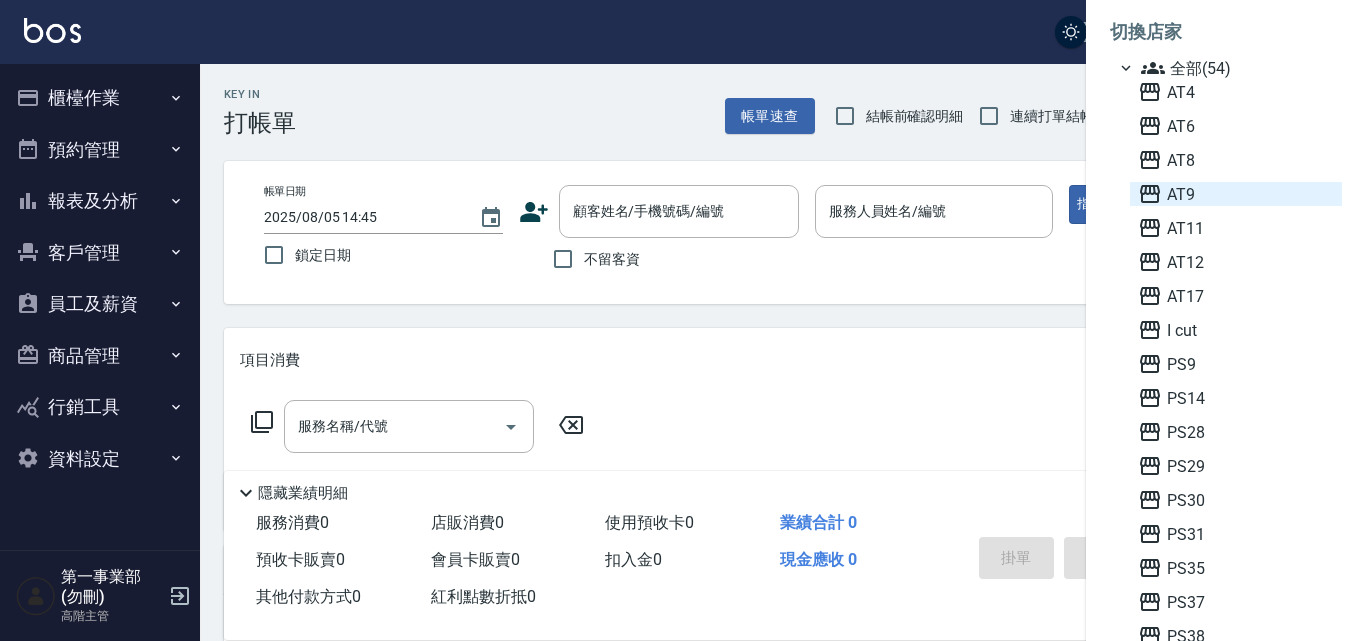 click on "AT9" at bounding box center (1236, 194) 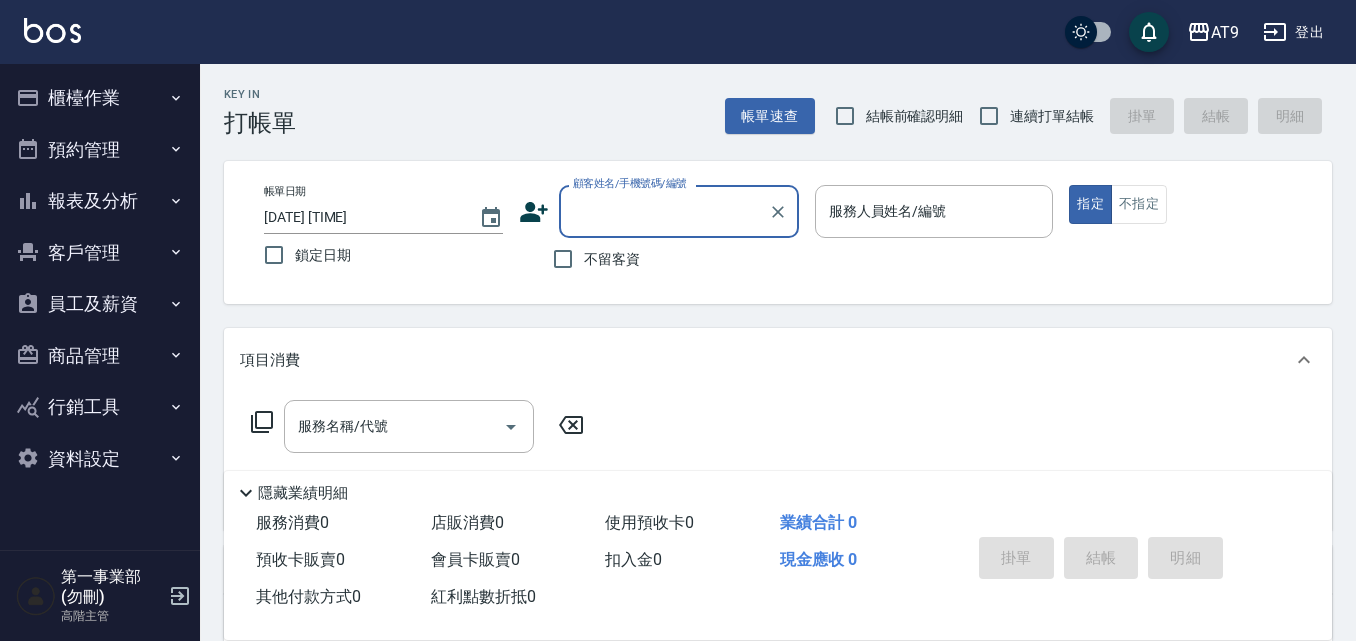 scroll, scrollTop: 0, scrollLeft: 0, axis: both 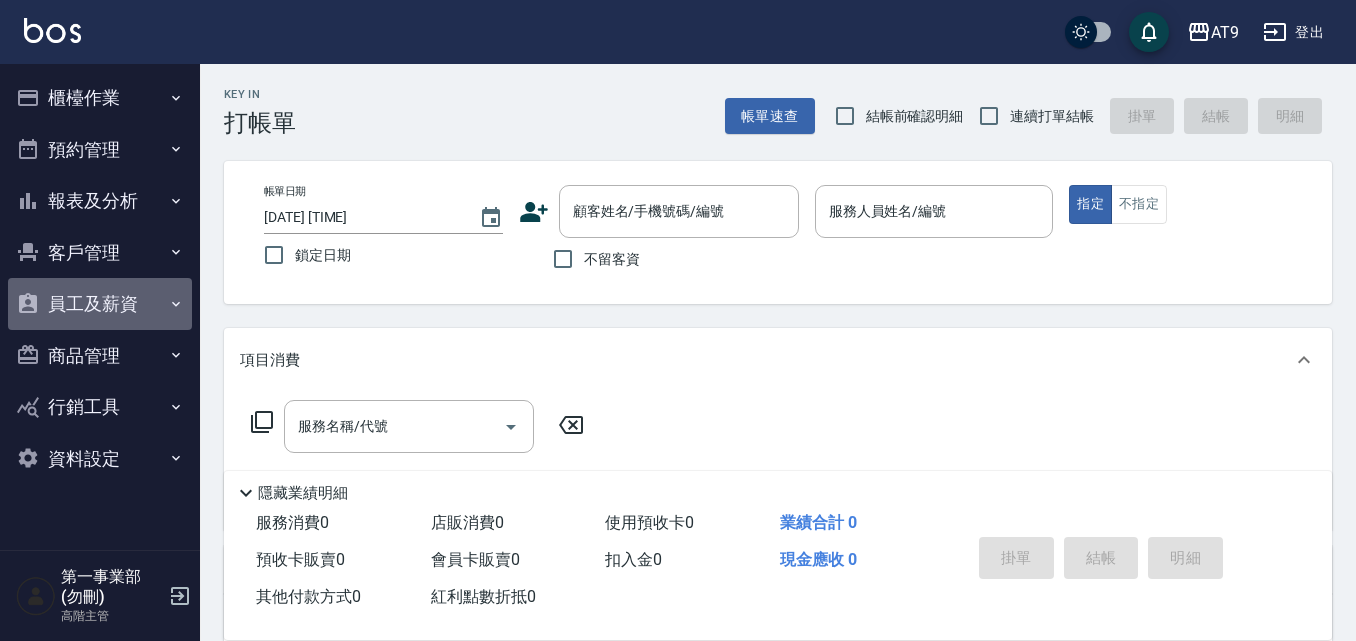 click on "員工及薪資" at bounding box center [100, 304] 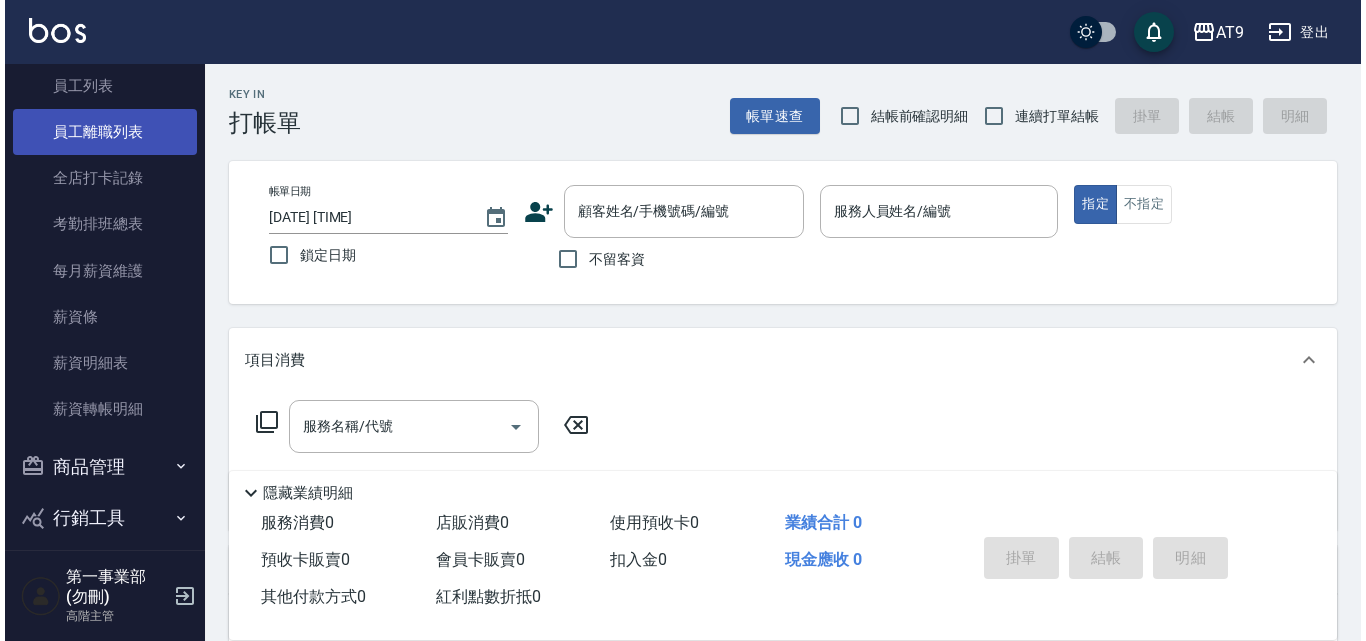 scroll, scrollTop: 300, scrollLeft: 0, axis: vertical 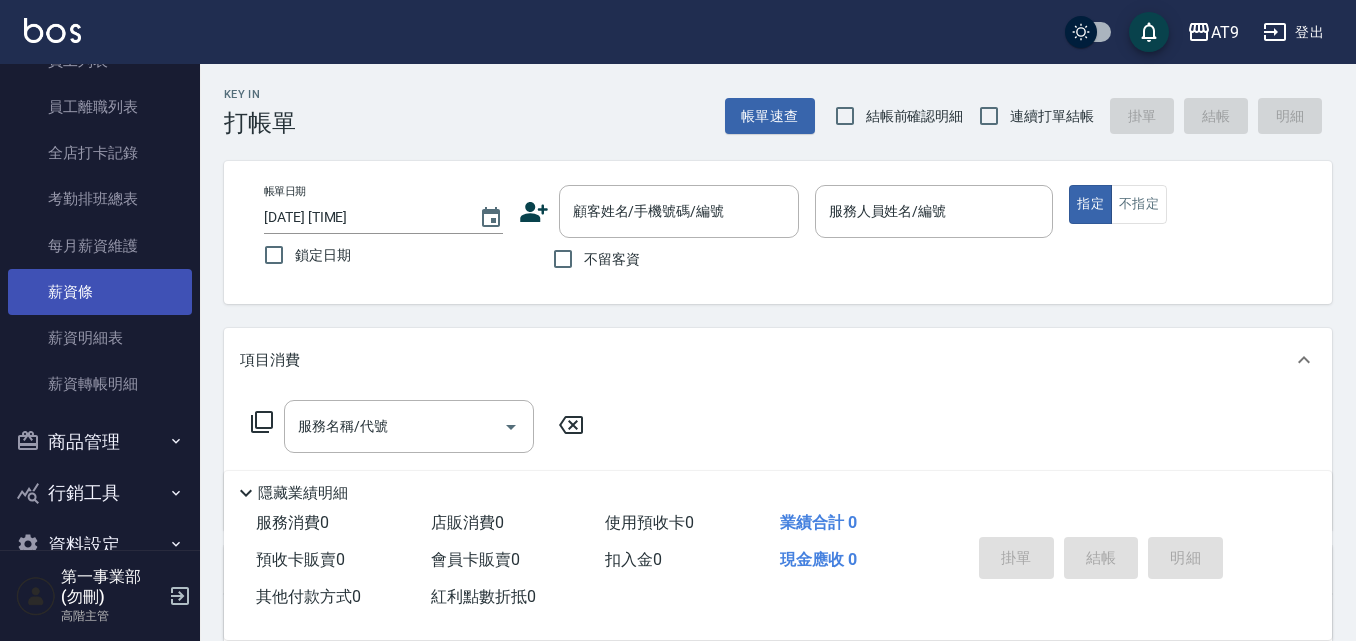 click on "薪資條" at bounding box center (100, 292) 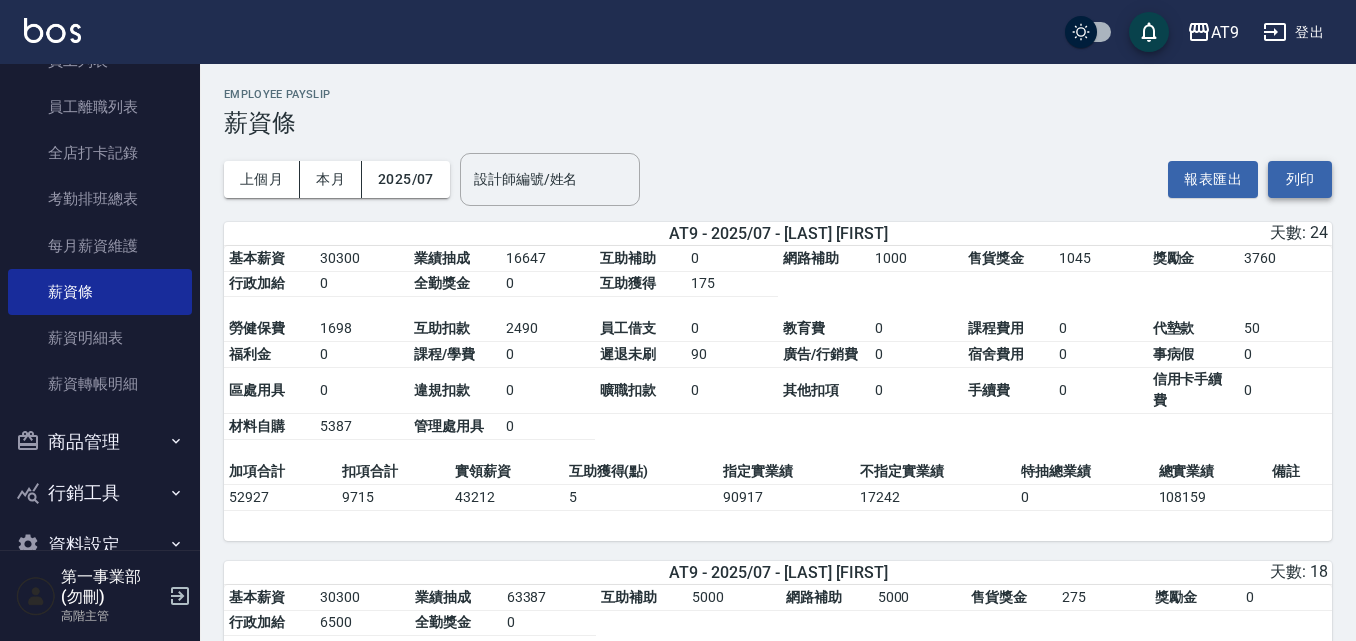 click on "列印" at bounding box center [1300, 179] 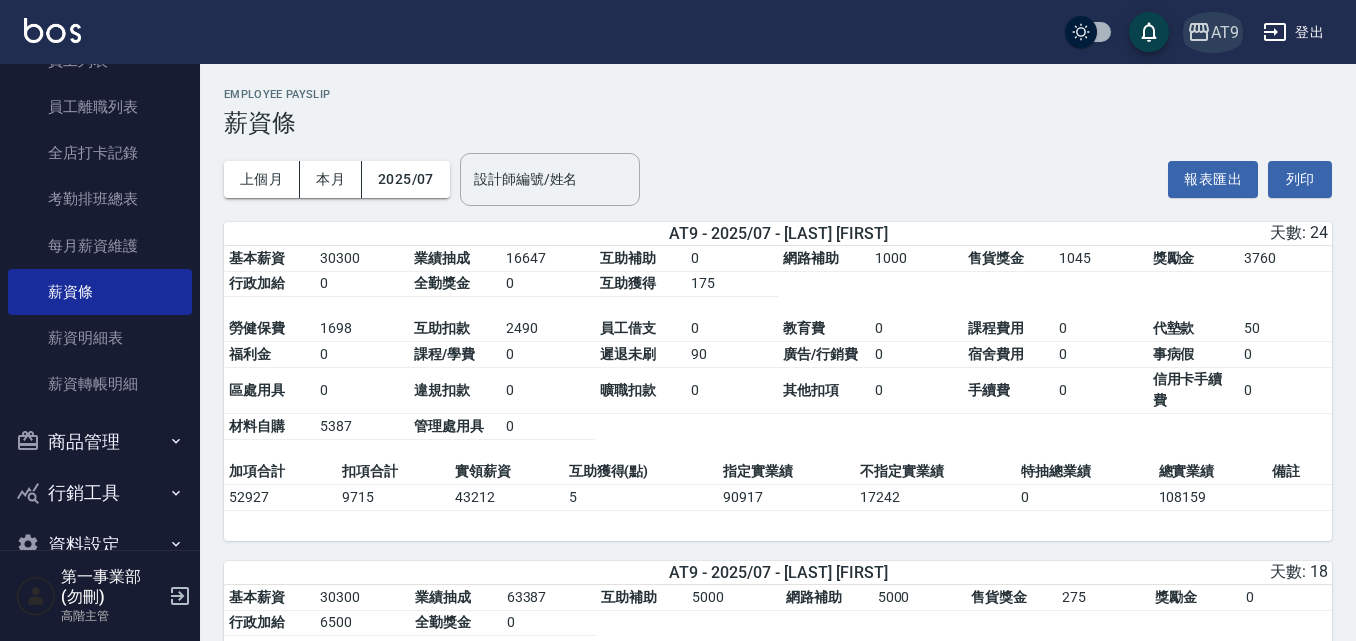 click on "AT9" at bounding box center (1225, 32) 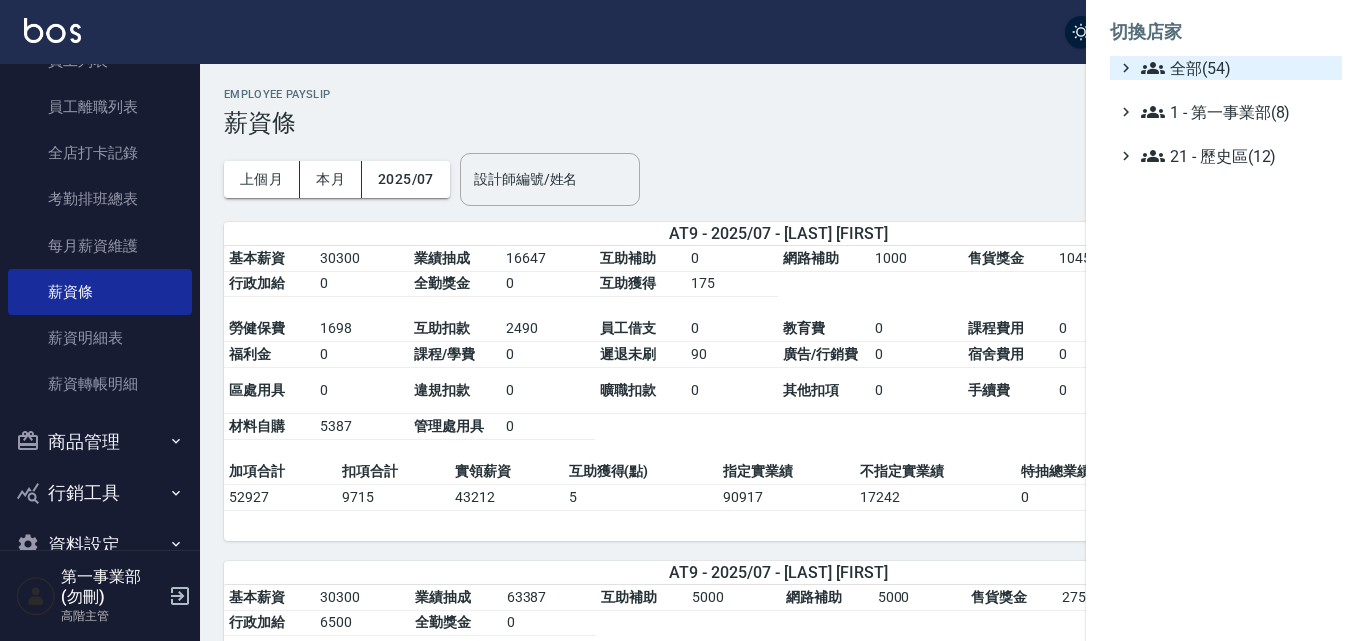 click on "全部(54)" at bounding box center (1237, 68) 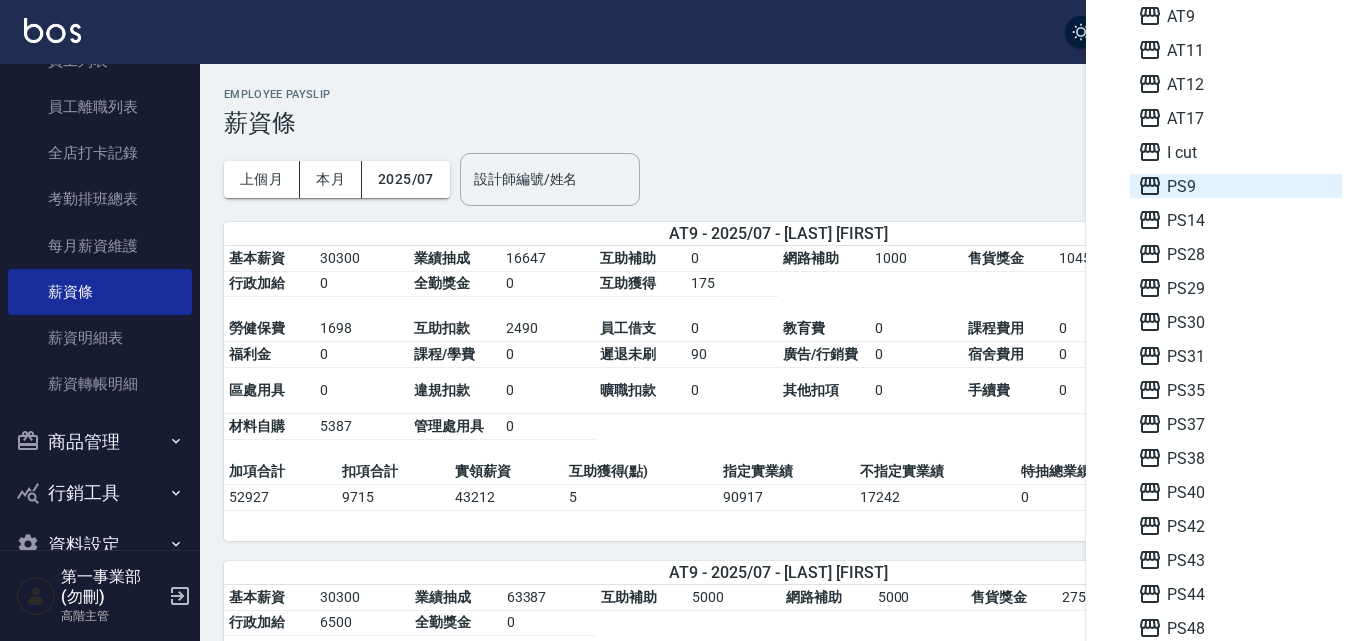 scroll, scrollTop: 200, scrollLeft: 0, axis: vertical 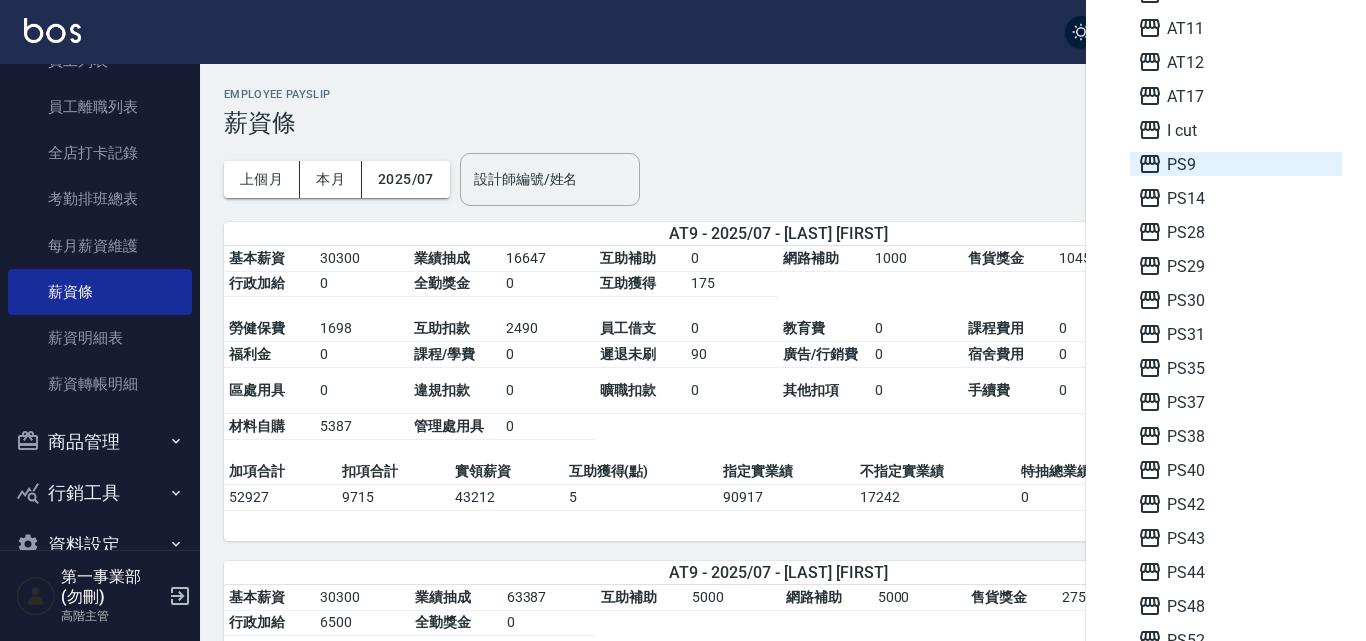 click on "PS9" at bounding box center (1236, 164) 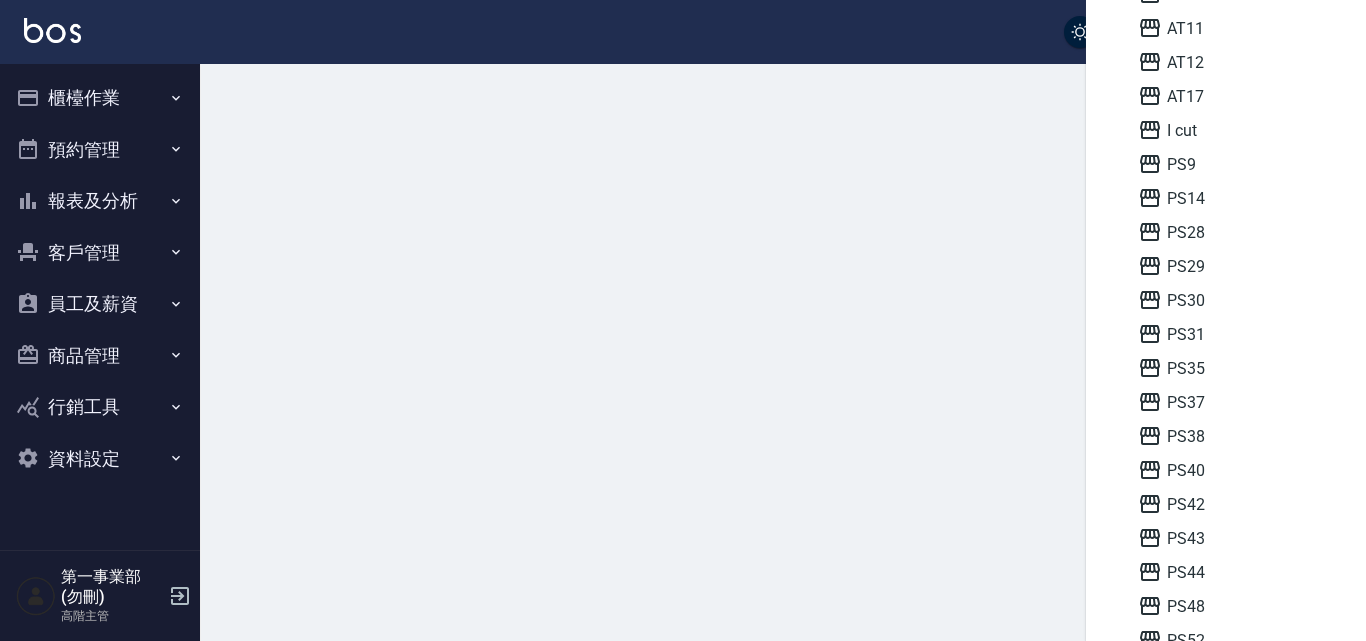 scroll, scrollTop: 0, scrollLeft: 0, axis: both 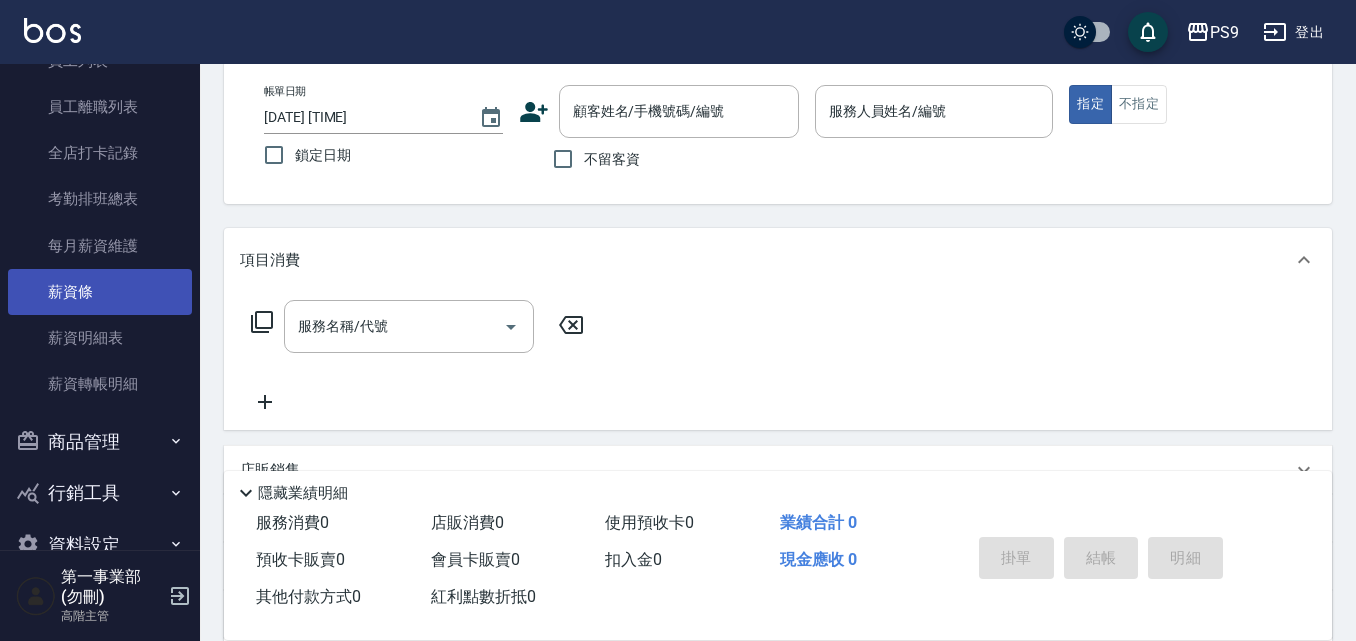 click on "薪資條" at bounding box center (100, 292) 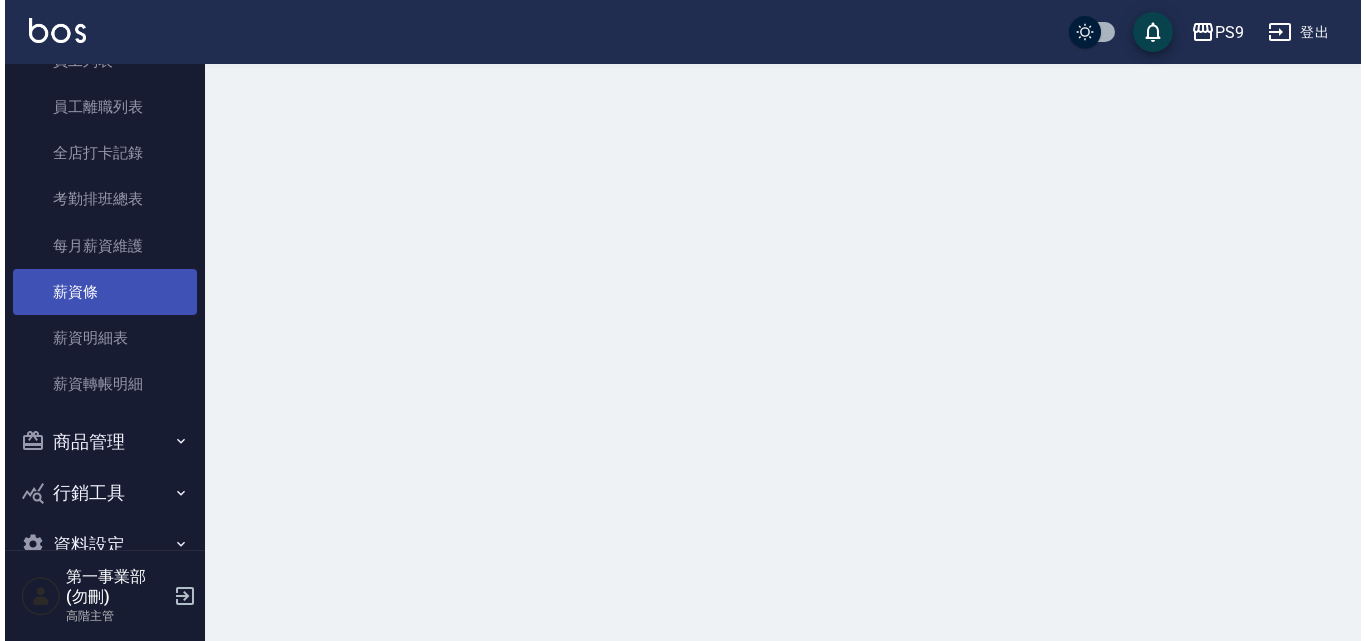 scroll, scrollTop: 0, scrollLeft: 0, axis: both 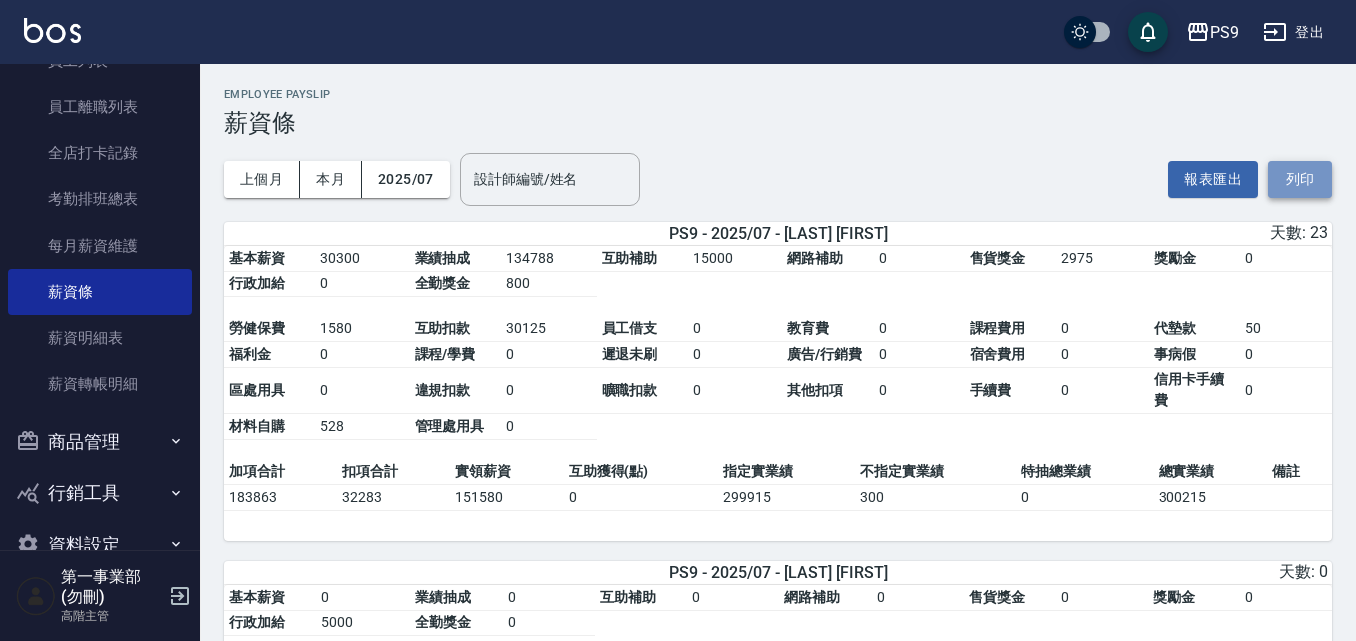 click on "列印" at bounding box center (1300, 179) 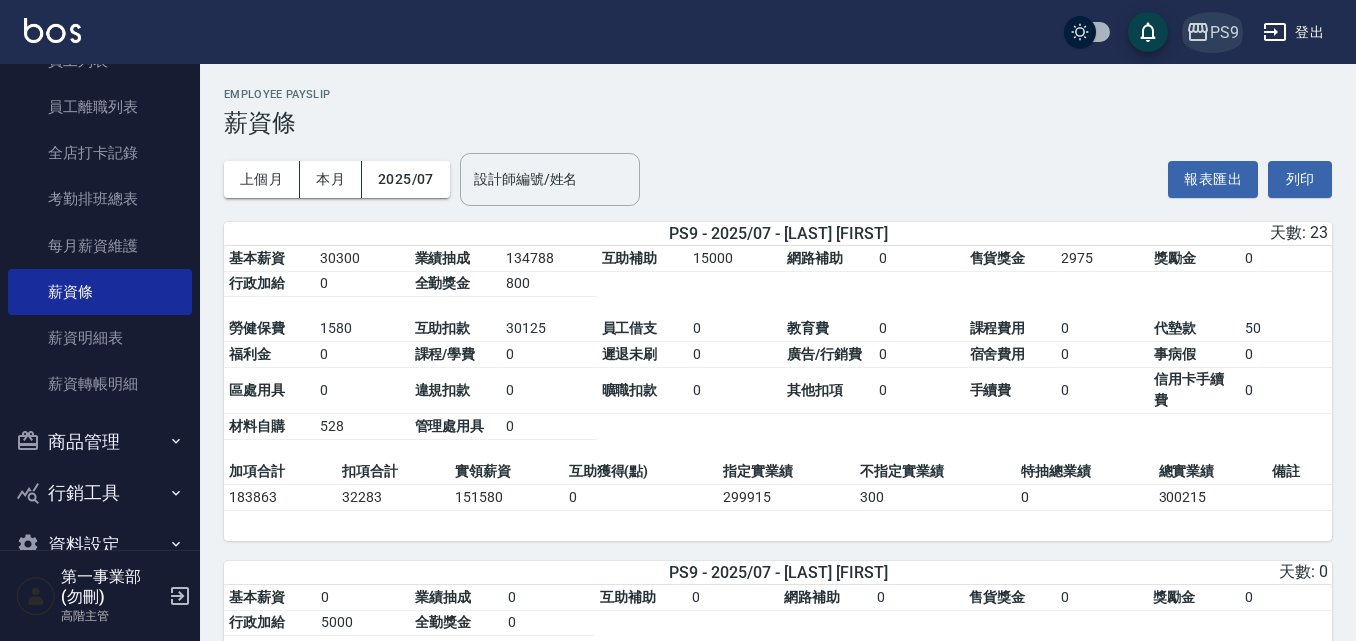 click on "PS9" at bounding box center [1224, 32] 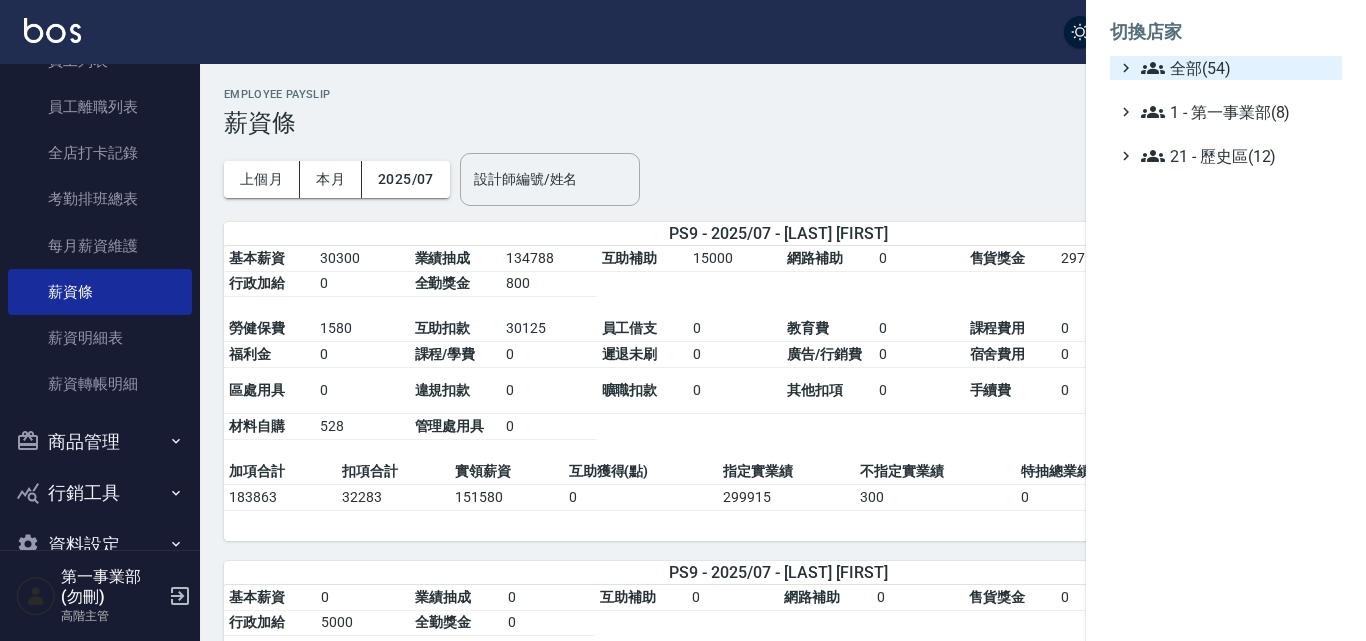 click on "全部(54)" at bounding box center (1237, 68) 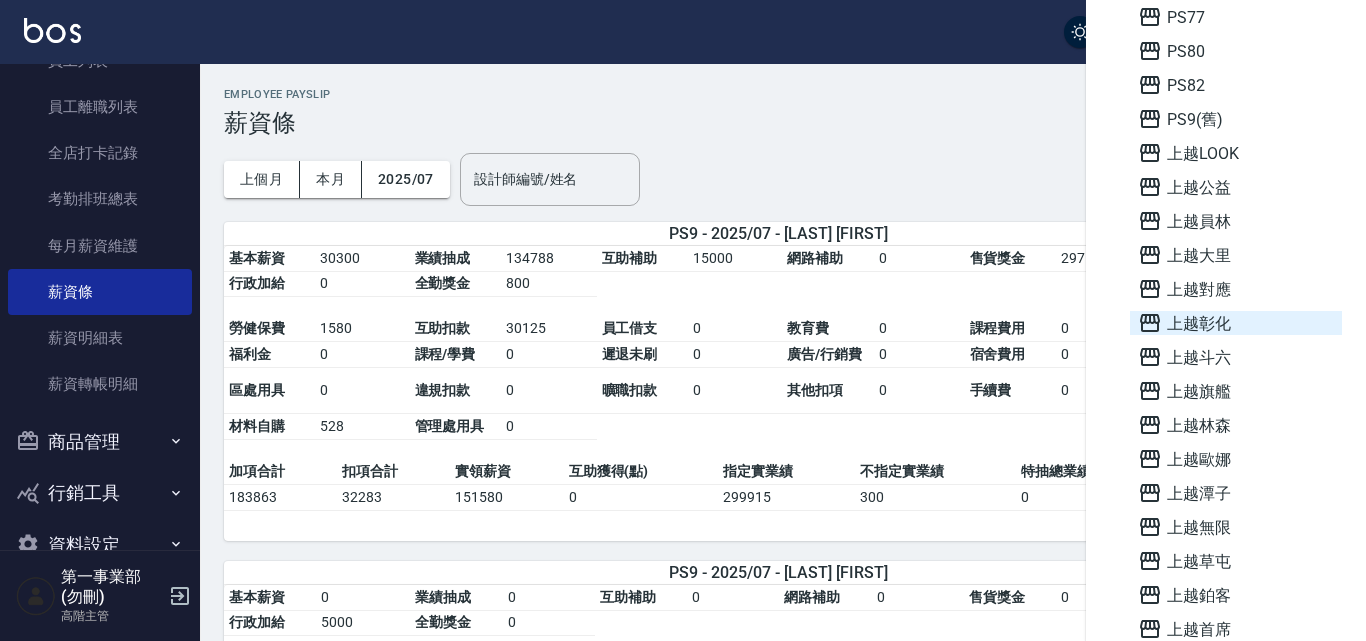 scroll, scrollTop: 961, scrollLeft: 0, axis: vertical 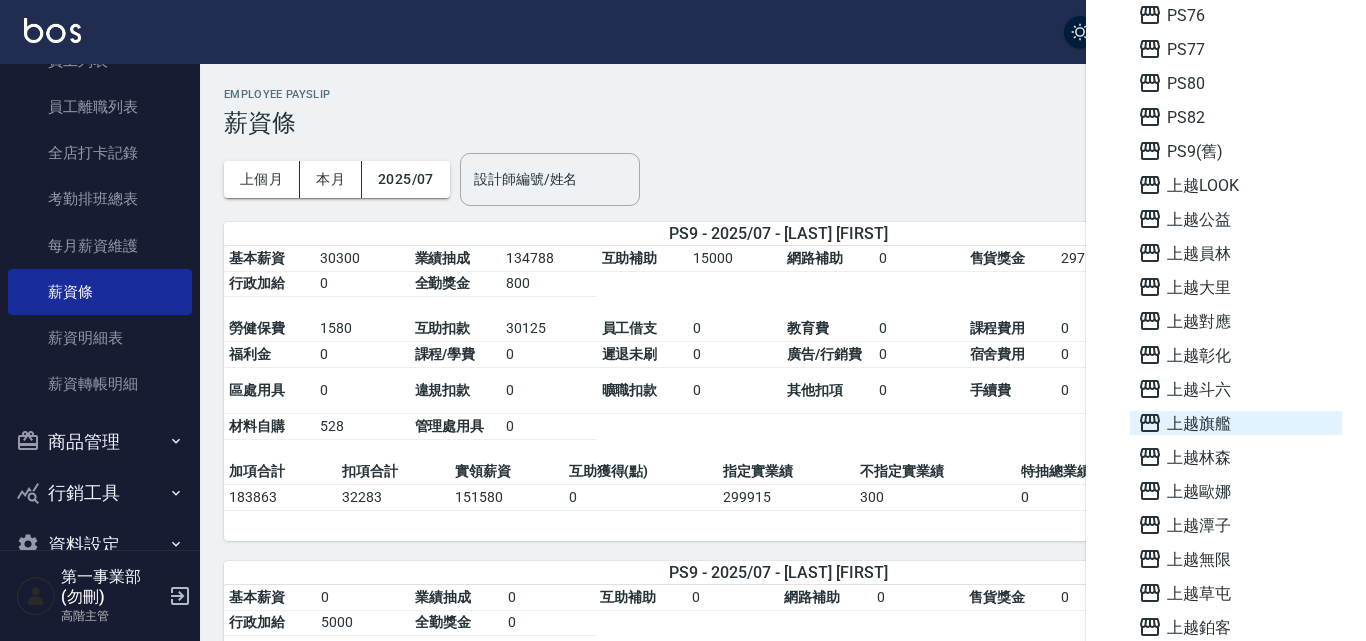 click on "上越旗艦" at bounding box center (1236, 423) 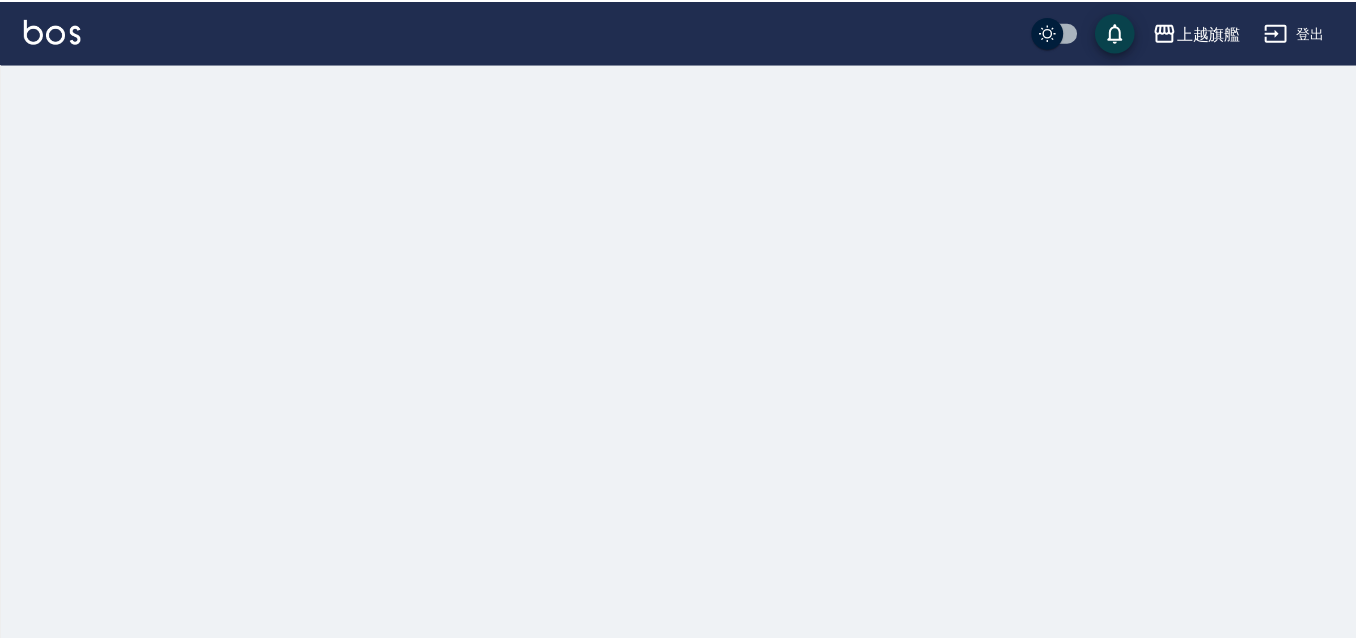 scroll, scrollTop: 0, scrollLeft: 0, axis: both 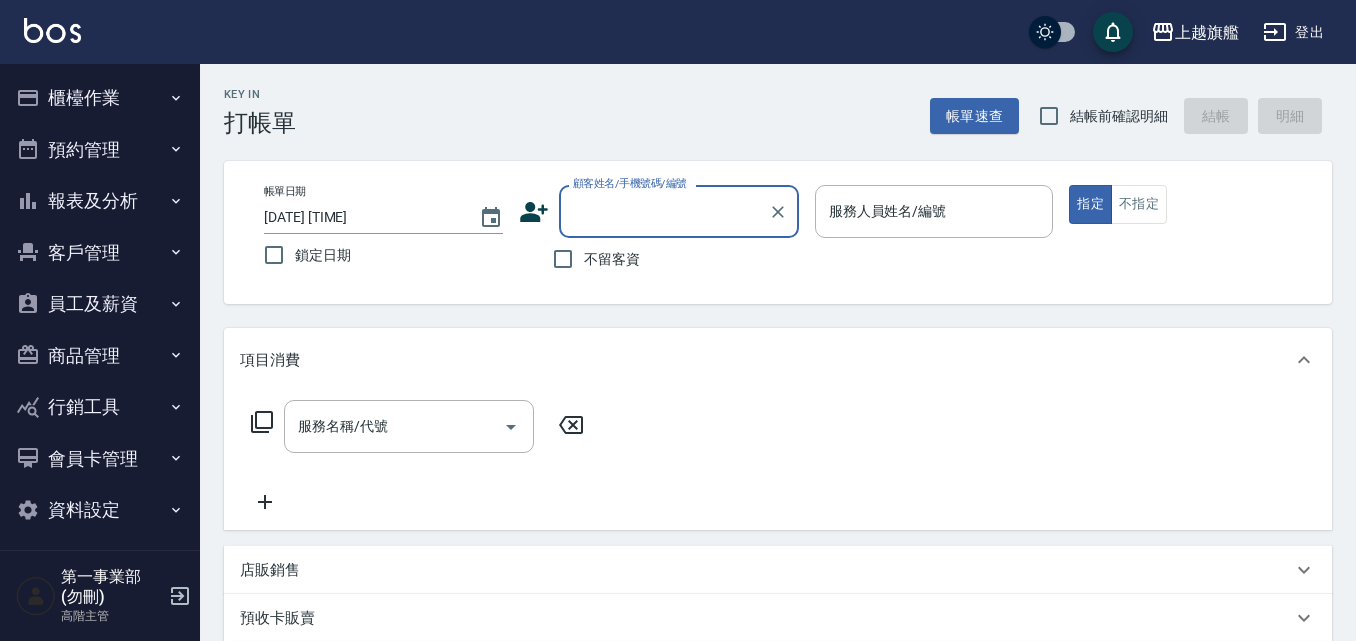 click on "員工及薪資" at bounding box center [100, 304] 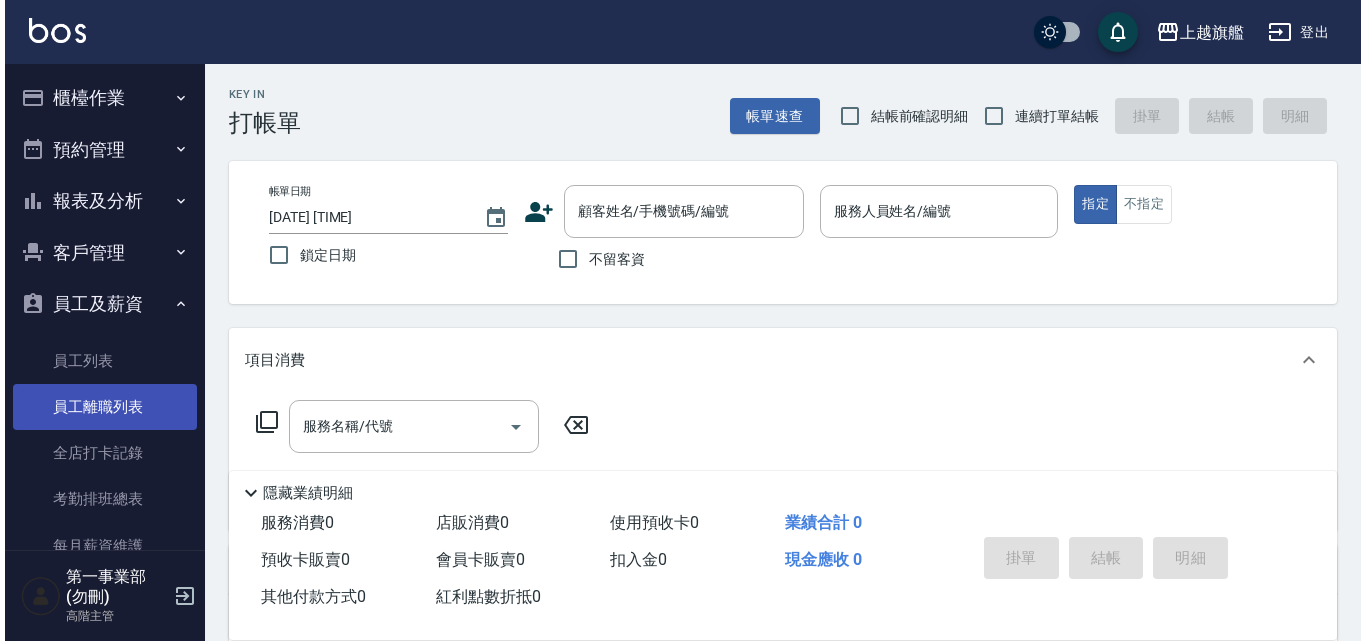 scroll, scrollTop: 200, scrollLeft: 0, axis: vertical 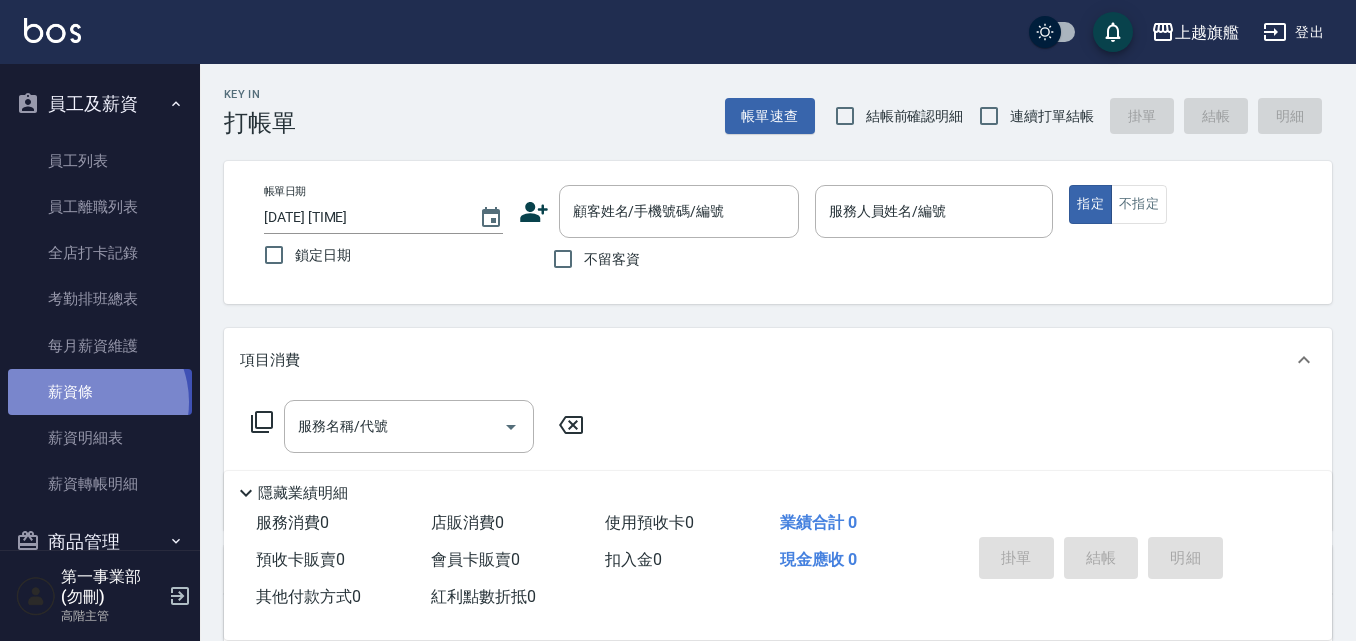 click on "薪資條" at bounding box center [100, 392] 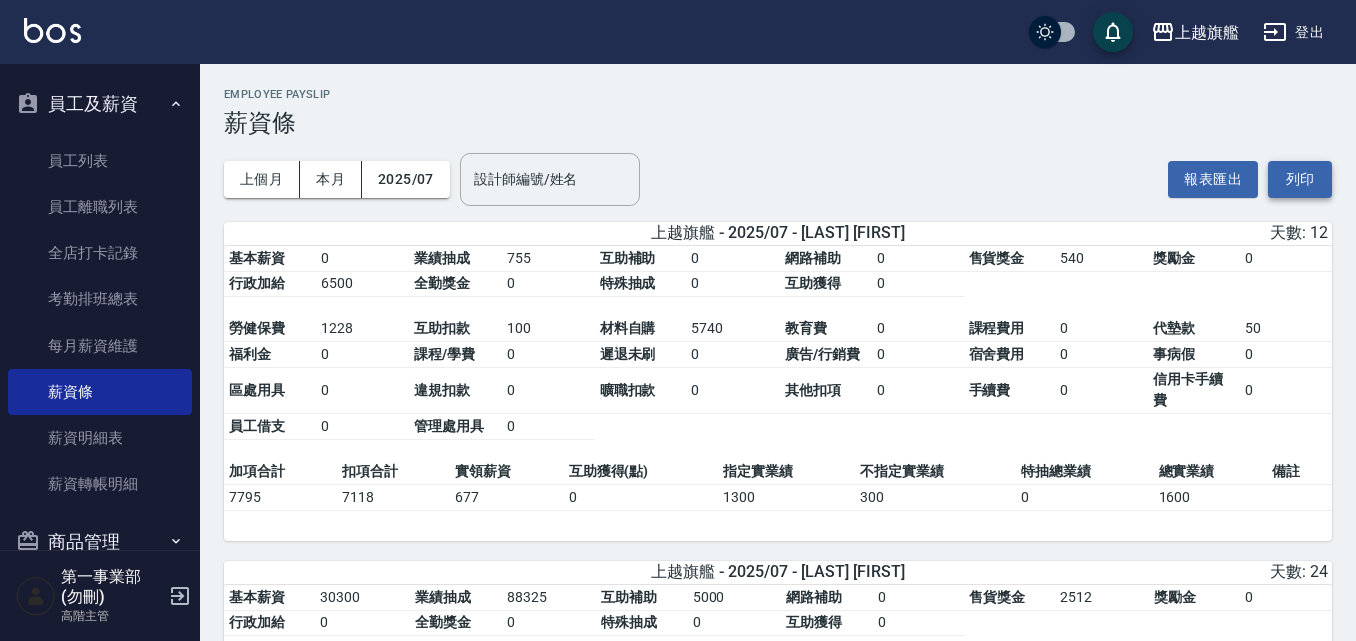 click on "列印" at bounding box center [1300, 179] 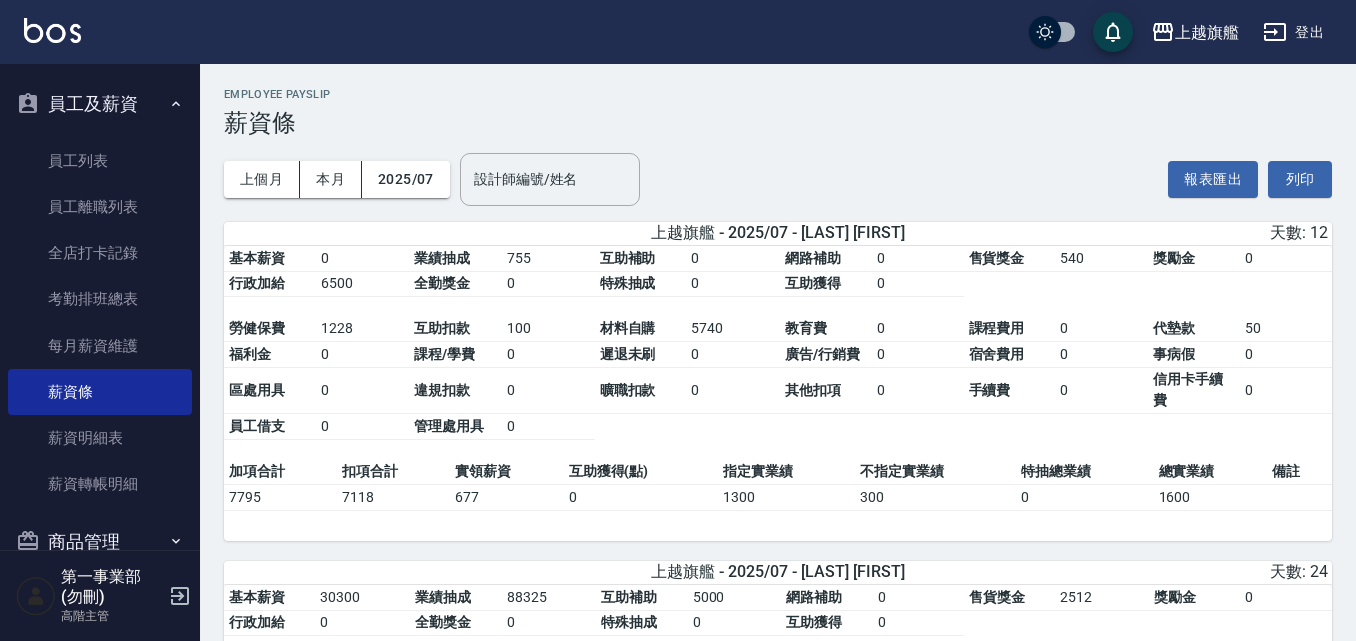 click on "上越旗艦 登出" at bounding box center [678, 32] 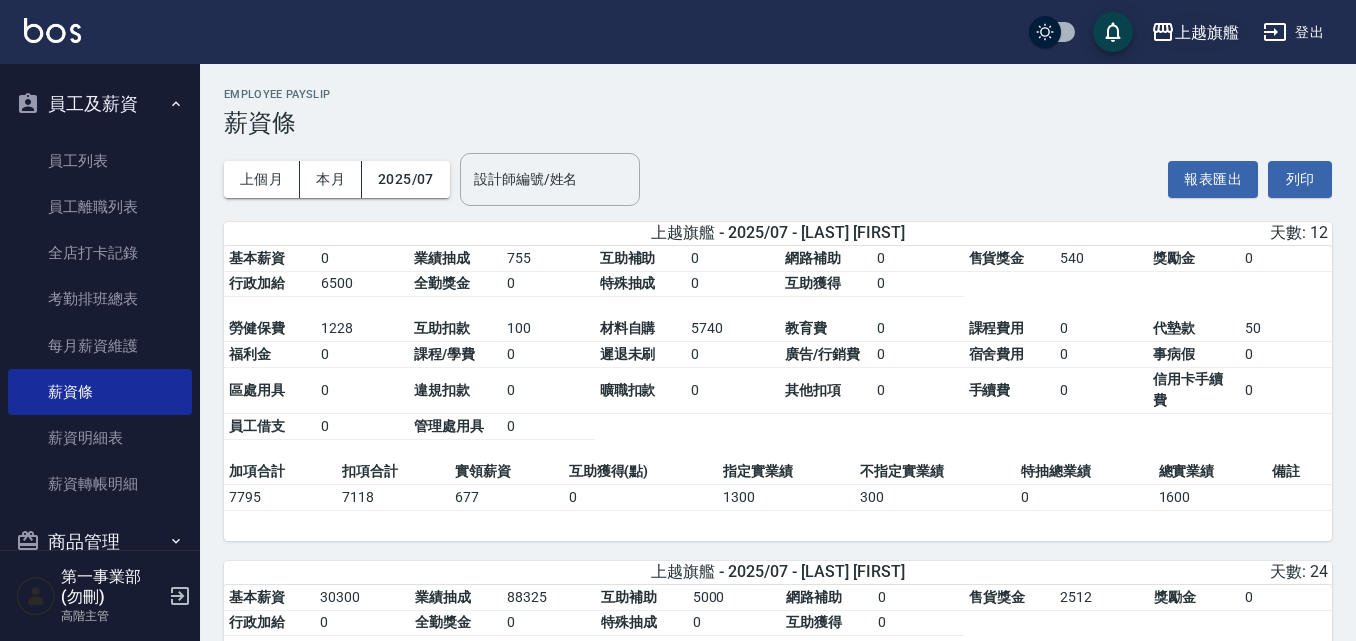 click on "上越旗艦" at bounding box center (1207, 32) 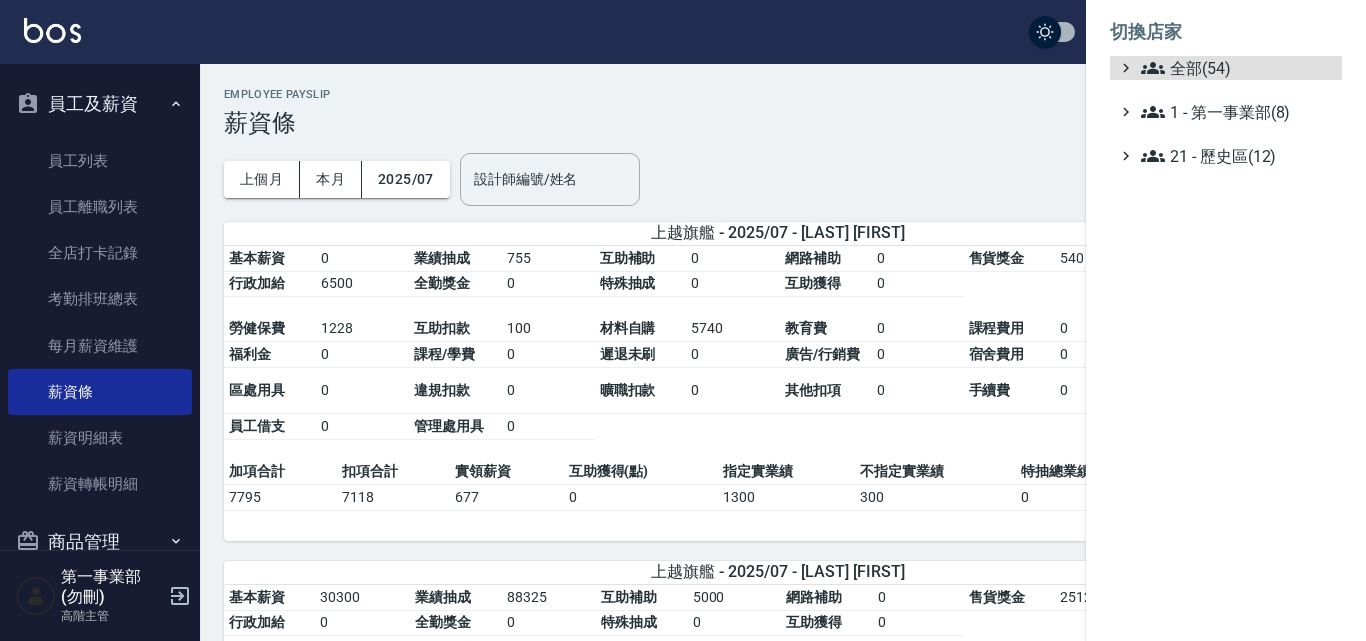 click on "全部(54) 1 - 第一事業部(8) 21 - 歷史區(12)" at bounding box center [1226, 112] 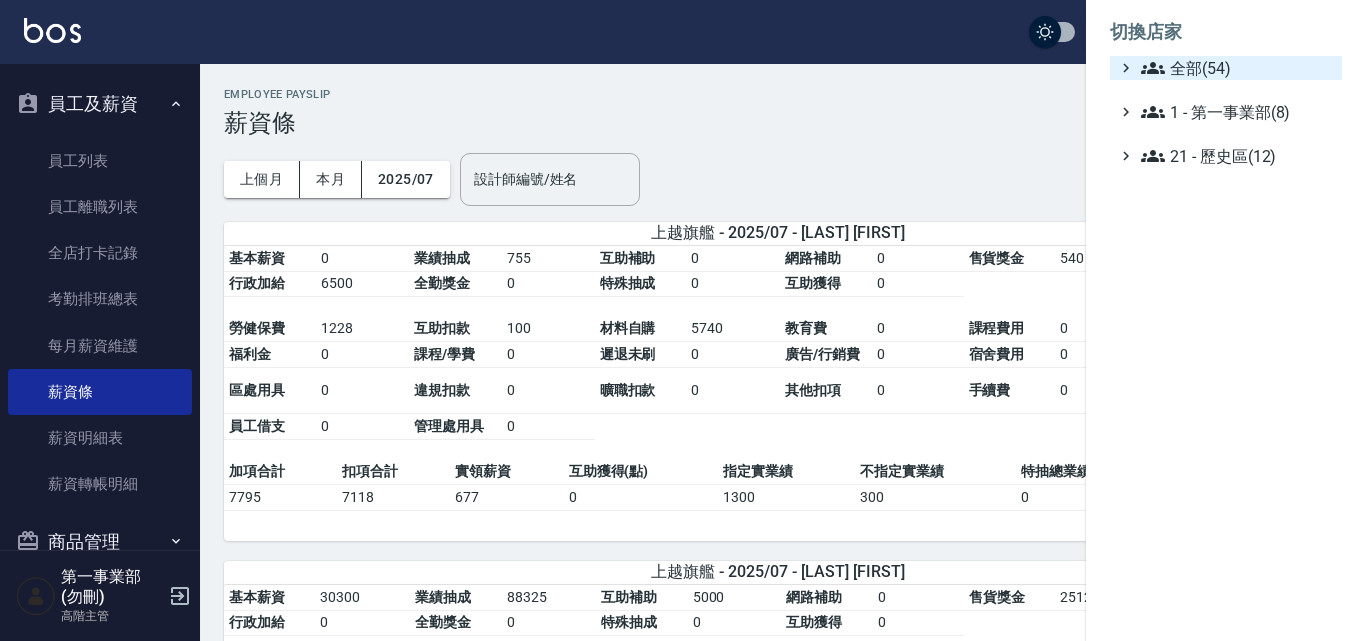 click on "全部(54)" at bounding box center (1237, 68) 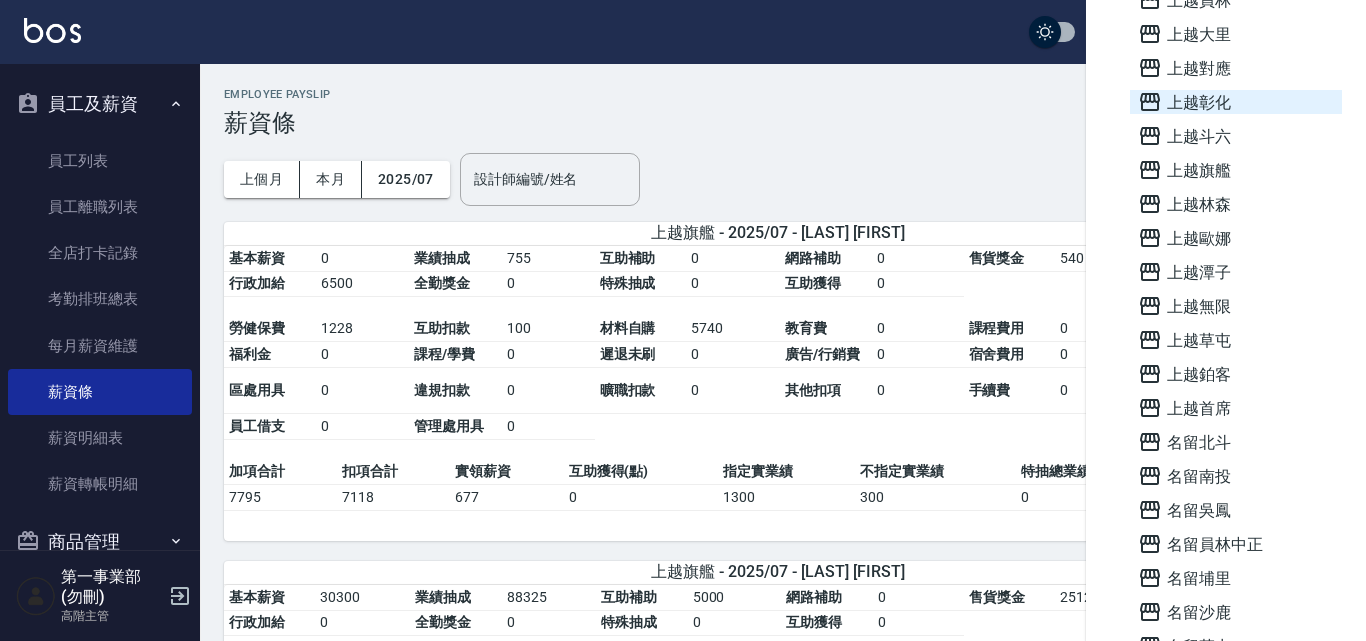 scroll, scrollTop: 1061, scrollLeft: 0, axis: vertical 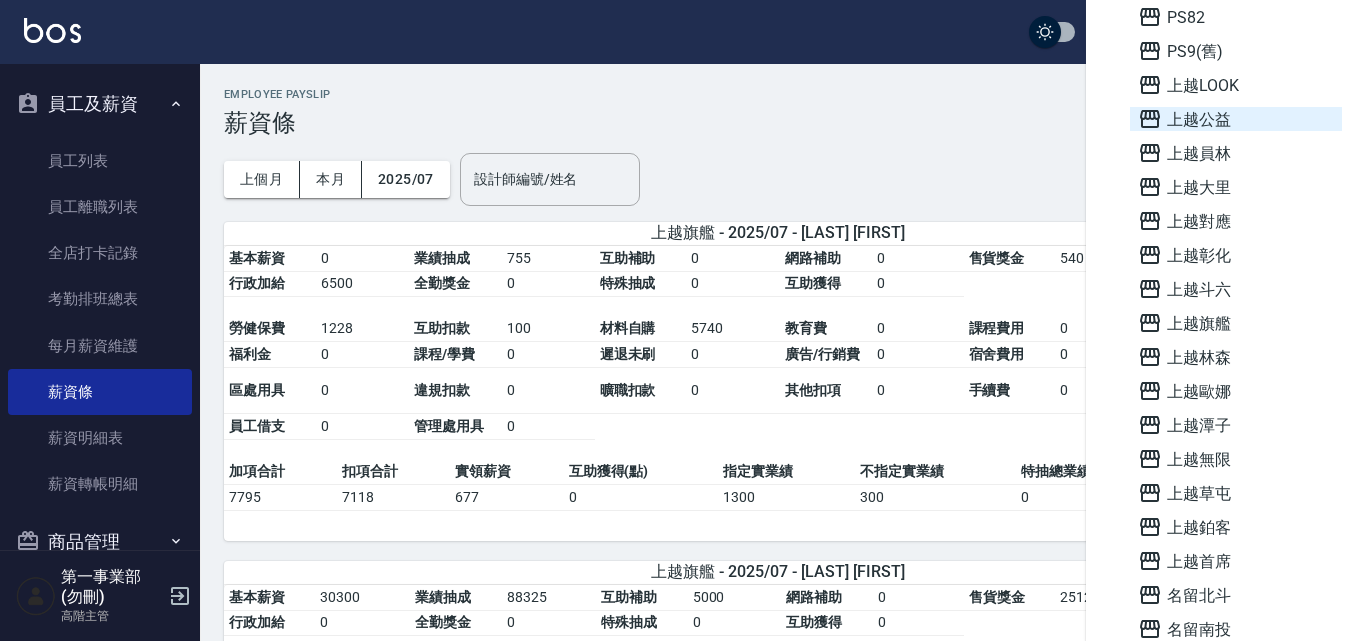 click on "上越公益" at bounding box center [1236, 119] 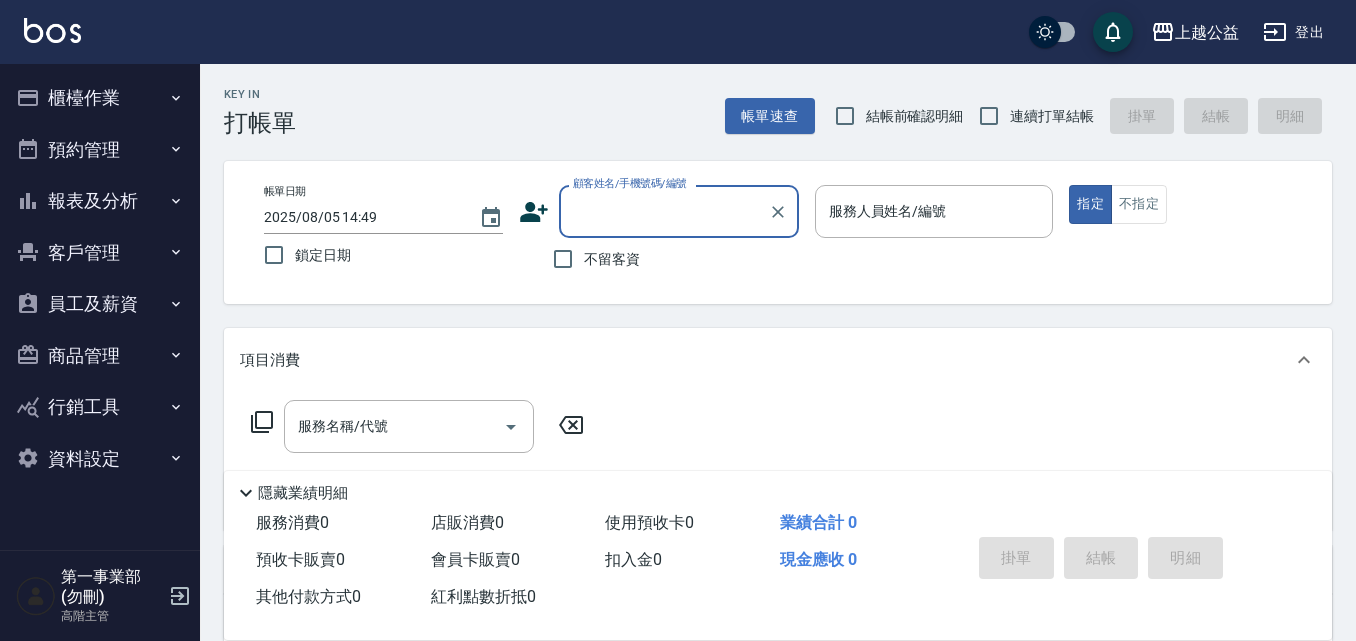 scroll, scrollTop: 0, scrollLeft: 0, axis: both 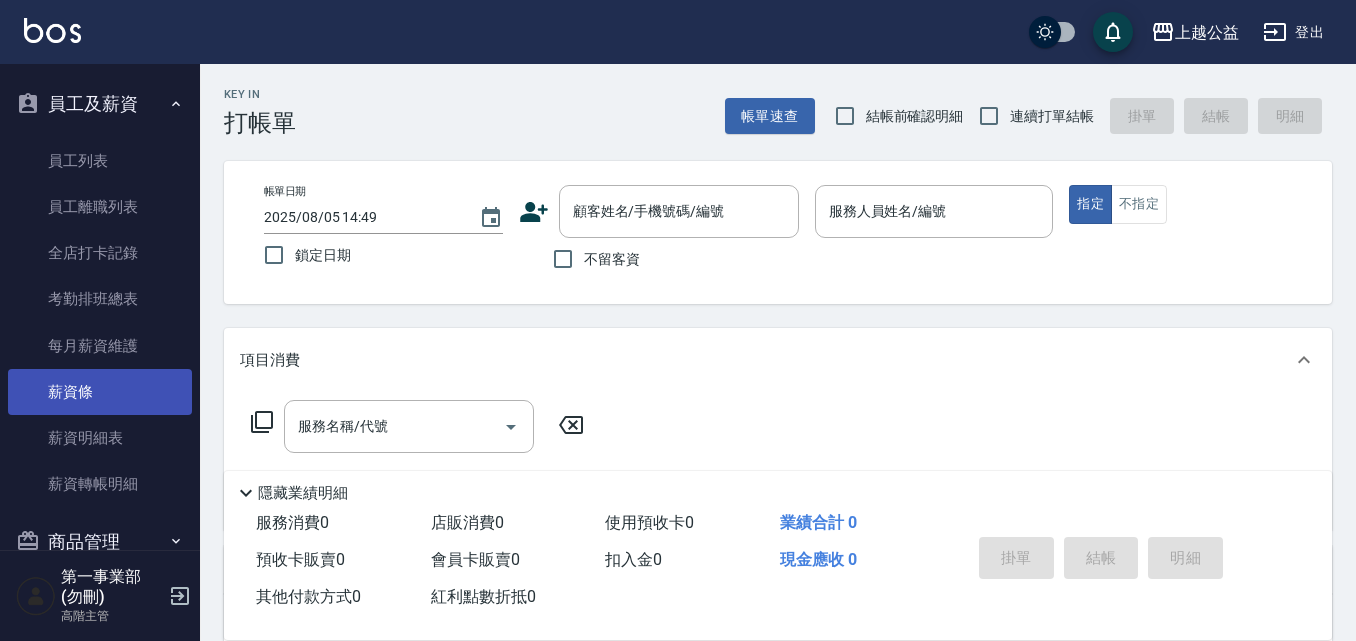 click on "薪資條" at bounding box center [100, 392] 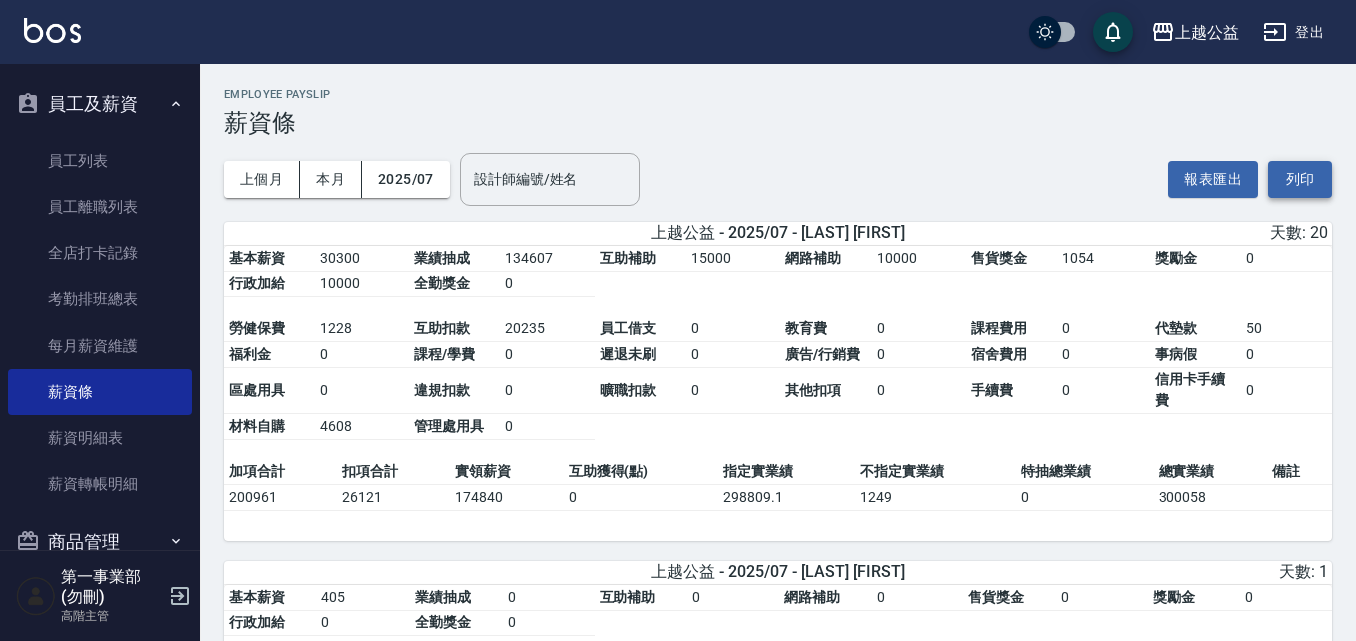 click on "列印" at bounding box center [1300, 179] 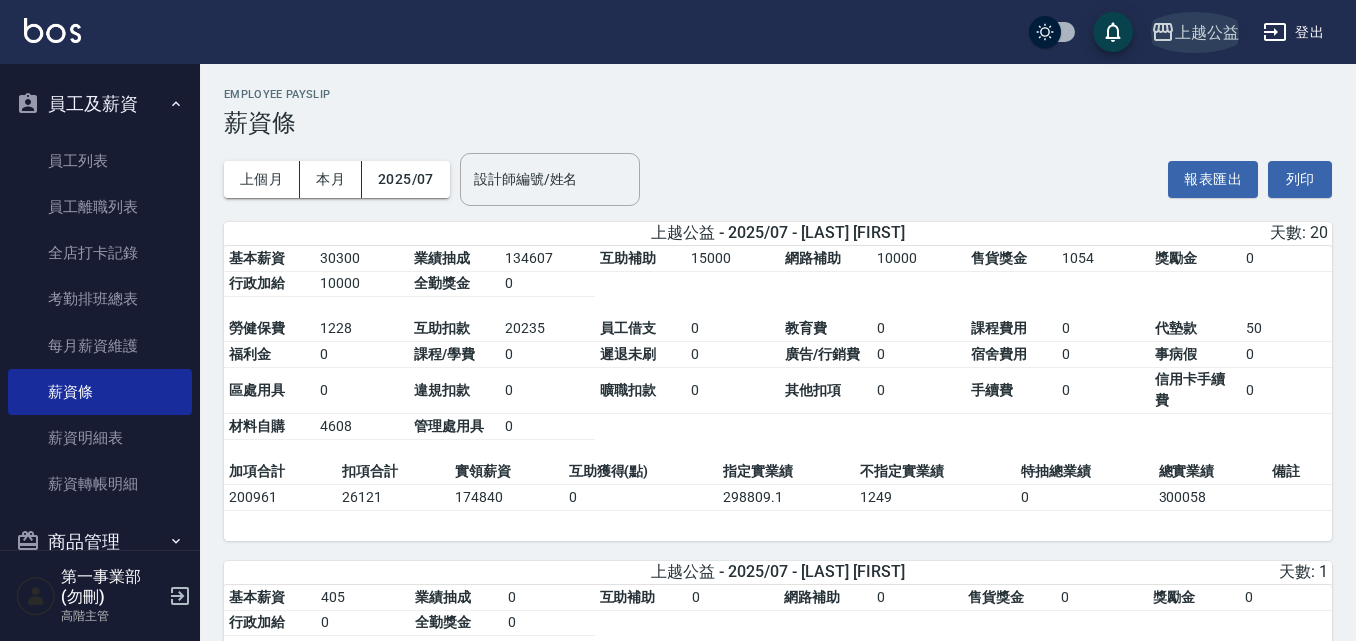 click on "上越公益" at bounding box center [1195, 32] 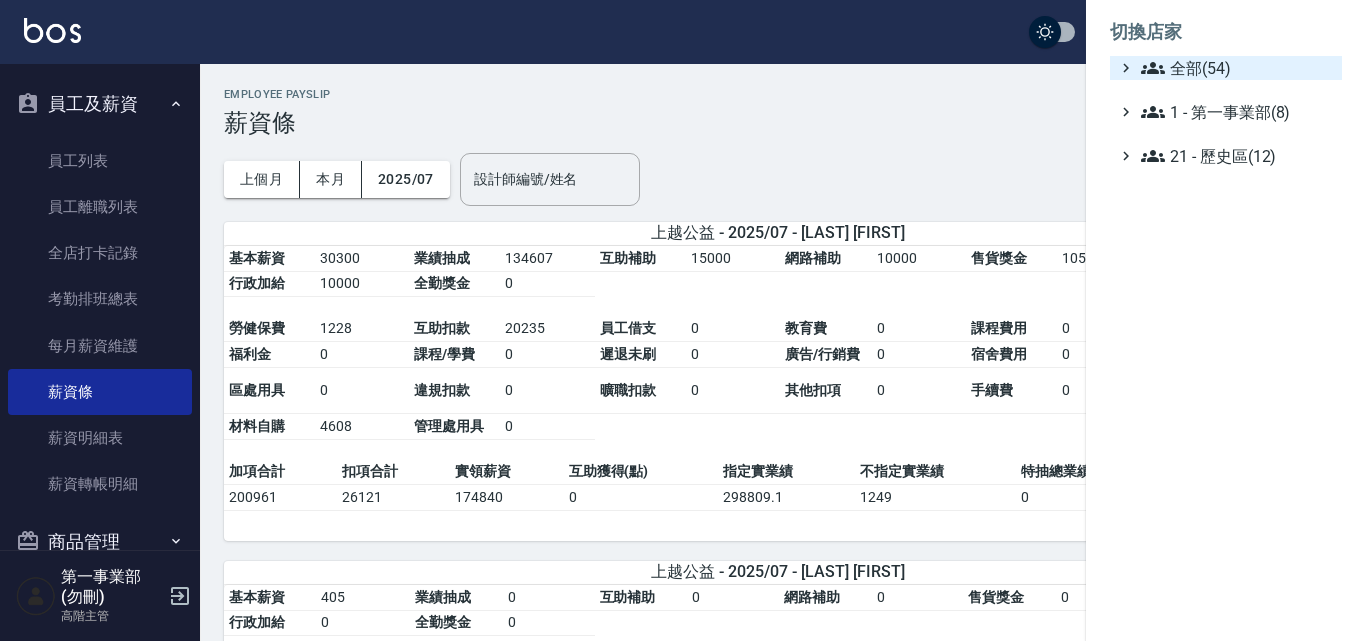 click on "全部(54)" at bounding box center [1237, 68] 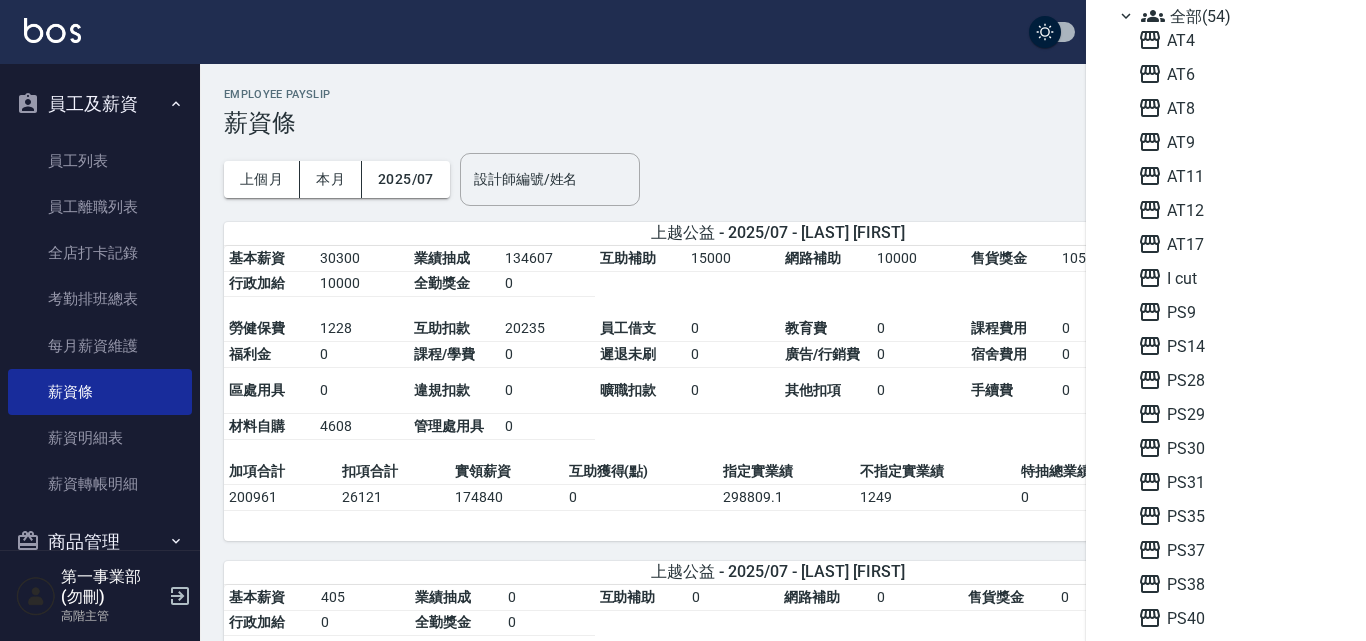 scroll, scrollTop: 100, scrollLeft: 0, axis: vertical 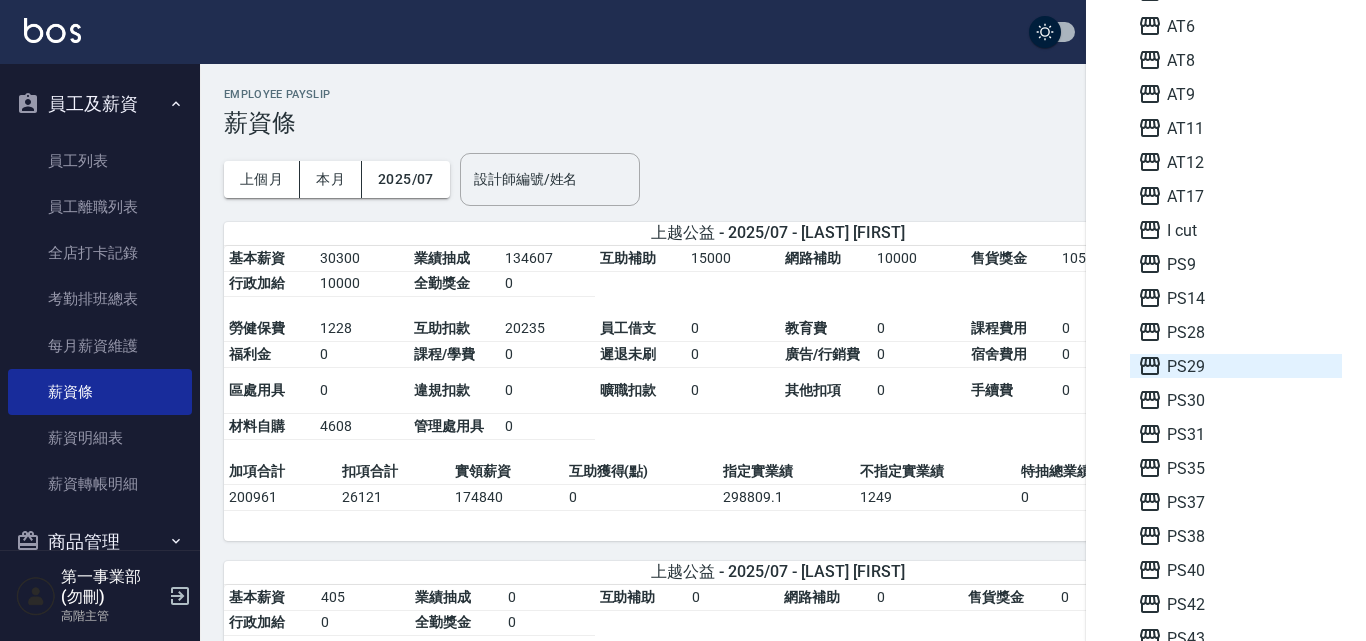 click on "PS29" at bounding box center [1236, 366] 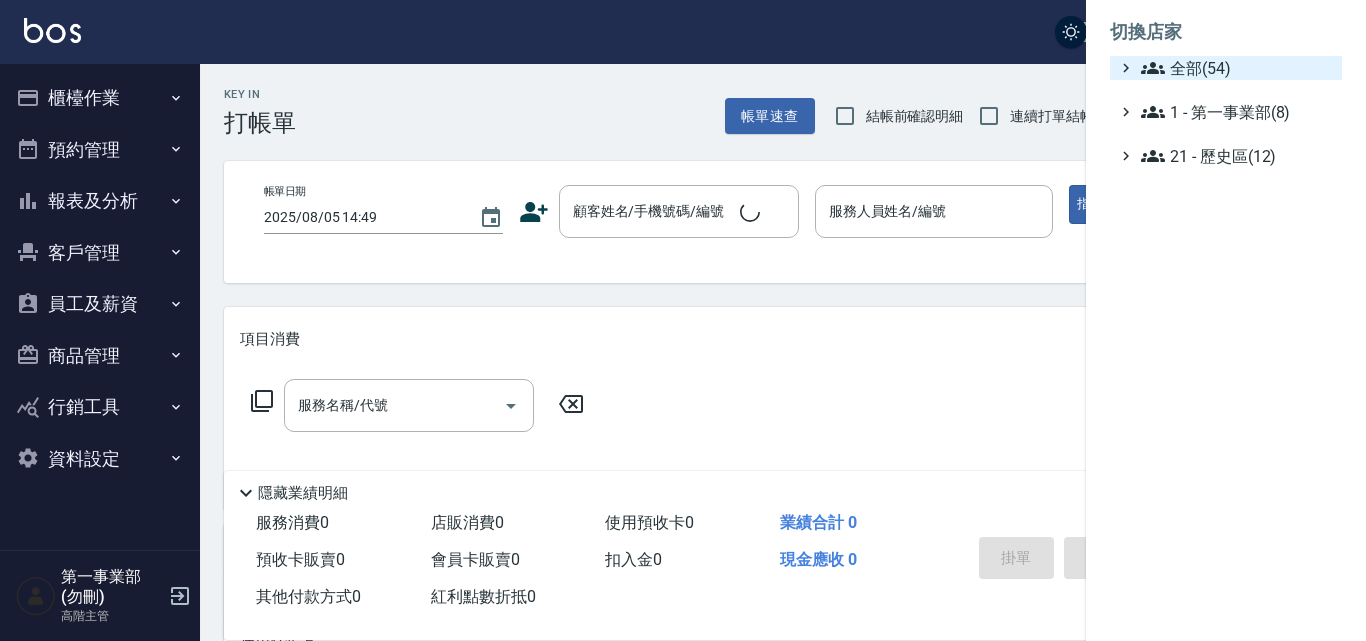 scroll, scrollTop: 0, scrollLeft: 0, axis: both 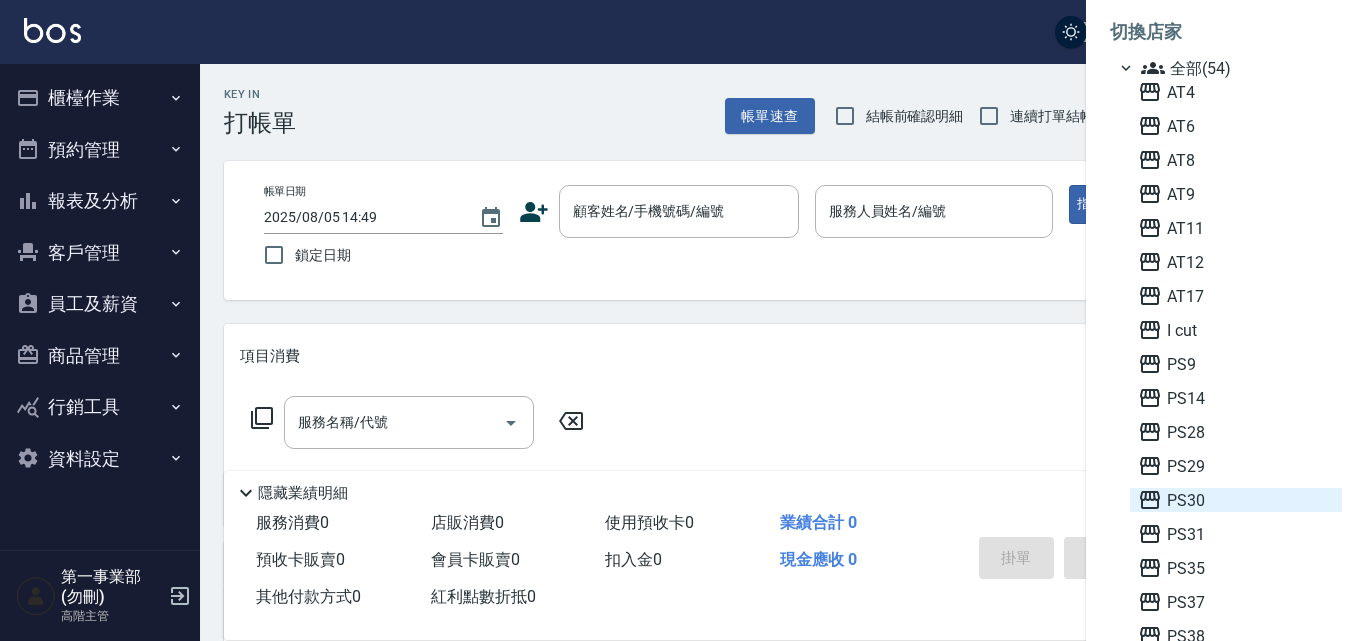 click on "PS30" at bounding box center [1236, 500] 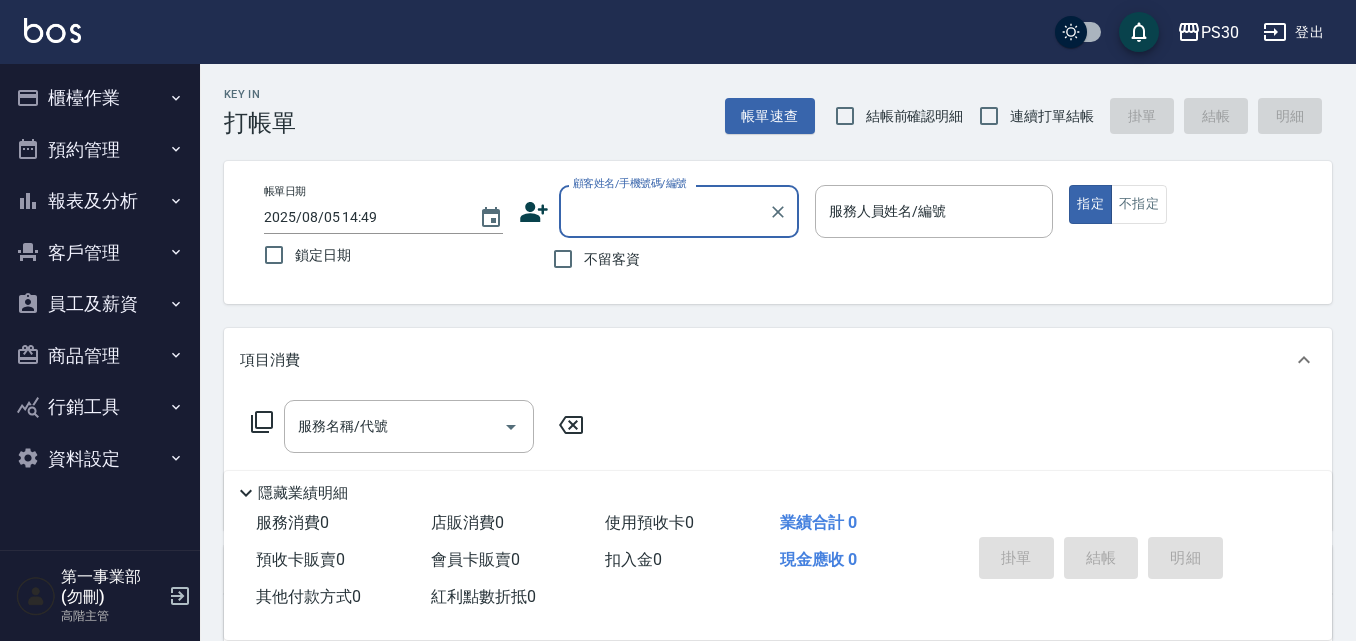 scroll, scrollTop: 0, scrollLeft: 0, axis: both 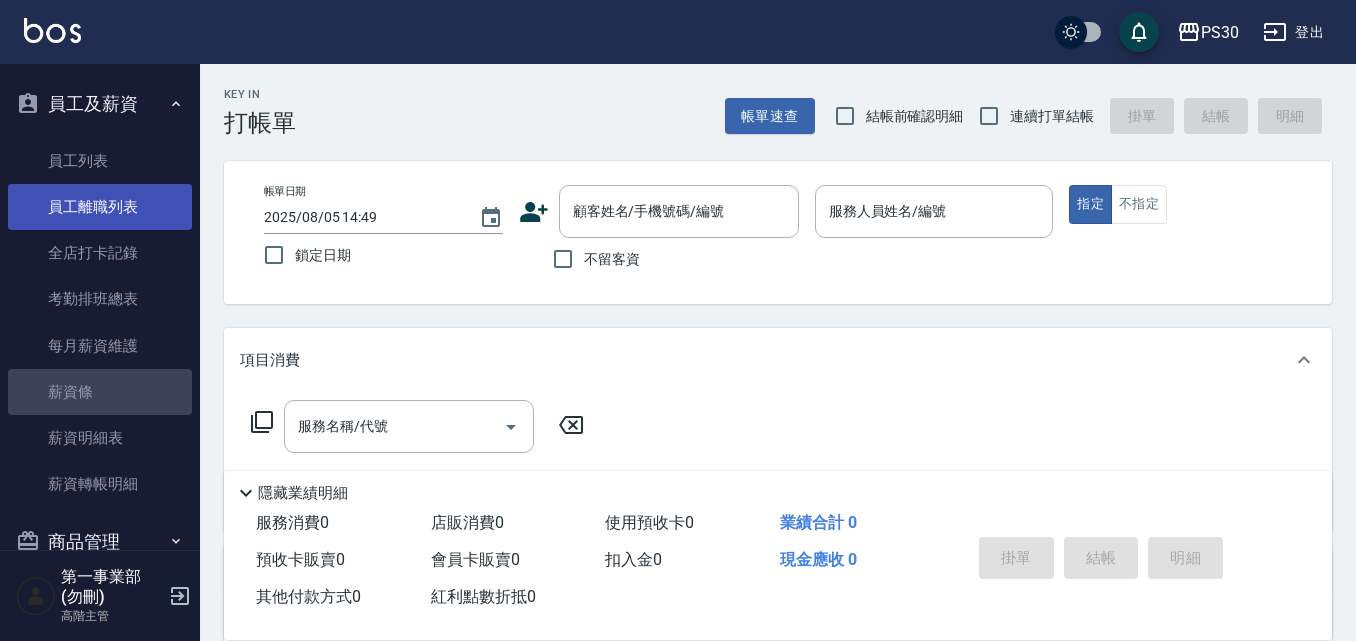 click on "薪資條" at bounding box center (100, 392) 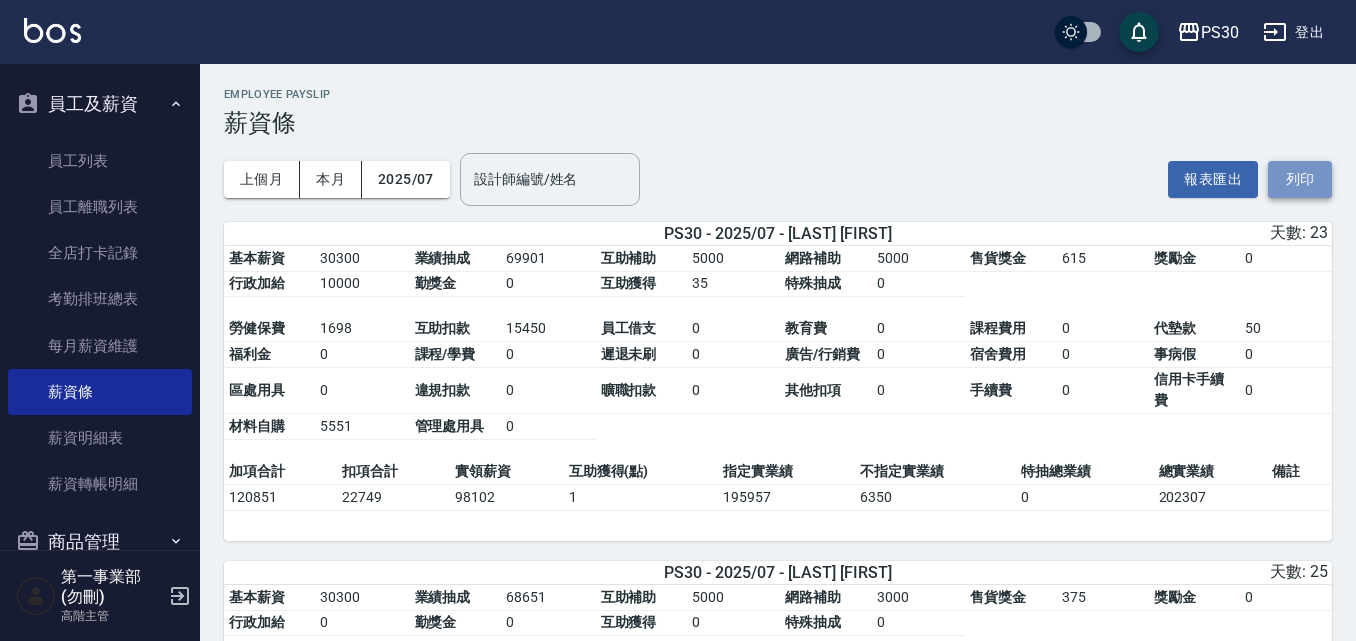 click on "列印" at bounding box center (1300, 179) 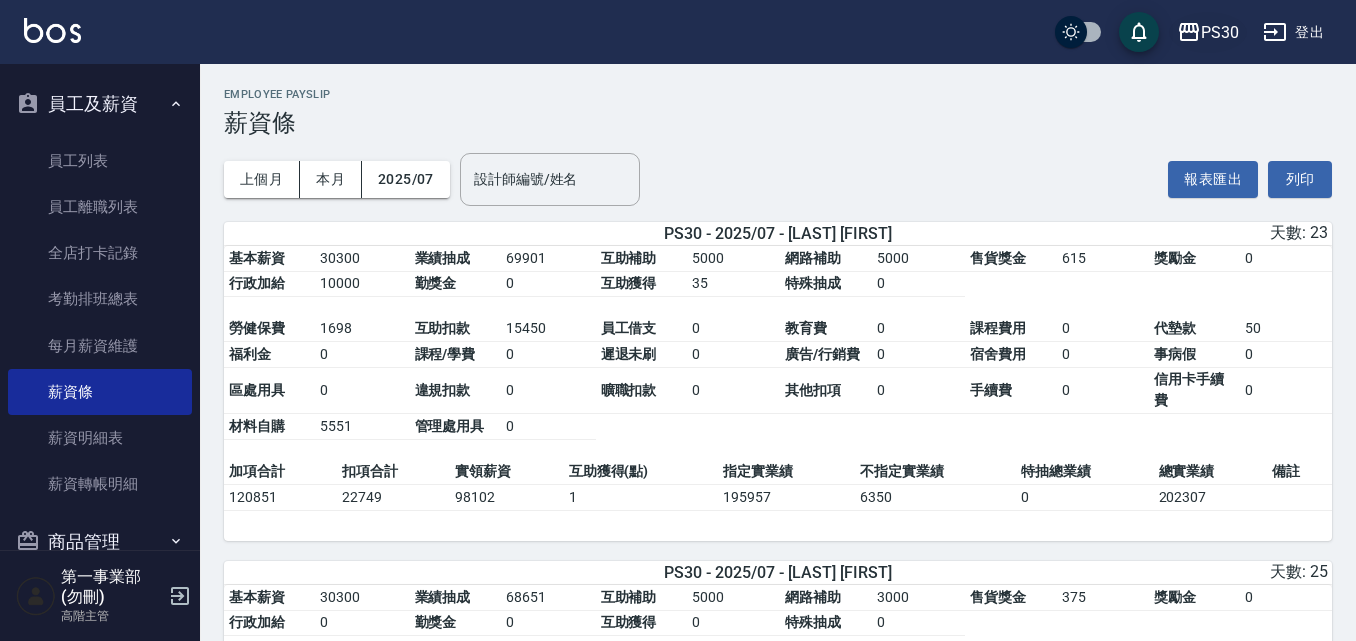 click on "PS30" at bounding box center (1220, 32) 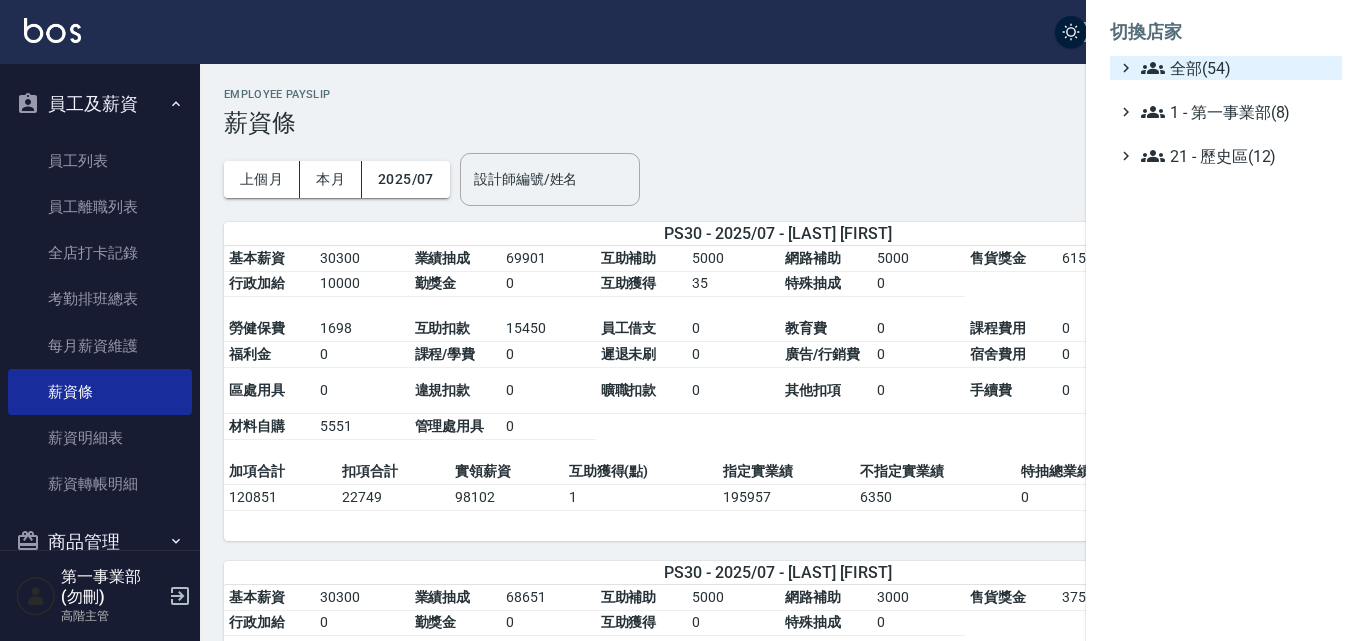 click on "全部(54)" at bounding box center (1237, 68) 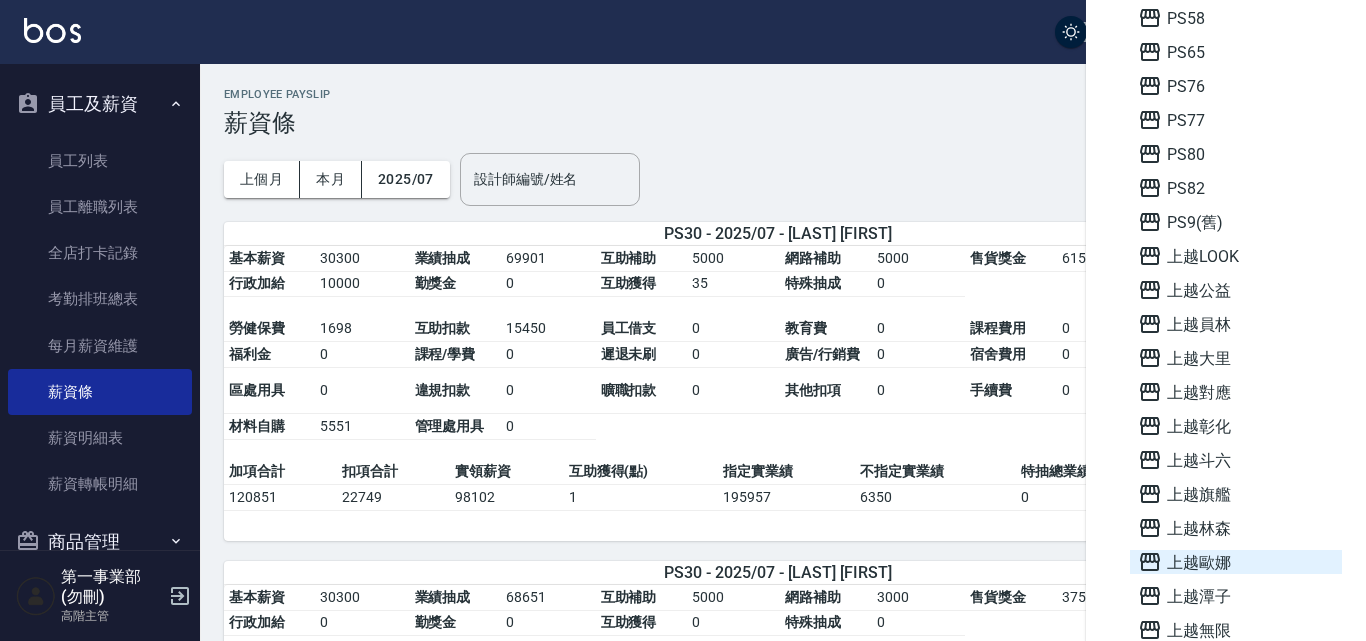 scroll, scrollTop: 861, scrollLeft: 0, axis: vertical 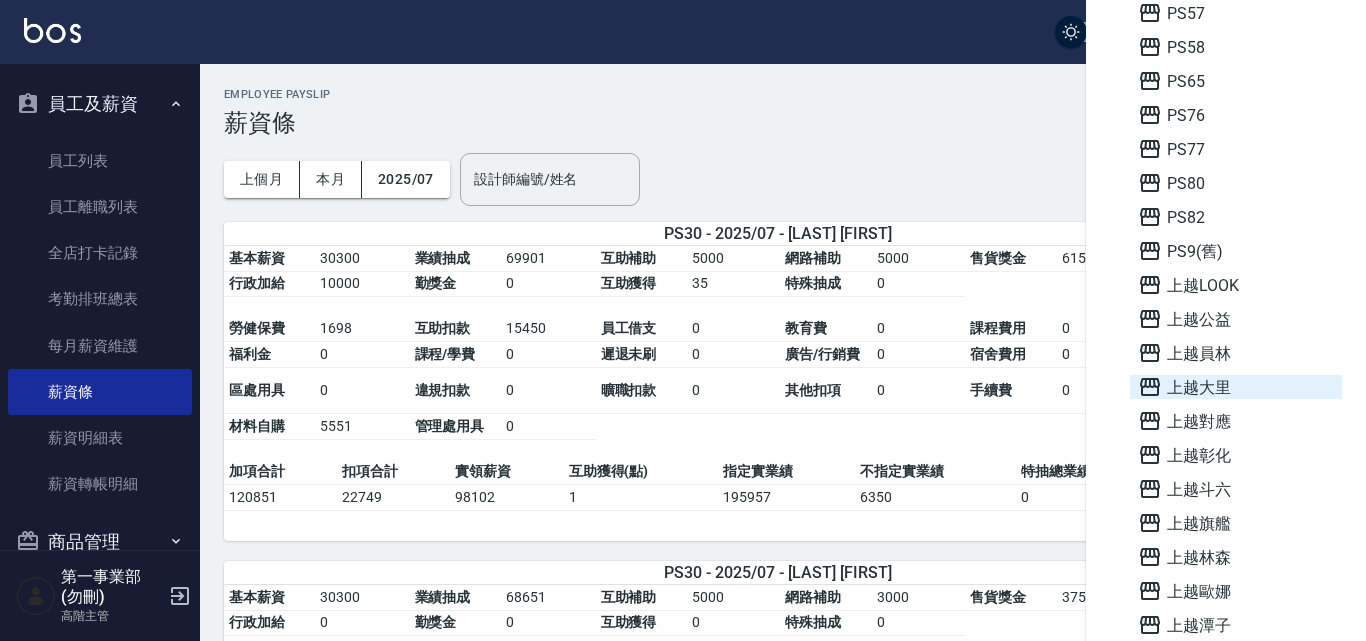 click on "上越大里" at bounding box center (1236, 387) 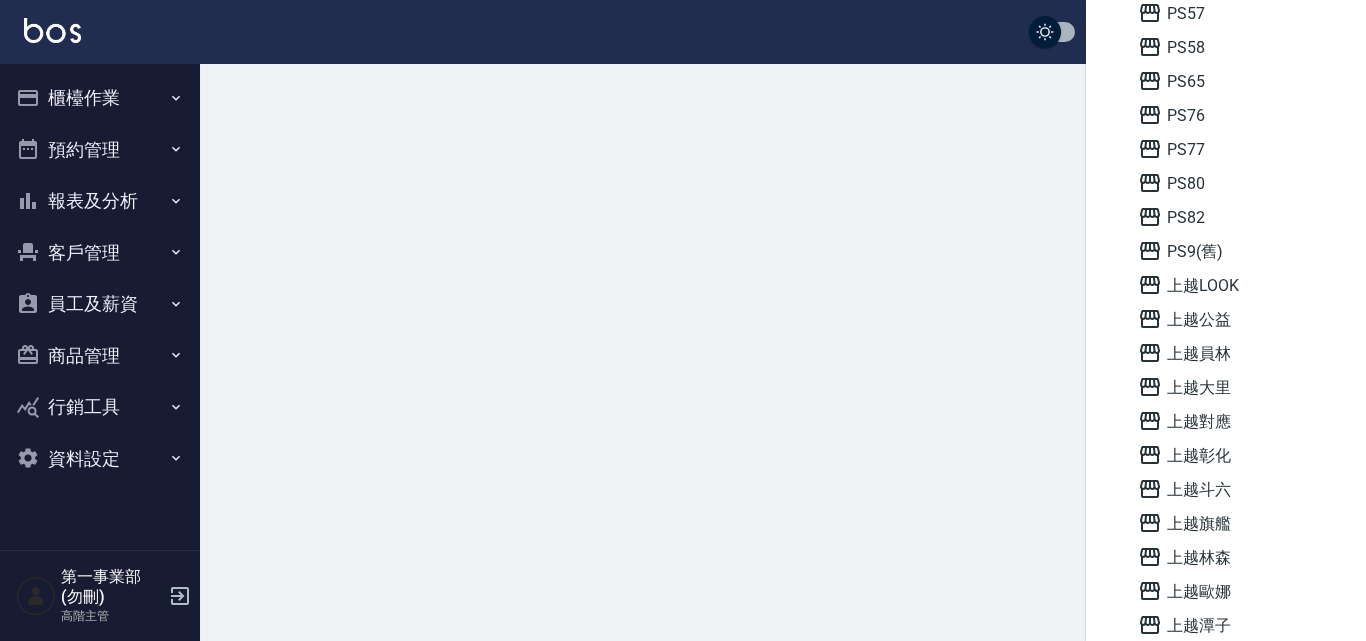 scroll, scrollTop: 0, scrollLeft: 0, axis: both 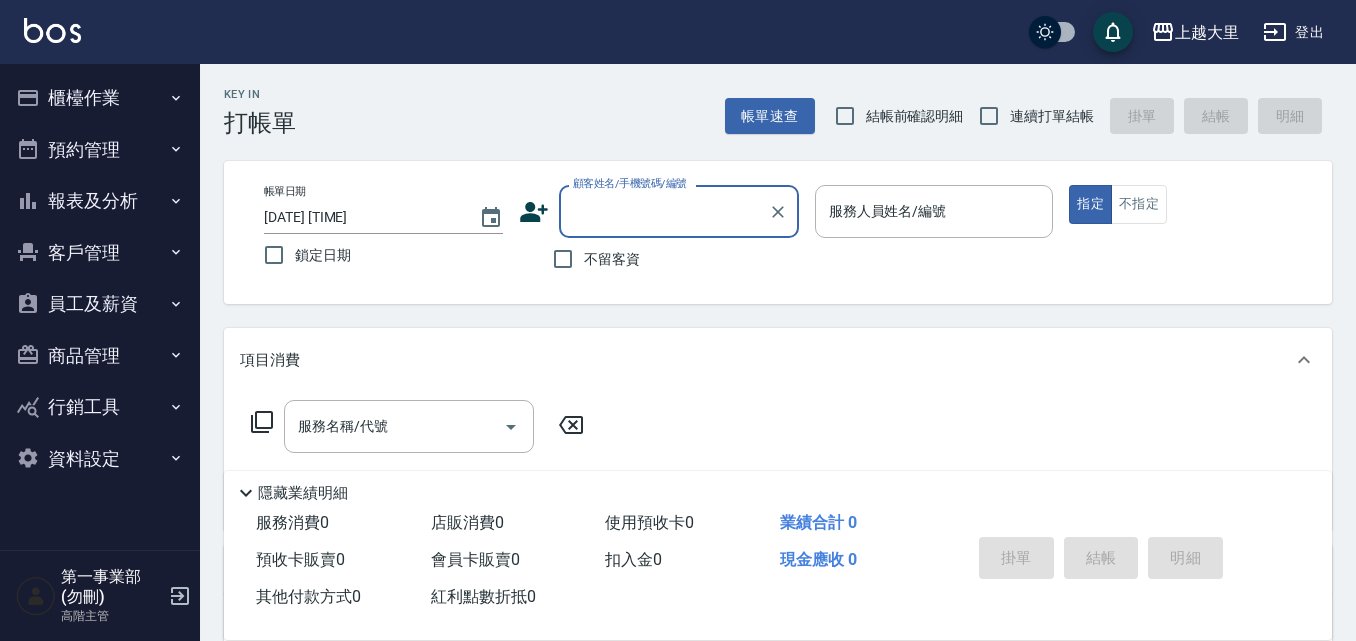 click on "員工及薪資" at bounding box center [100, 304] 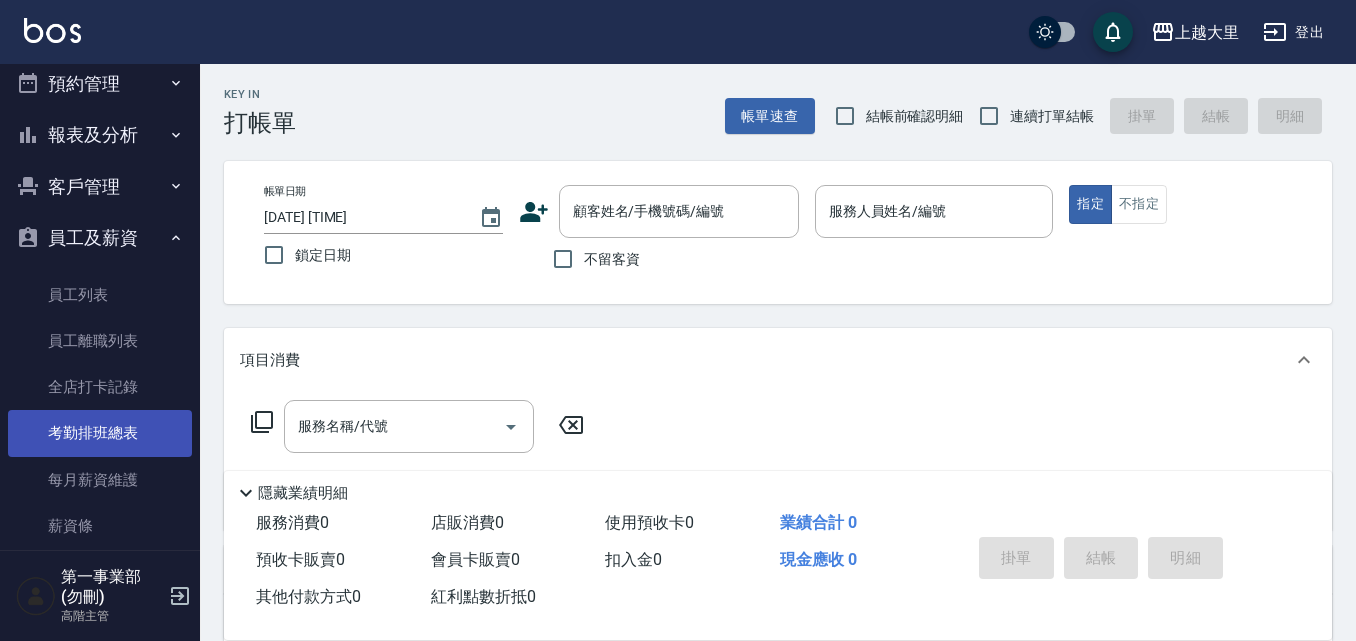 scroll, scrollTop: 100, scrollLeft: 0, axis: vertical 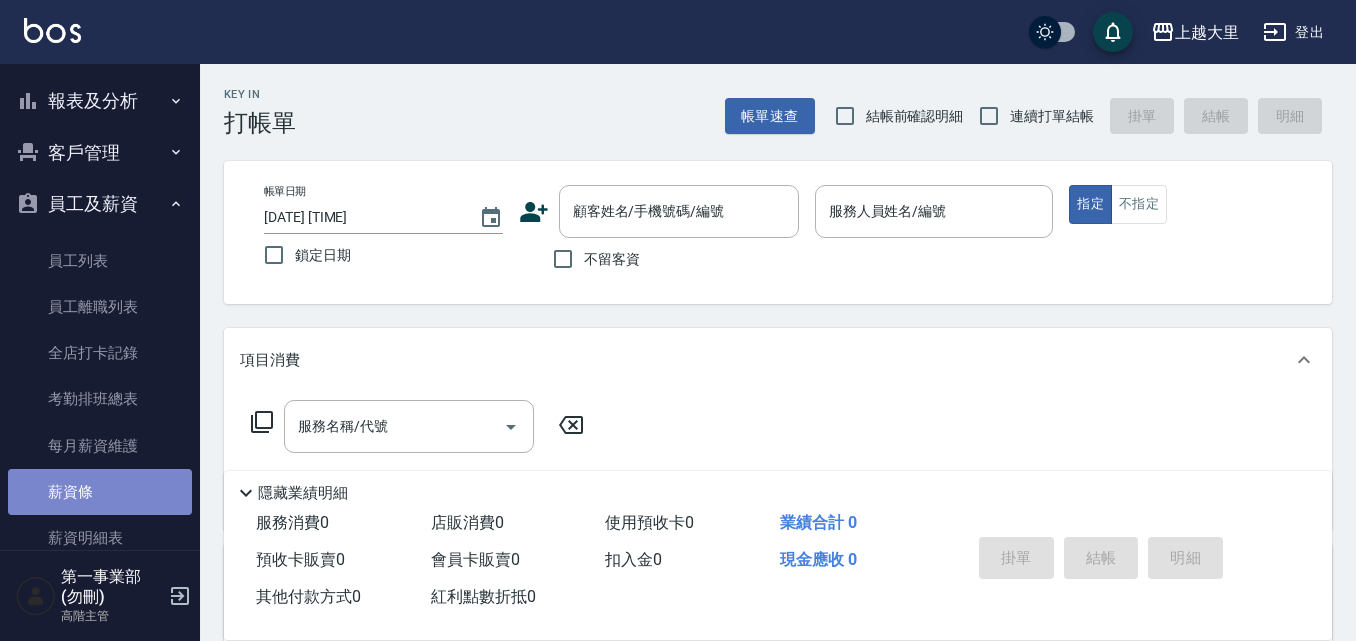 click on "薪資條" at bounding box center [100, 492] 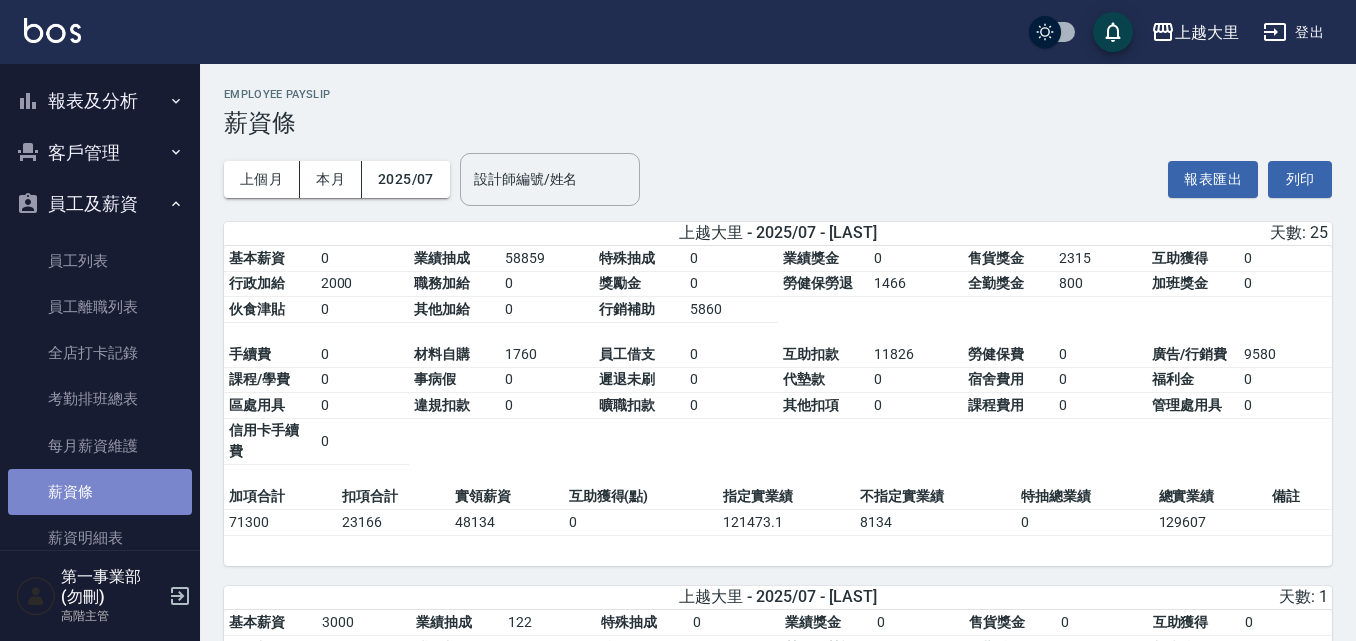 click on "薪資條" at bounding box center [100, 492] 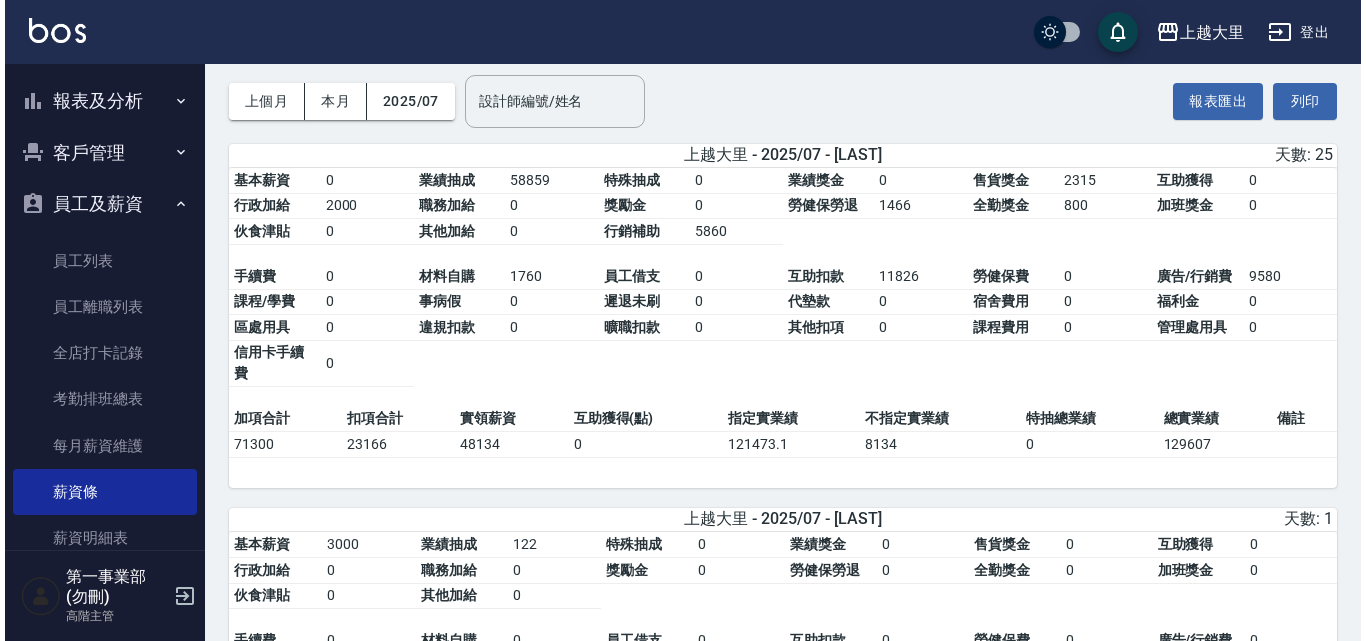 scroll, scrollTop: 100, scrollLeft: 0, axis: vertical 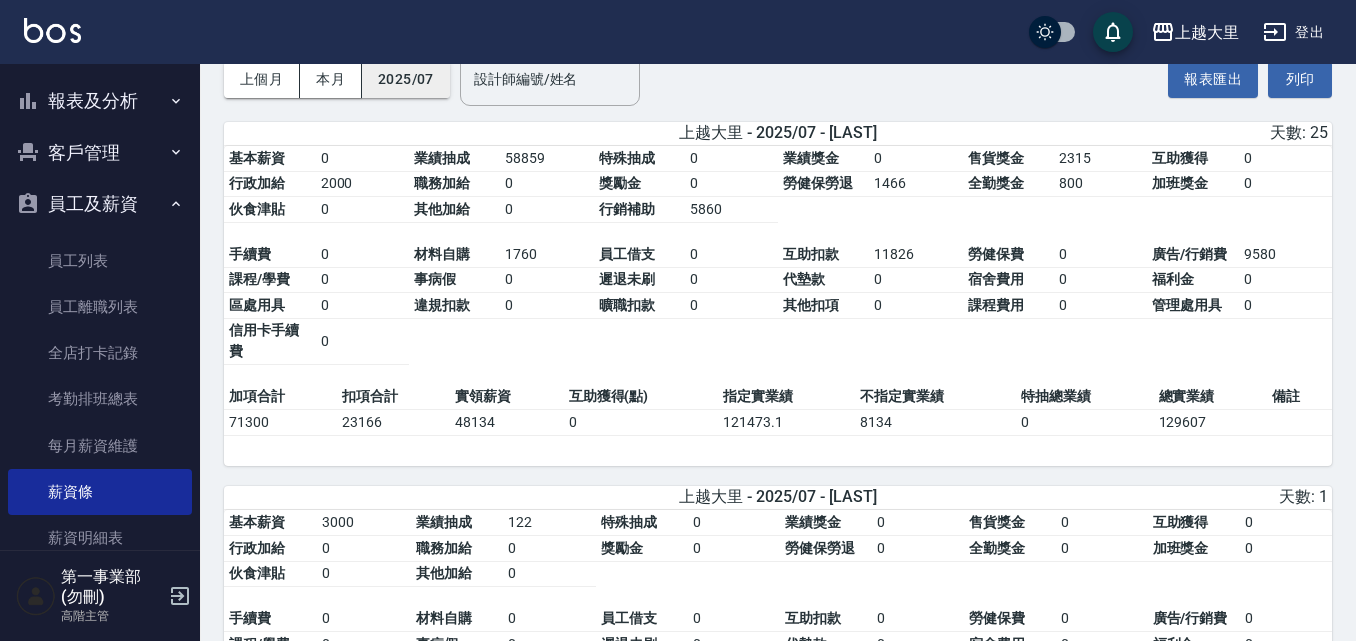 click on "2025/07" at bounding box center (406, 79) 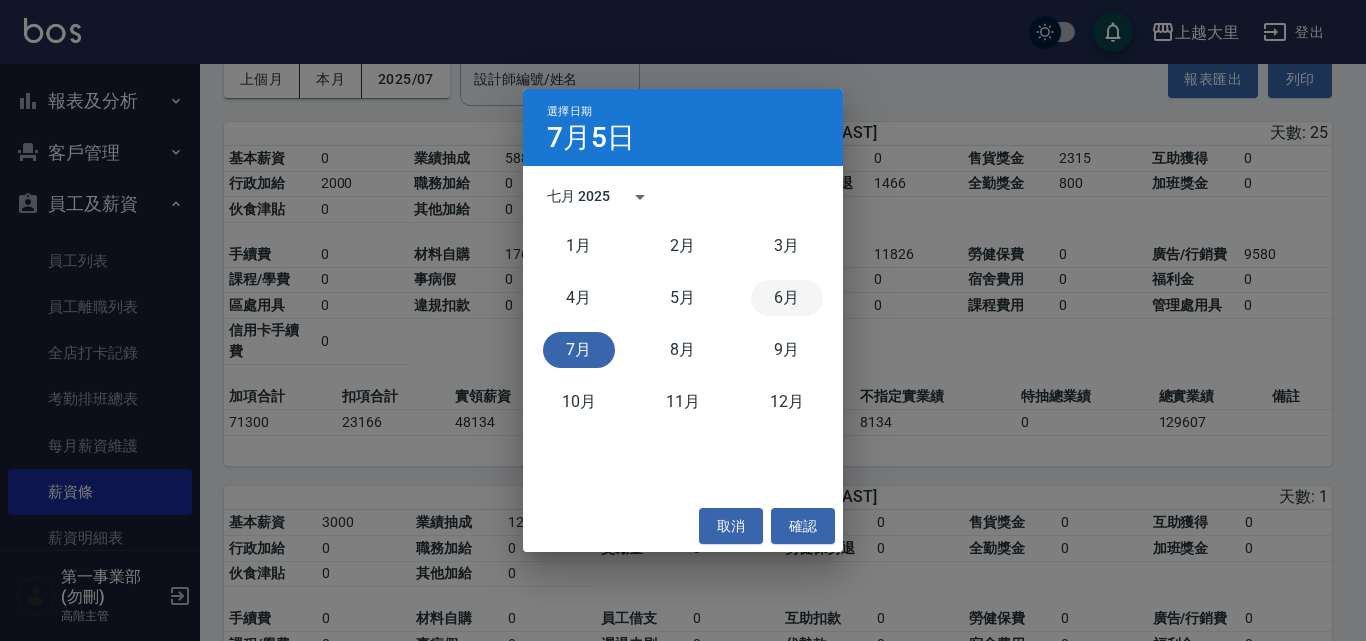 click on "6月" at bounding box center (787, 298) 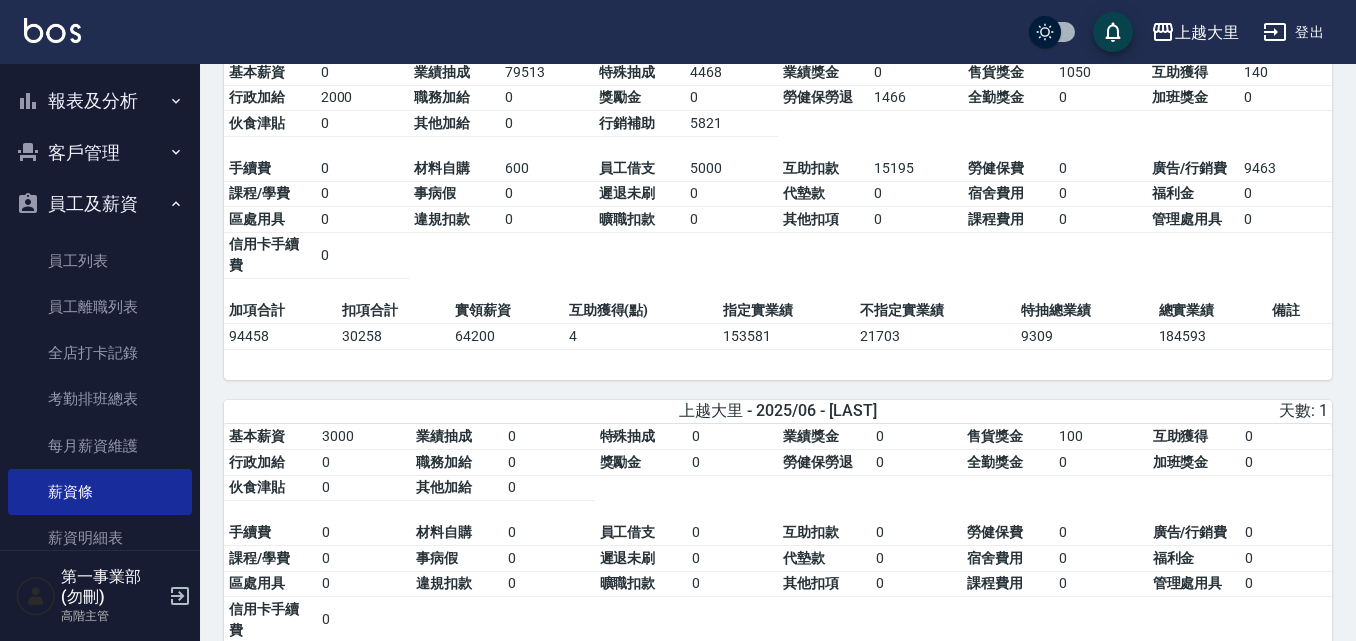 scroll, scrollTop: 0, scrollLeft: 0, axis: both 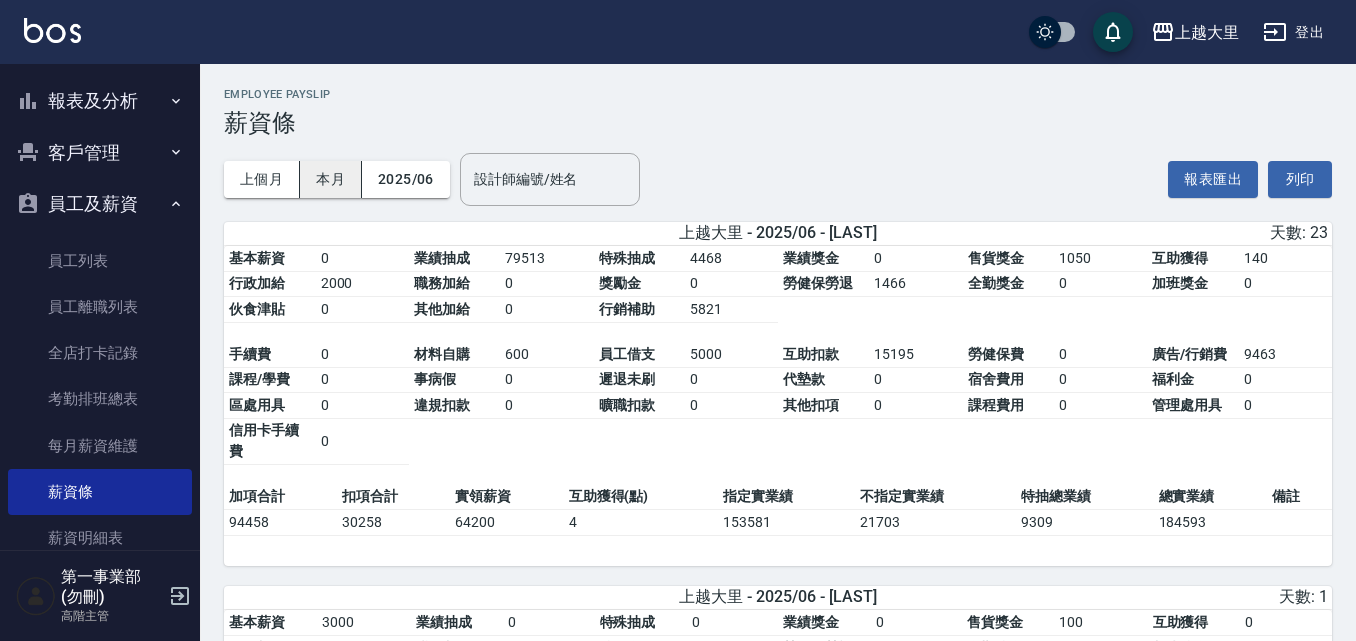 click on "本月" at bounding box center (331, 179) 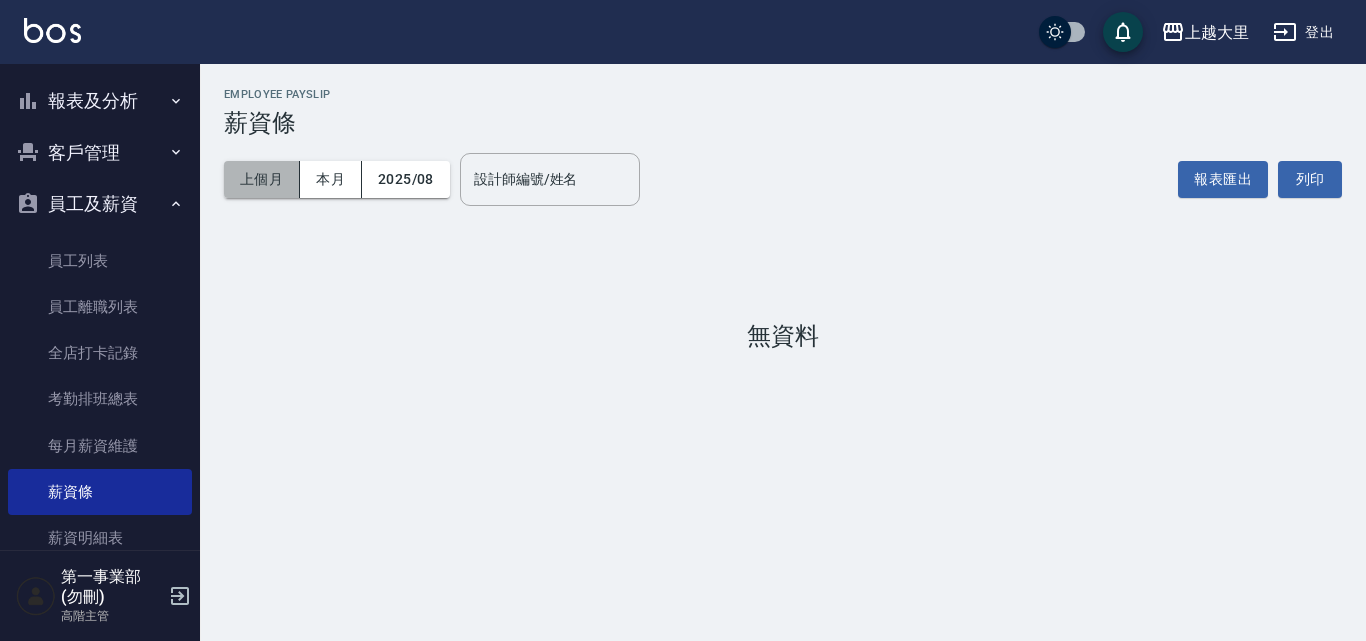click on "上個月" at bounding box center (262, 179) 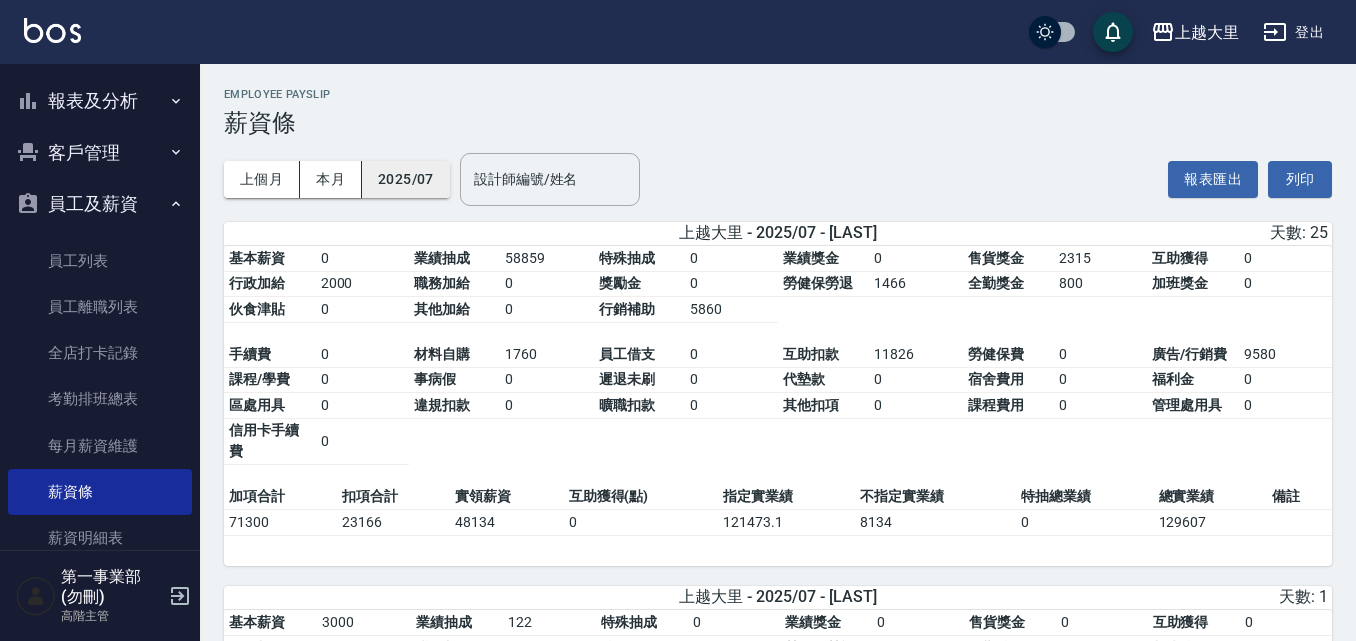 click on "2025/07" at bounding box center [406, 179] 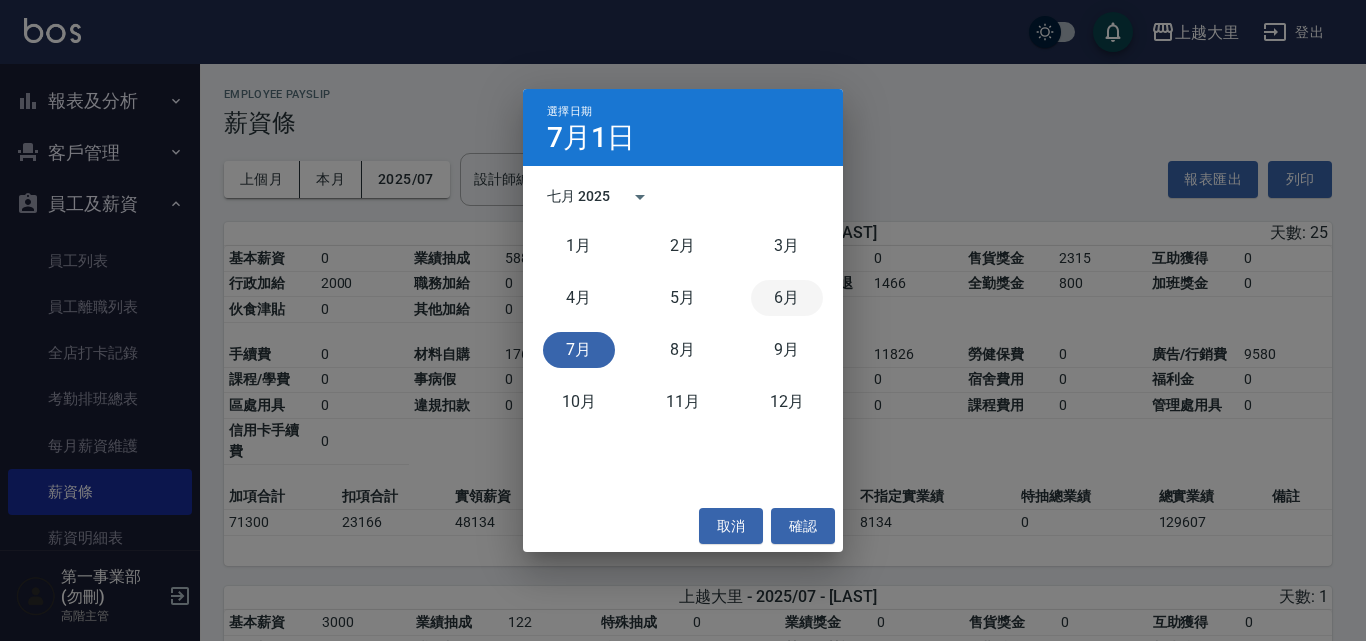 click on "6月" at bounding box center [787, 298] 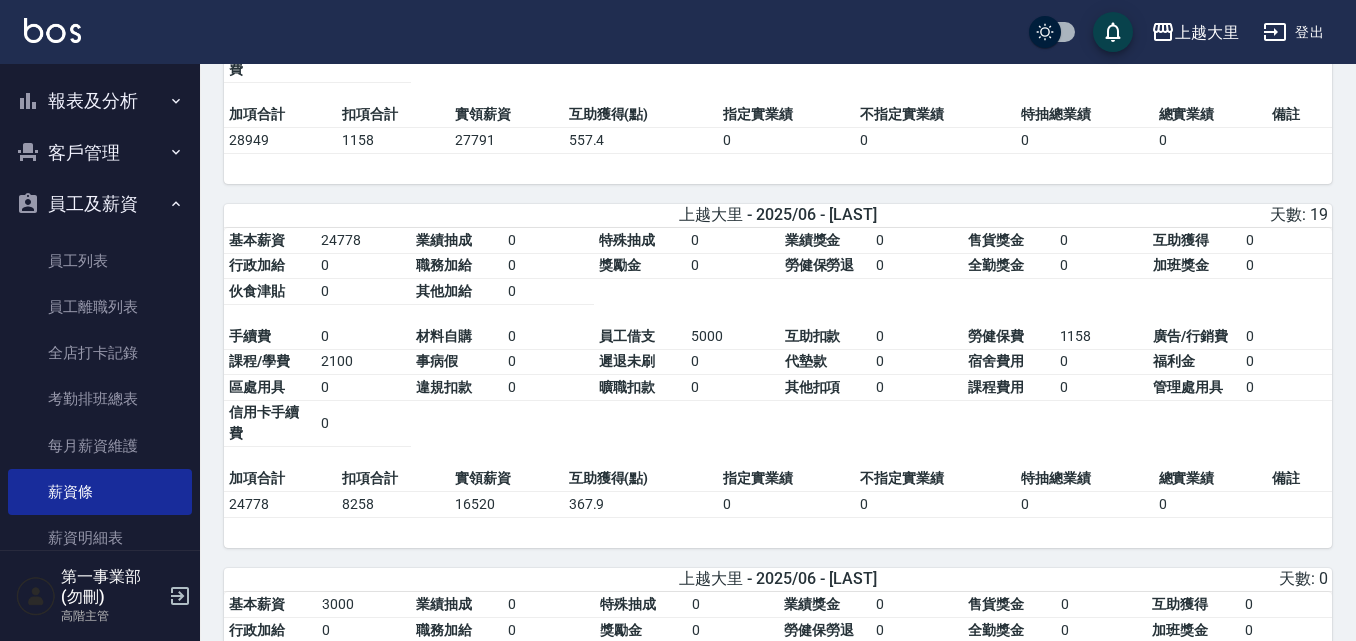 scroll, scrollTop: 1410, scrollLeft: 0, axis: vertical 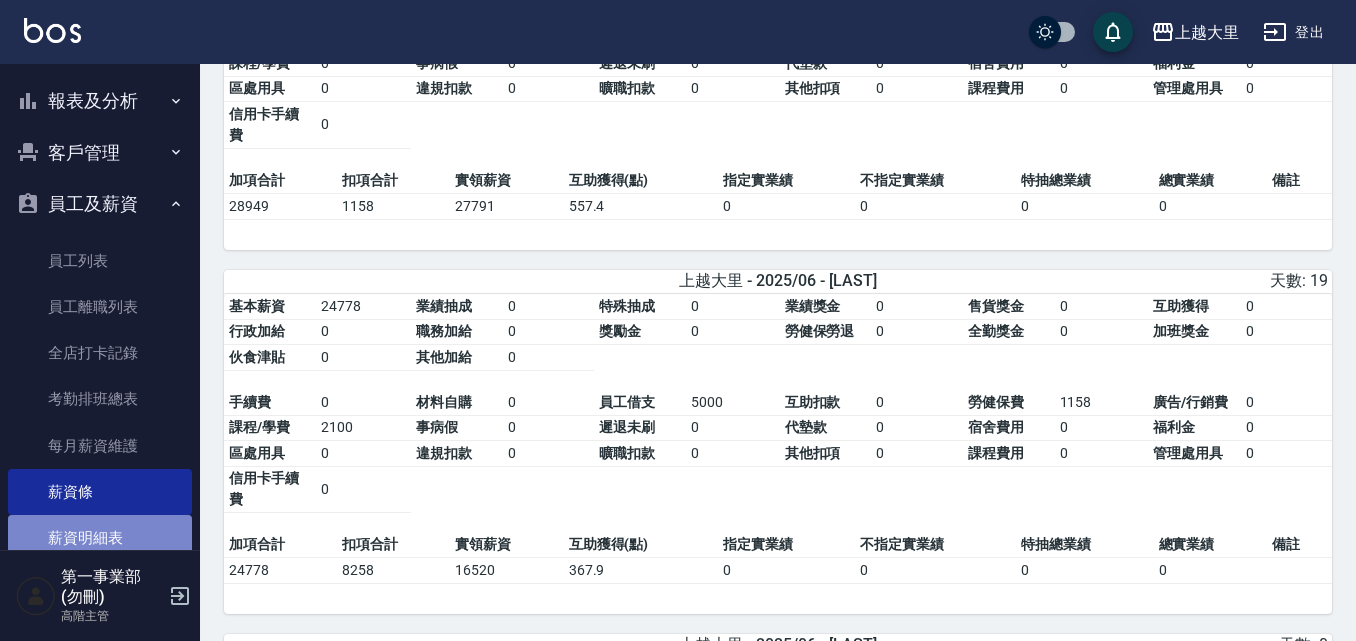 click on "薪資明細表" at bounding box center (100, 538) 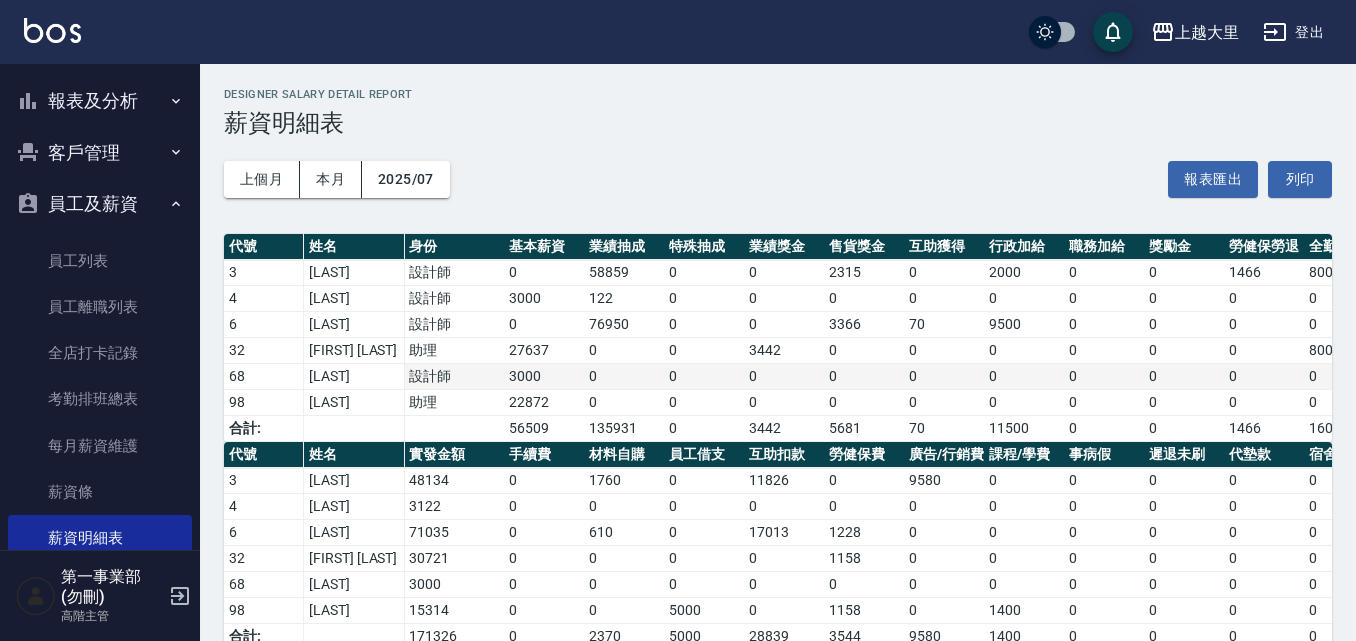scroll, scrollTop: 63, scrollLeft: 0, axis: vertical 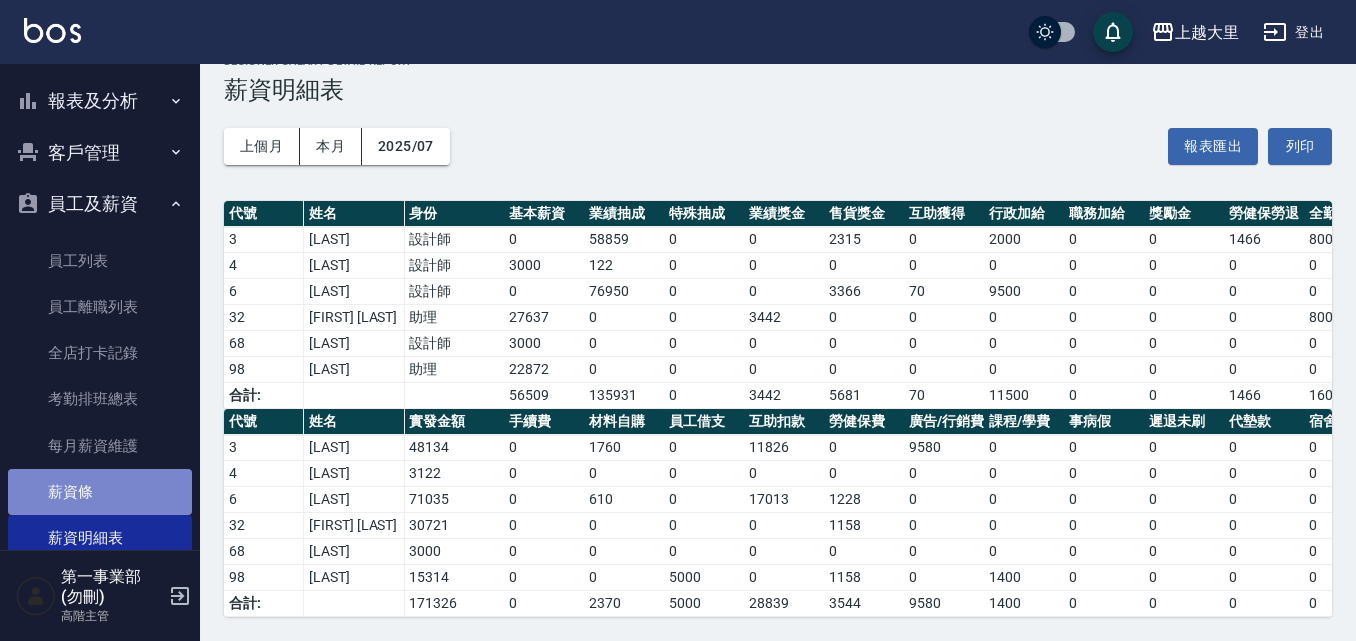 click on "薪資條" at bounding box center (100, 492) 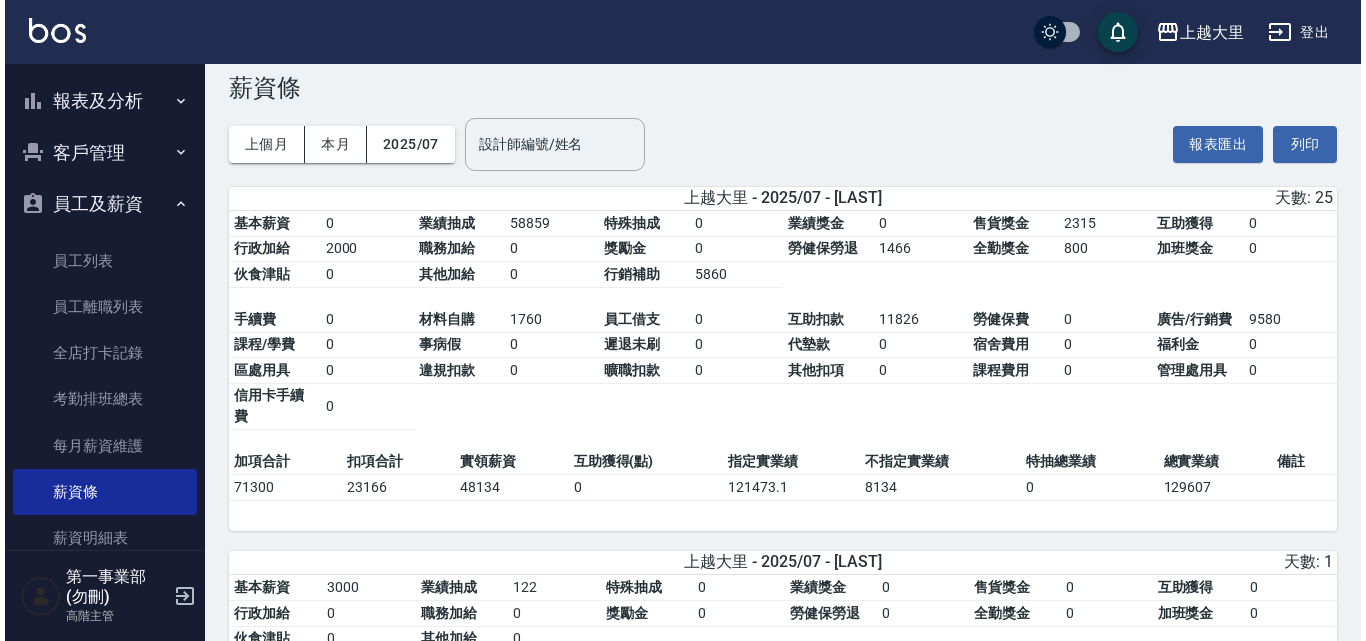 scroll, scrollTop: 0, scrollLeft: 0, axis: both 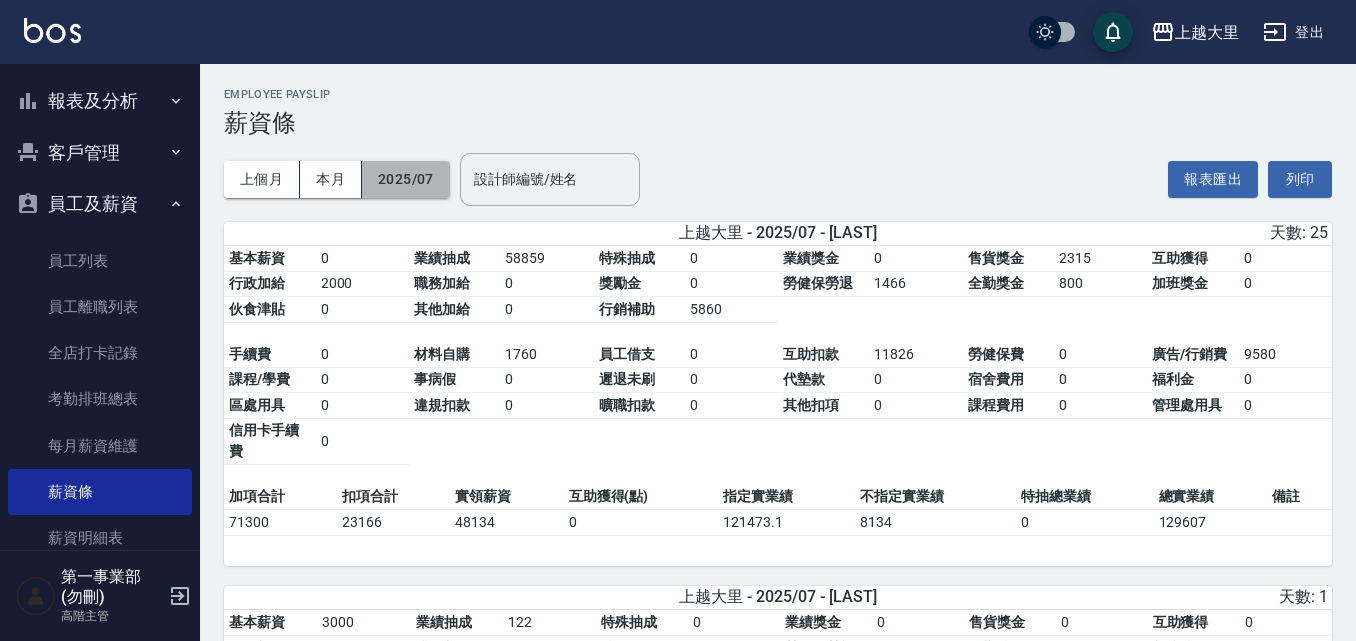 click on "2025/07" at bounding box center [406, 179] 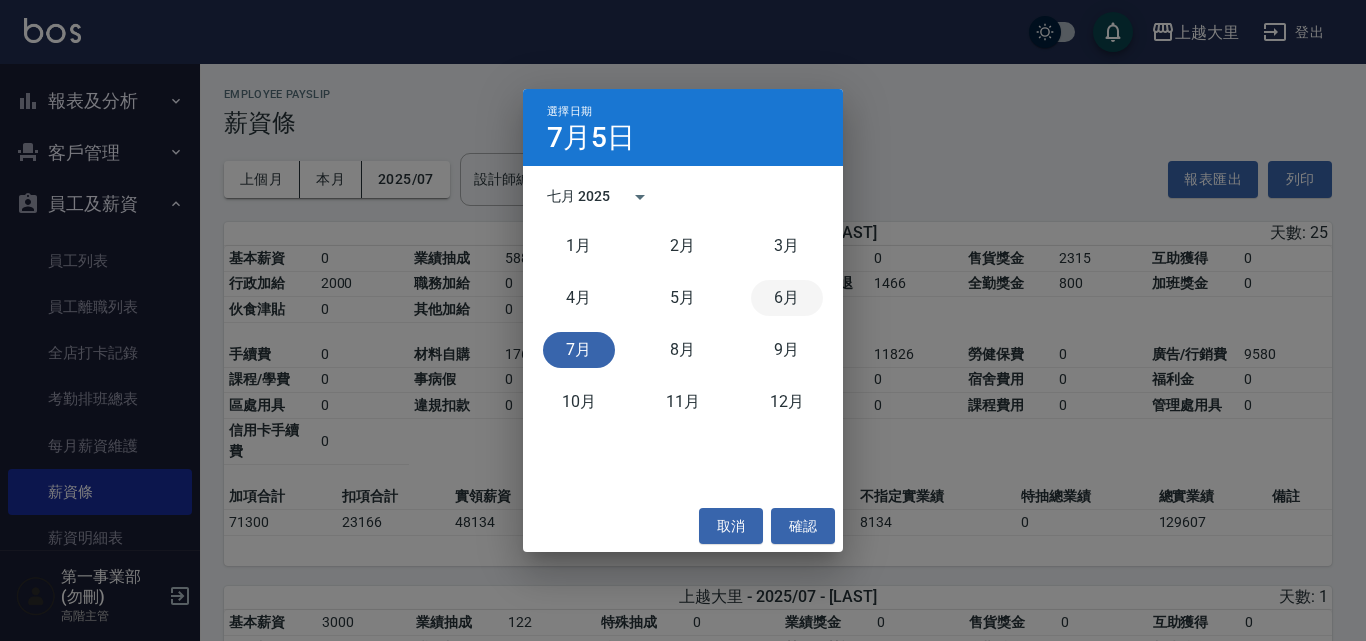 click on "6月" at bounding box center [787, 298] 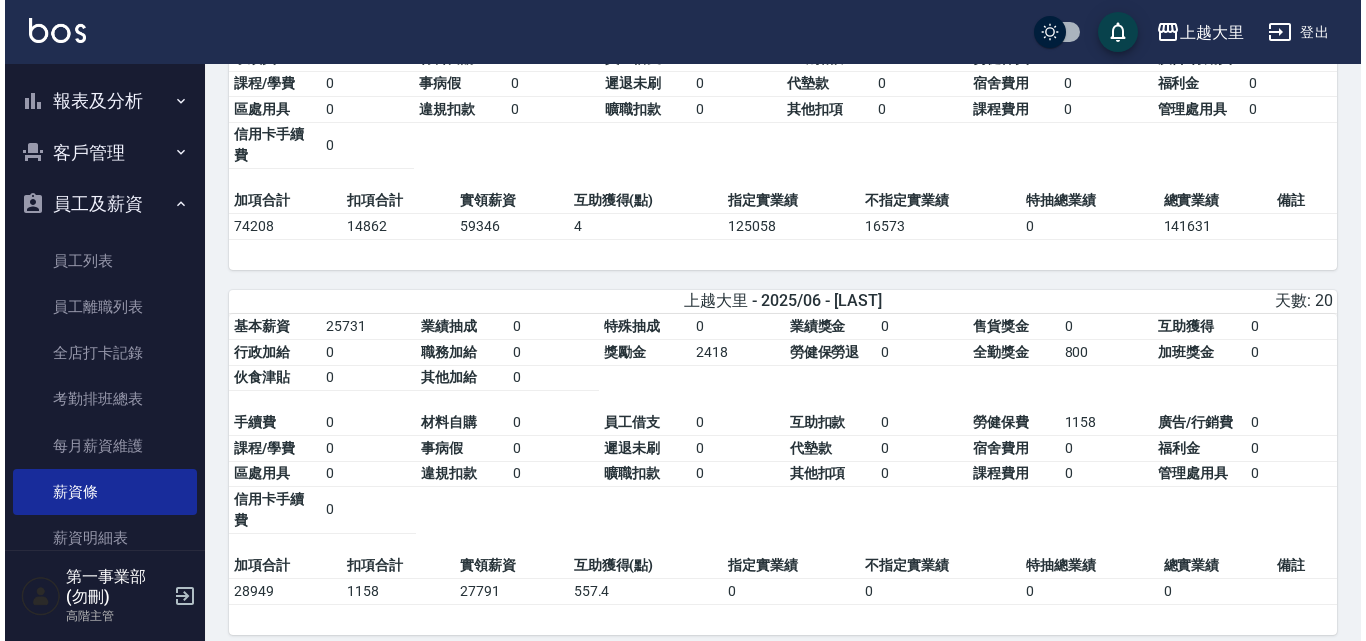 scroll, scrollTop: 910, scrollLeft: 0, axis: vertical 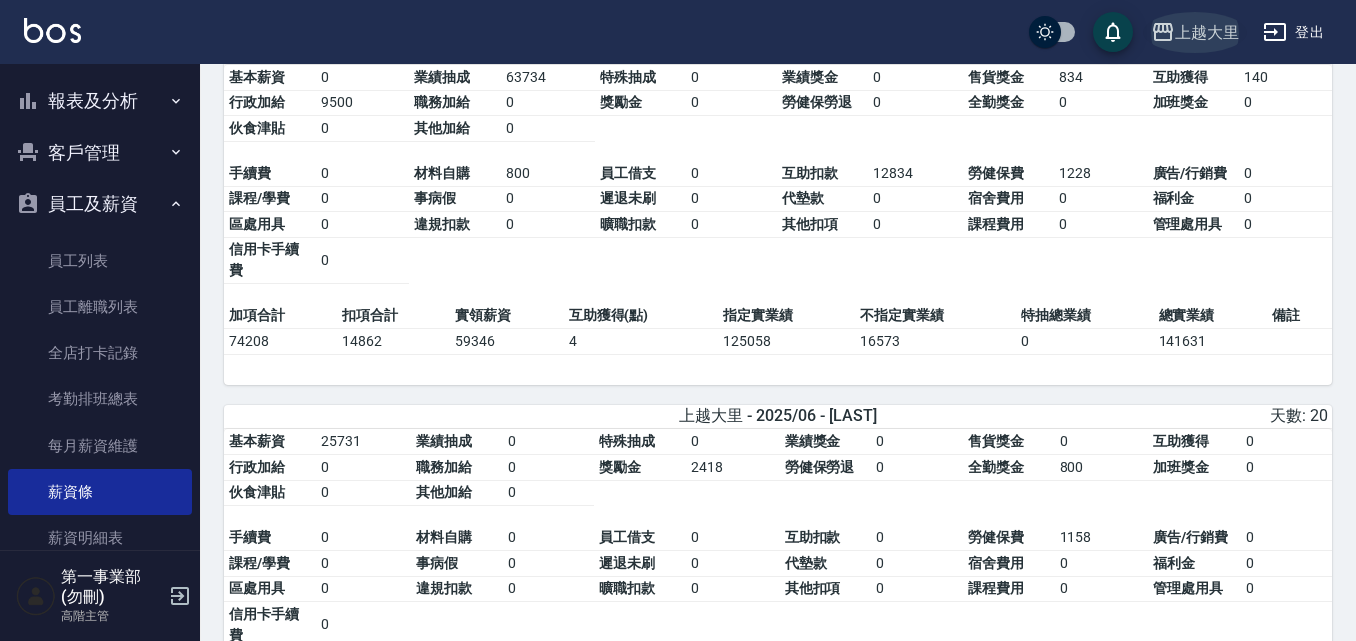 click on "上越大里" at bounding box center [1207, 32] 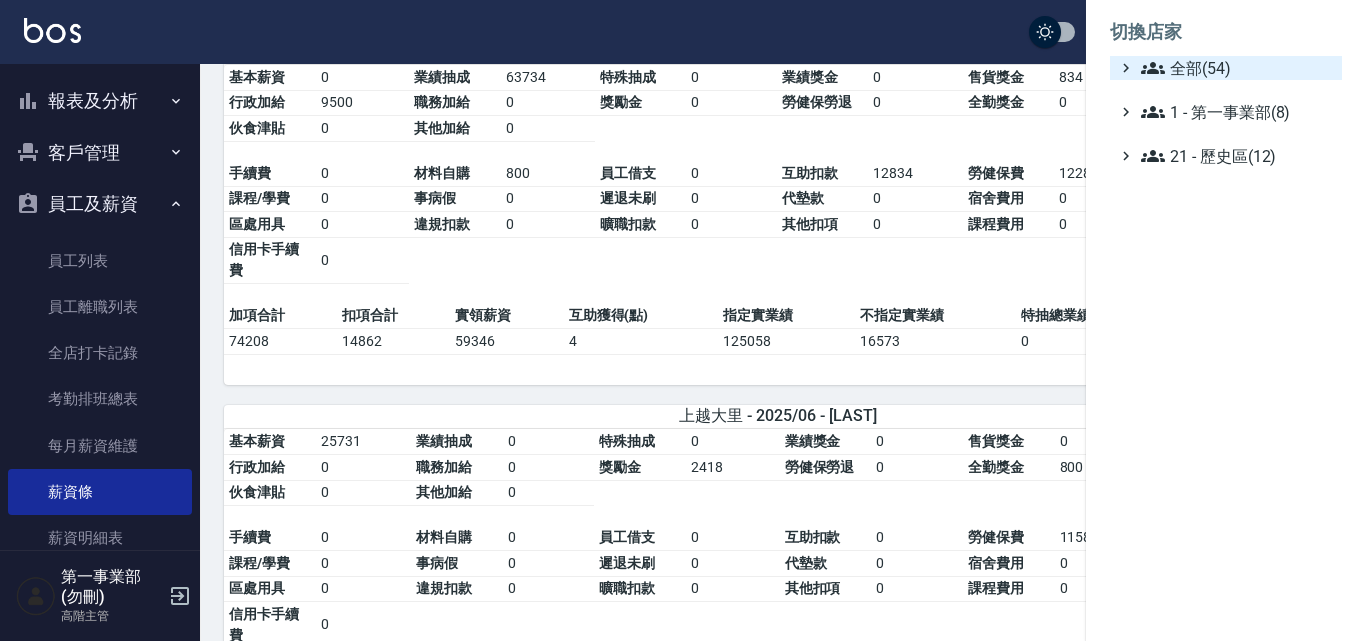 click on "全部(54)" at bounding box center (1237, 68) 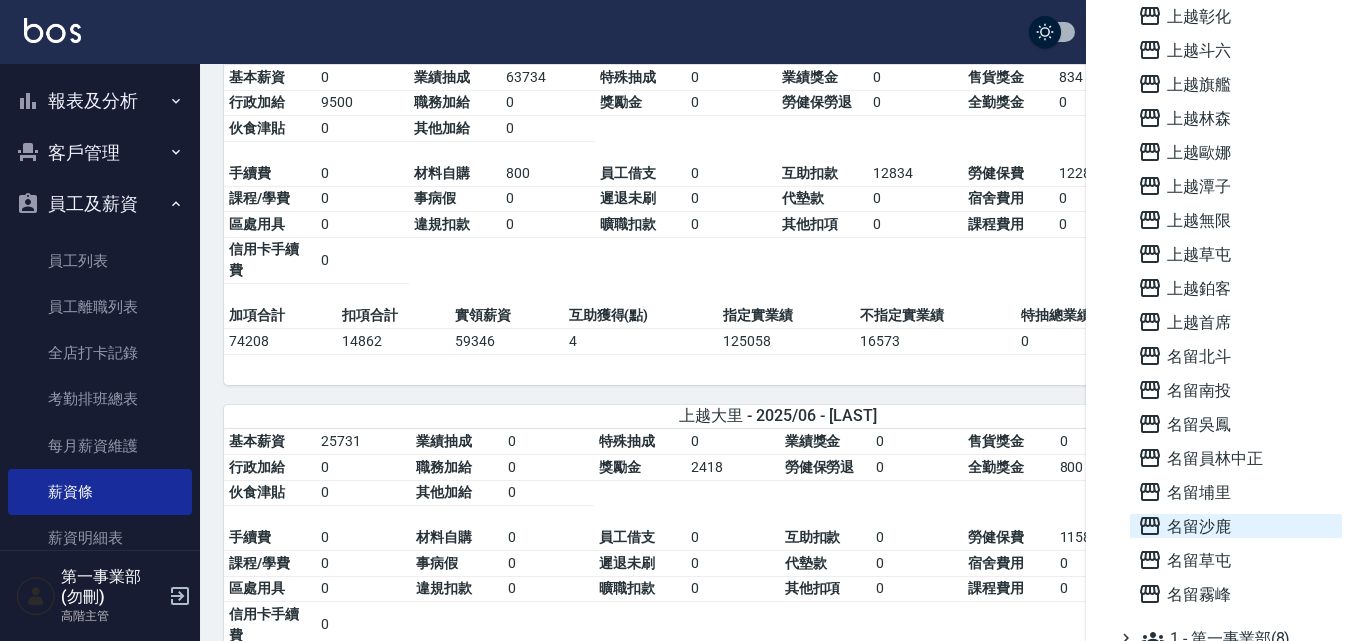 scroll, scrollTop: 1361, scrollLeft: 0, axis: vertical 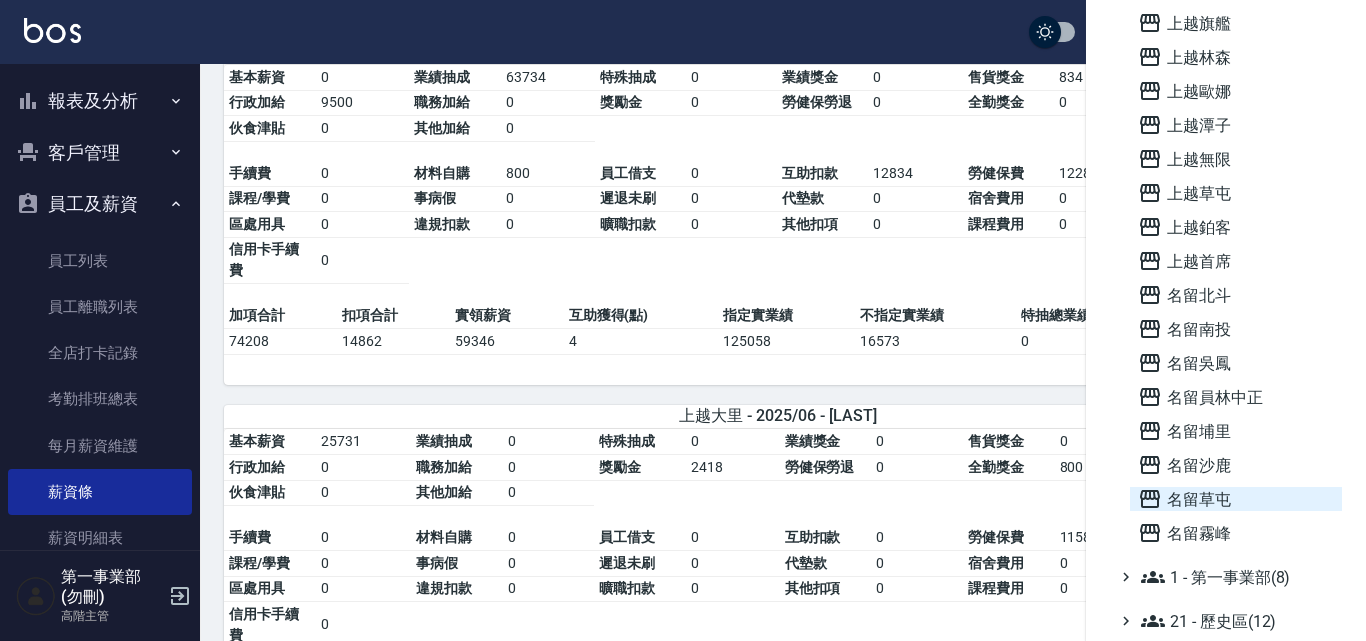 click on "名留草屯" at bounding box center (1236, 499) 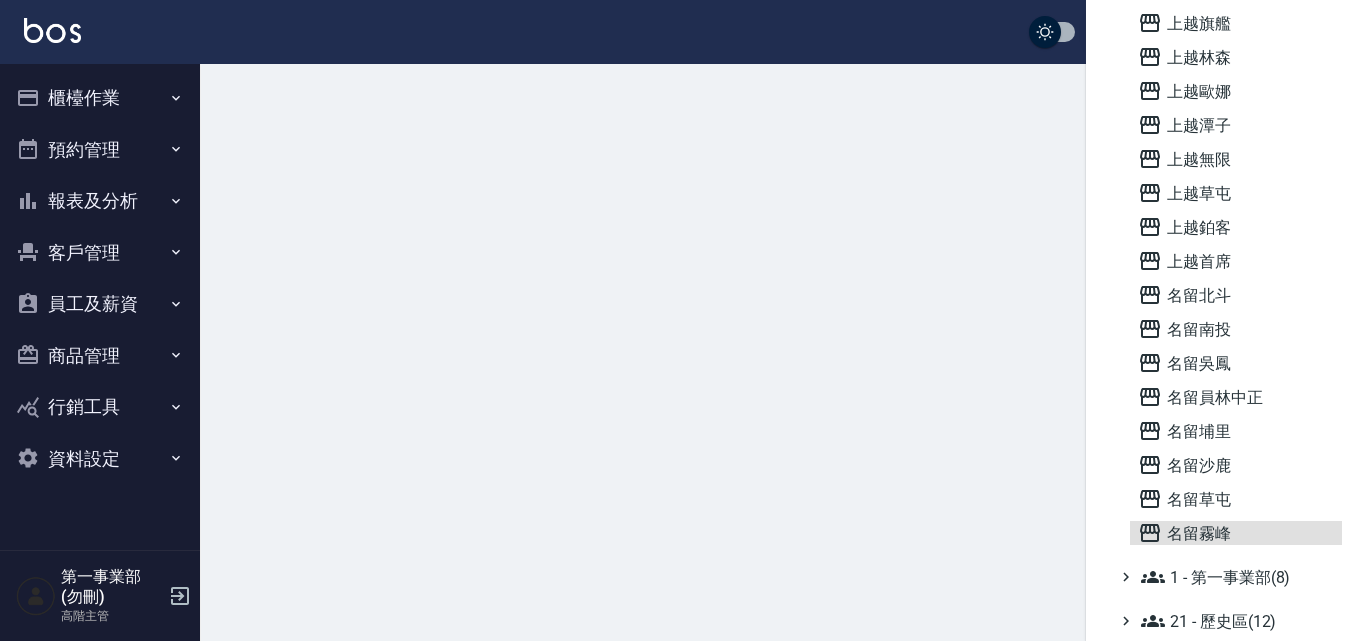 click on "名留霧峰" at bounding box center [1236, 533] 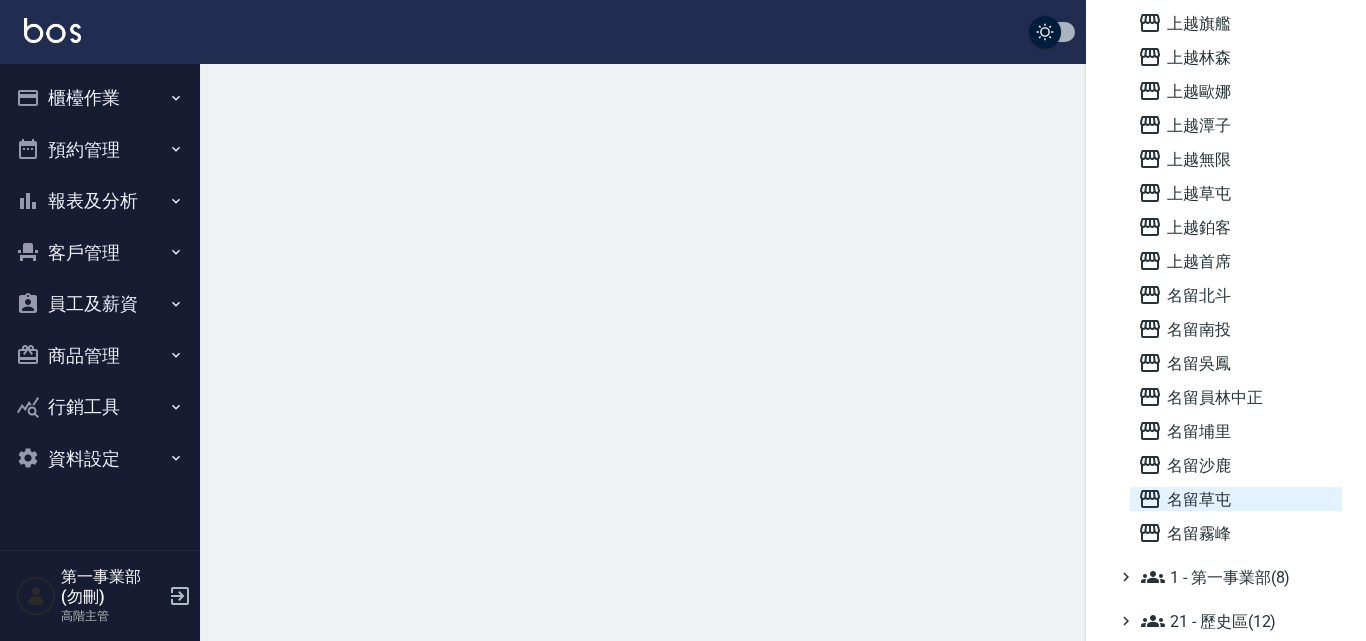 scroll, scrollTop: 0, scrollLeft: 0, axis: both 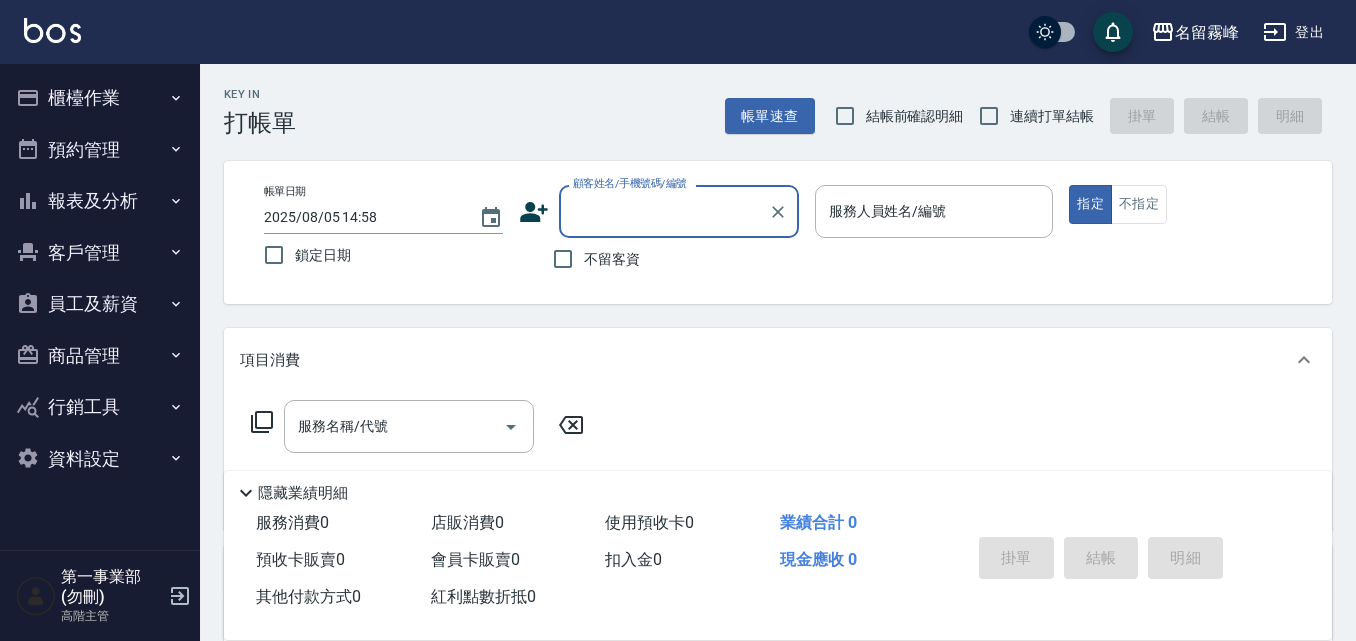 click on "員工及薪資" at bounding box center [100, 304] 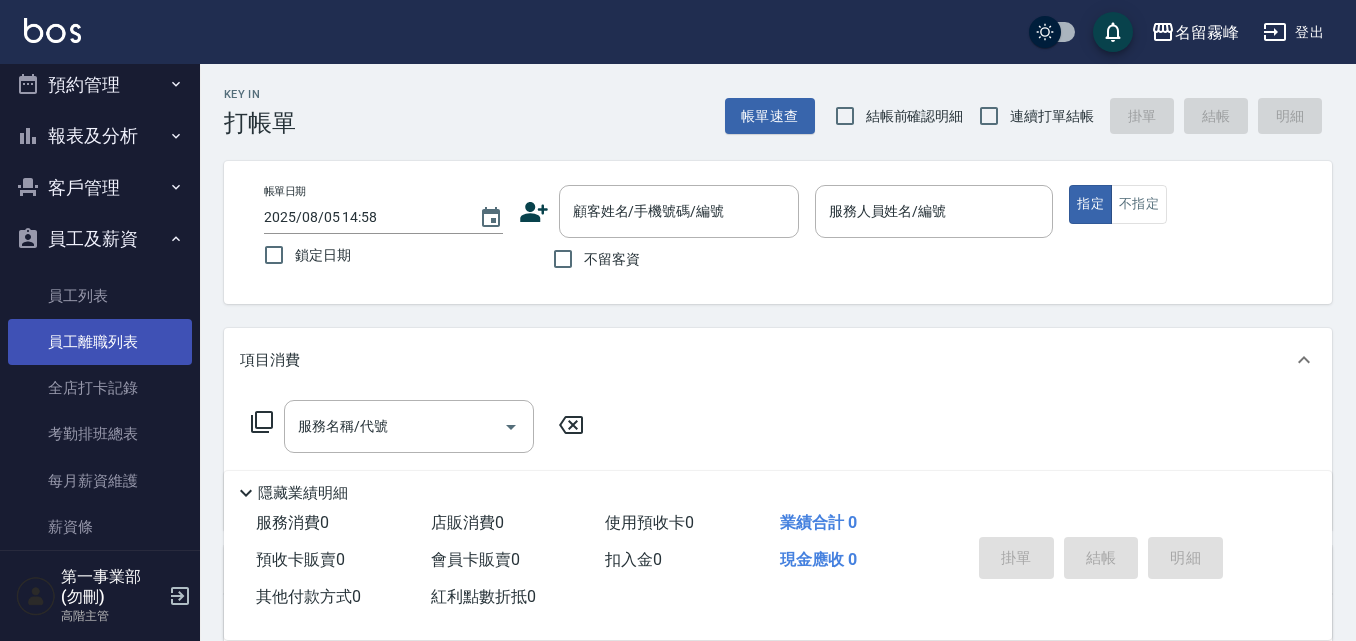 scroll, scrollTop: 100, scrollLeft: 0, axis: vertical 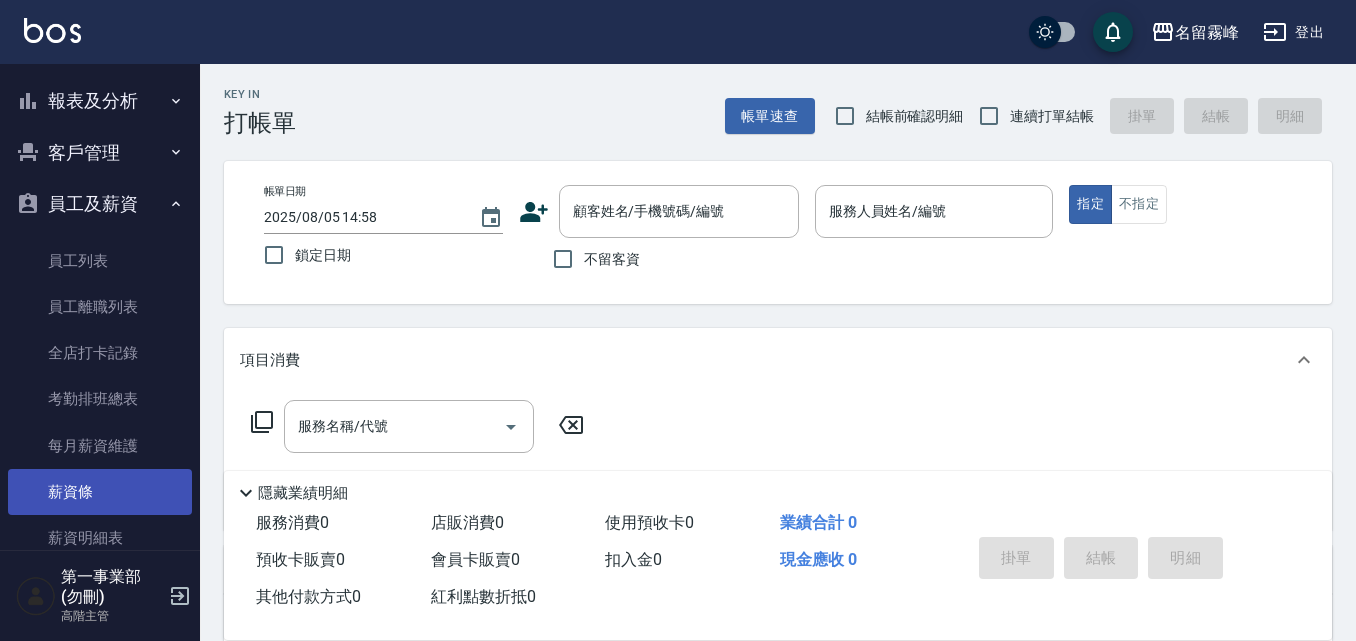 click on "薪資條" at bounding box center [100, 492] 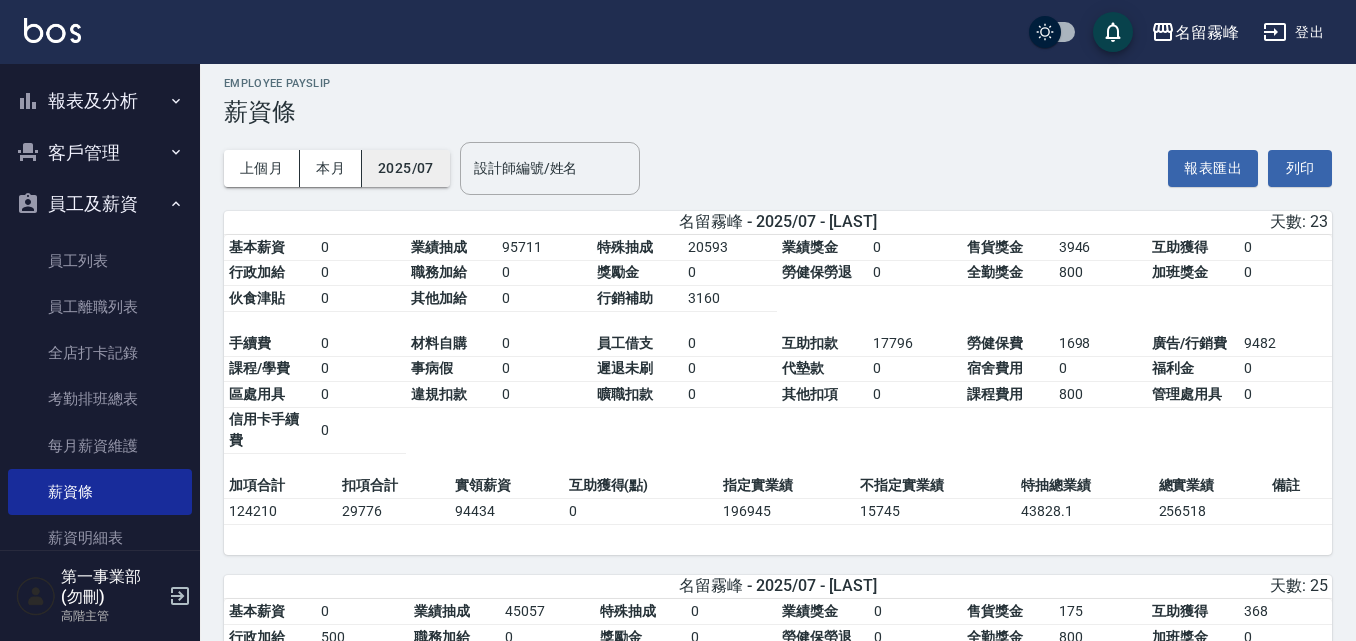 scroll, scrollTop: 0, scrollLeft: 0, axis: both 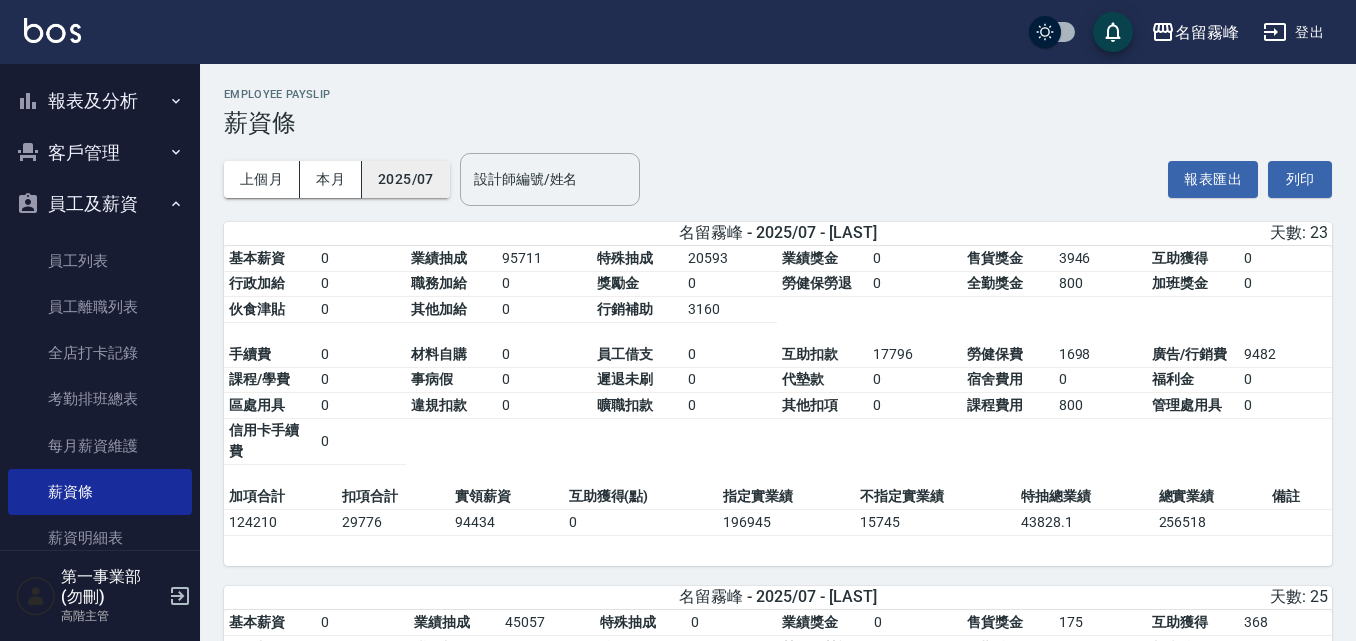 click on "2025/07" at bounding box center [406, 179] 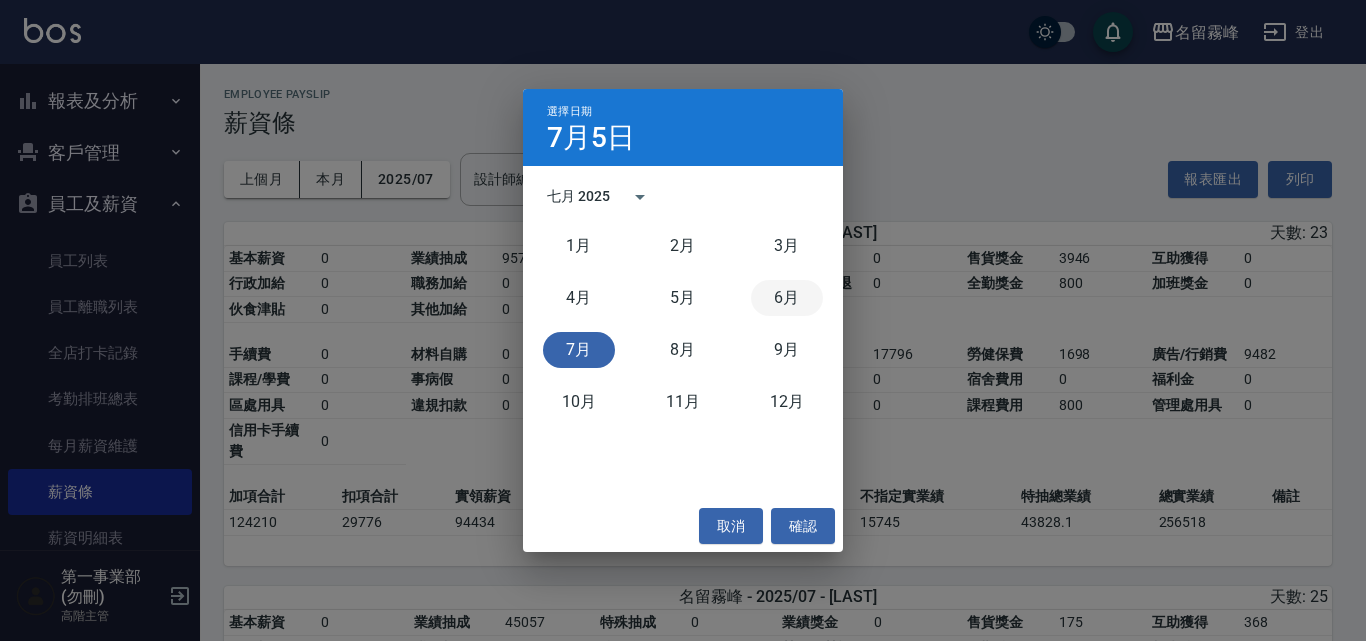click on "6月" at bounding box center [787, 298] 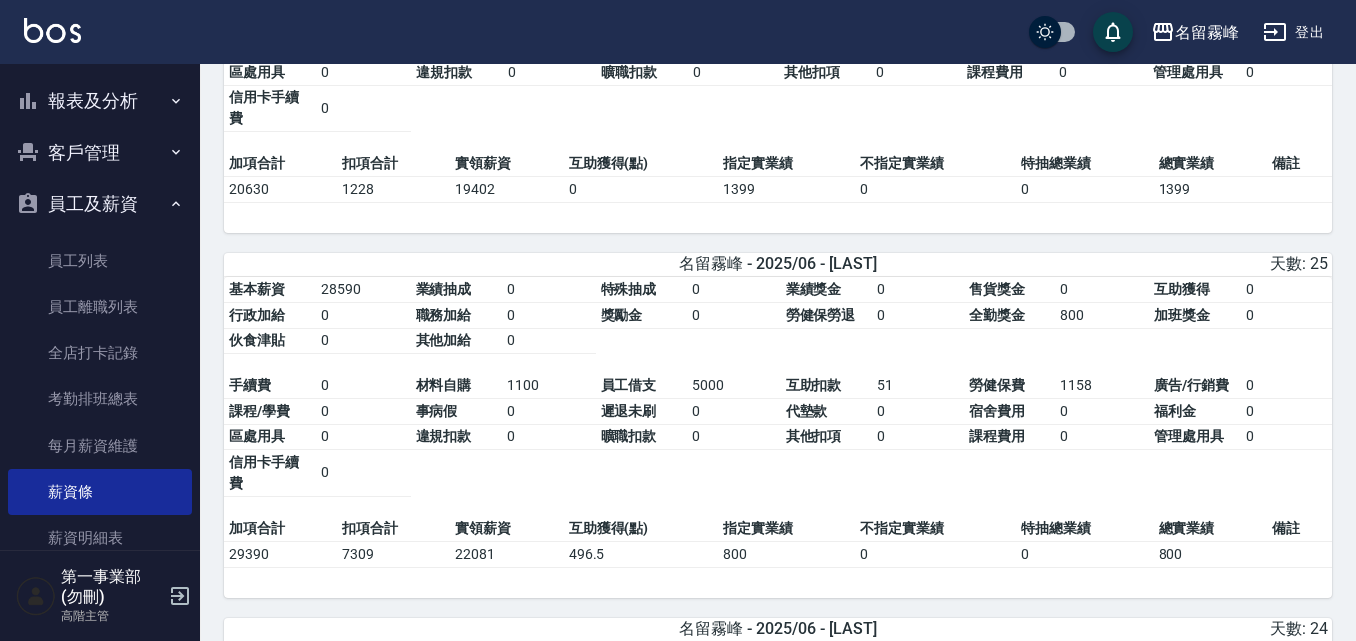 scroll, scrollTop: 2515, scrollLeft: 0, axis: vertical 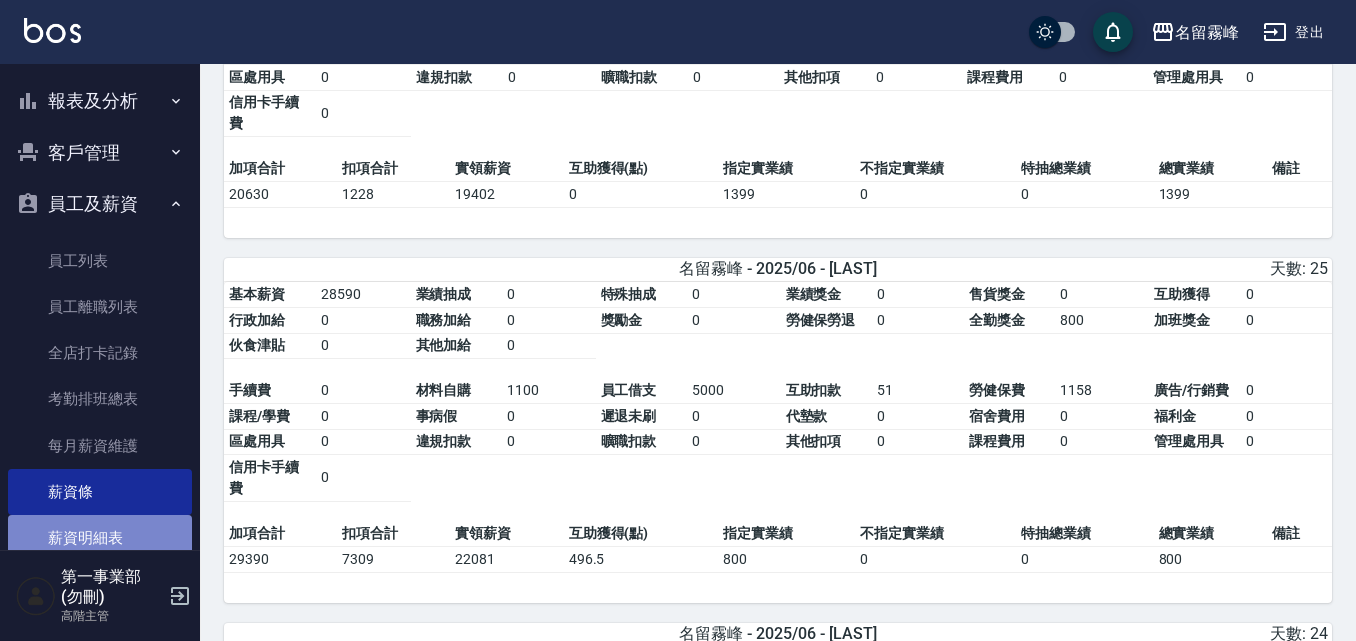click on "薪資明細表" at bounding box center (100, 538) 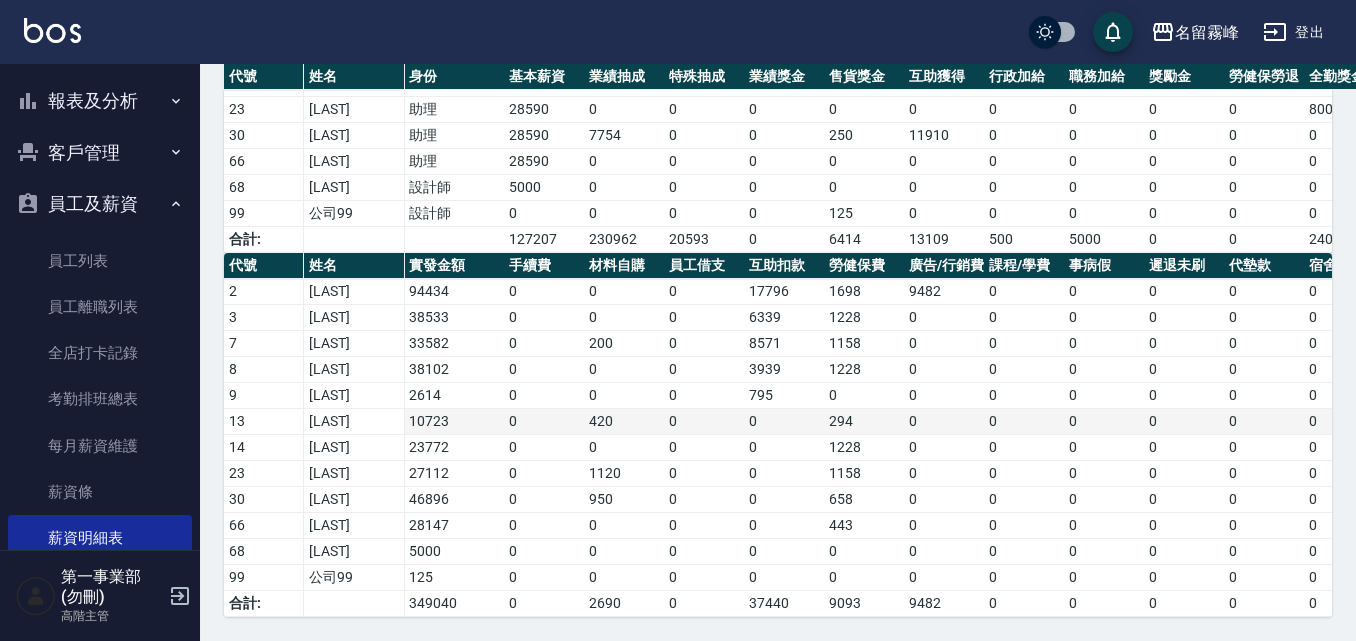 scroll, scrollTop: 349, scrollLeft: 0, axis: vertical 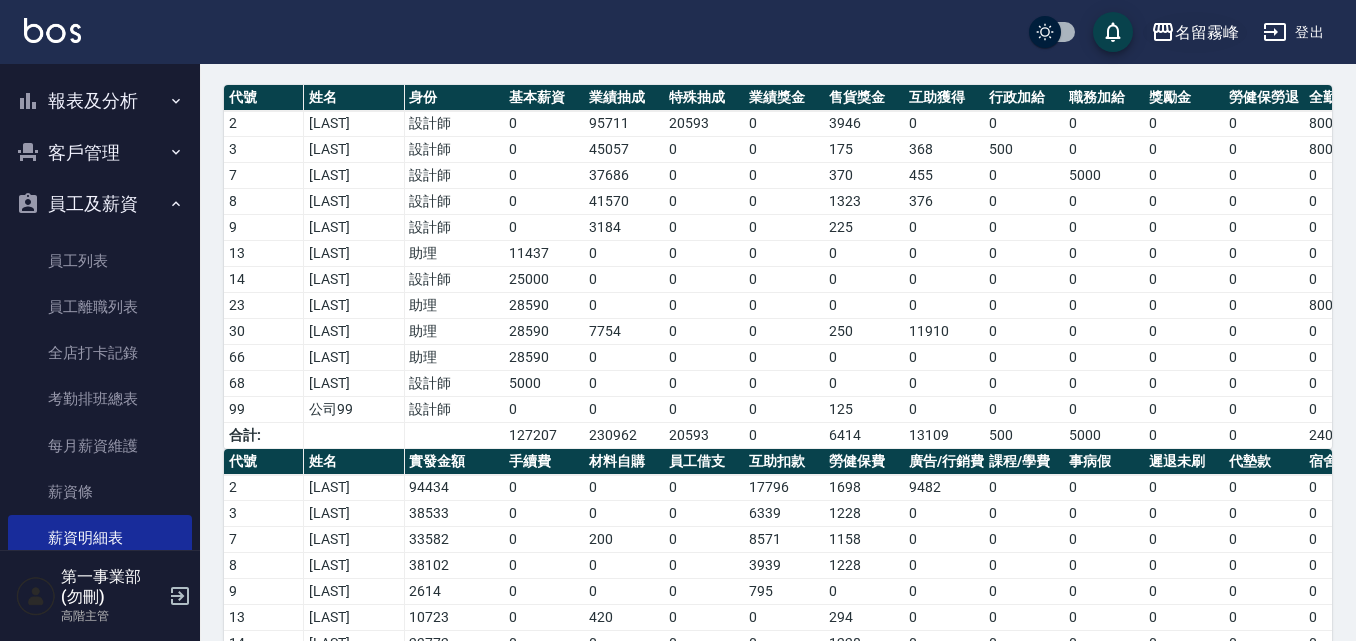 click on "名留霧峰" at bounding box center (1207, 32) 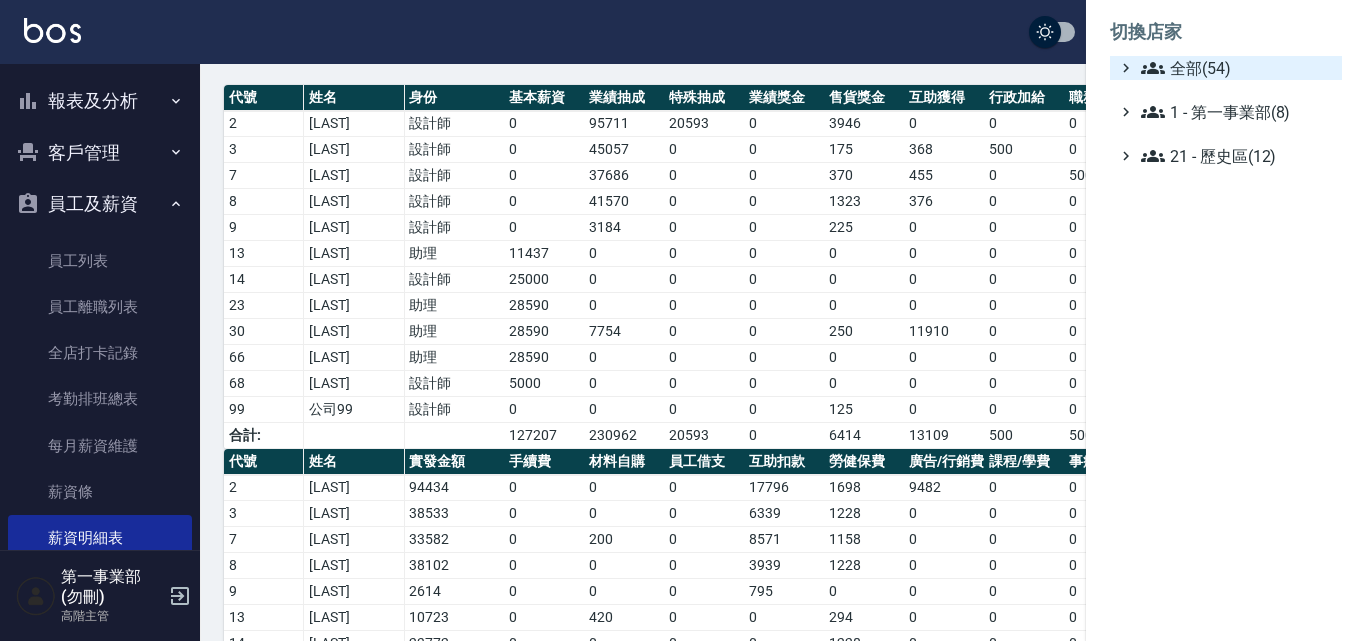 click on "全部(54)" at bounding box center [1237, 68] 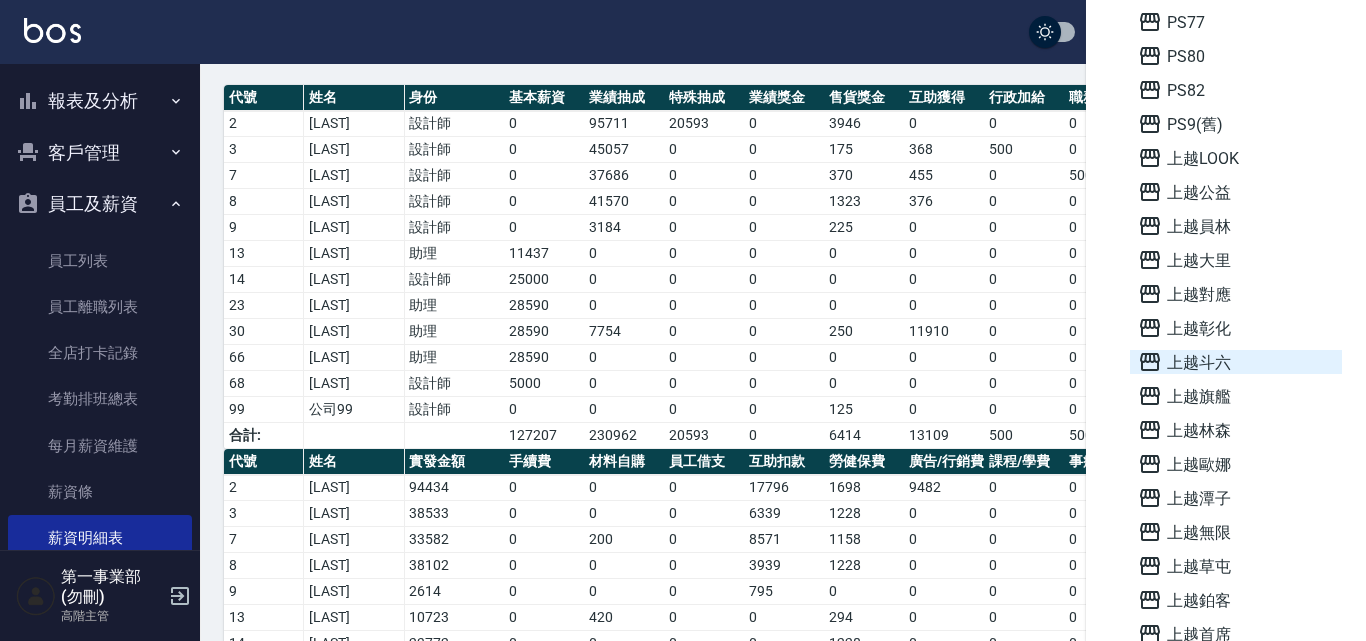 scroll, scrollTop: 1100, scrollLeft: 0, axis: vertical 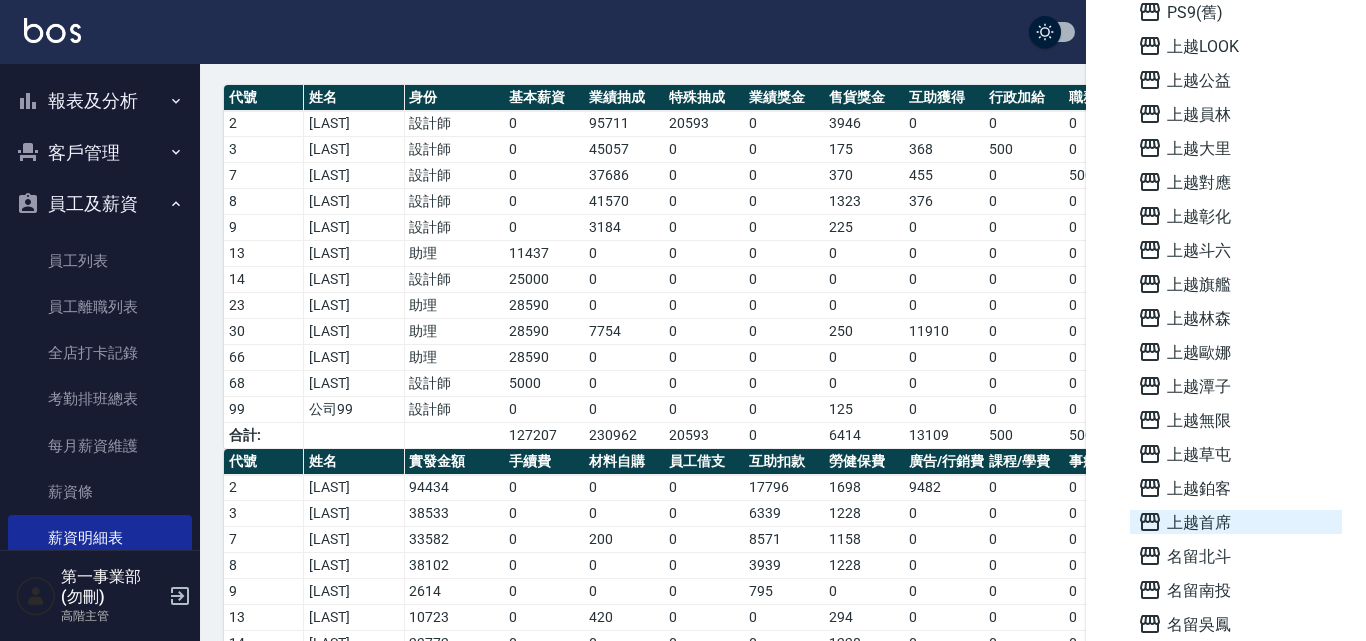 click on "上越首席" at bounding box center [1236, 522] 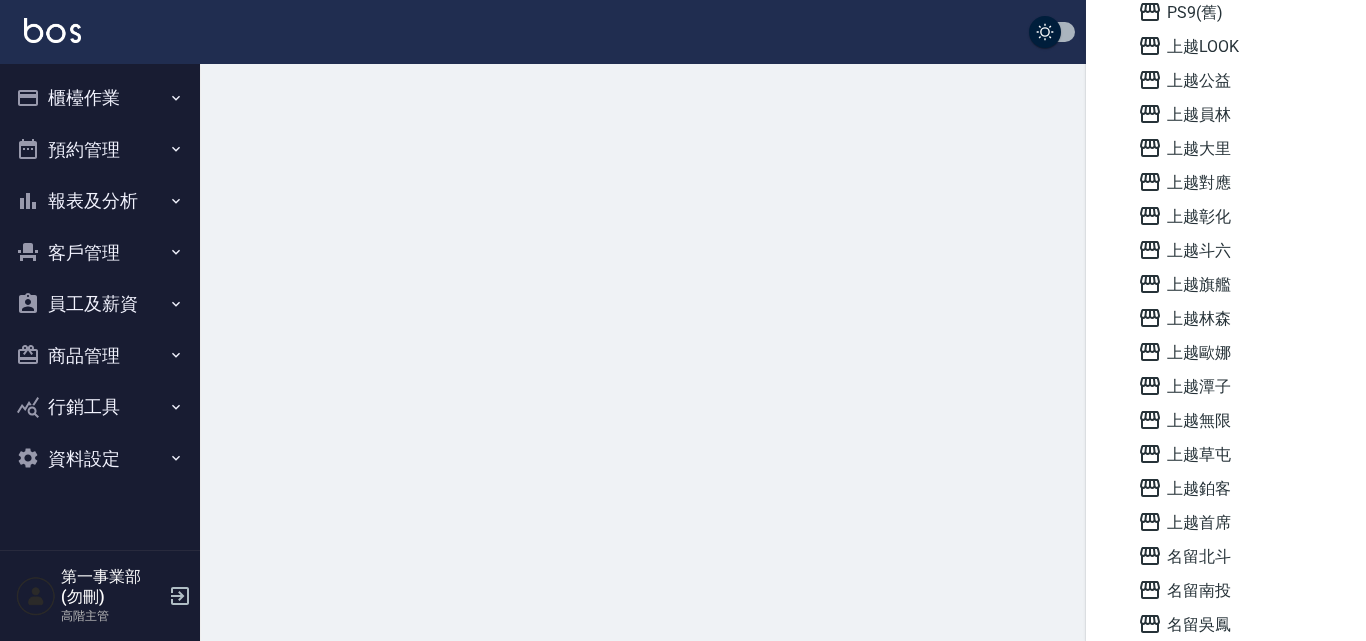scroll, scrollTop: 0, scrollLeft: 0, axis: both 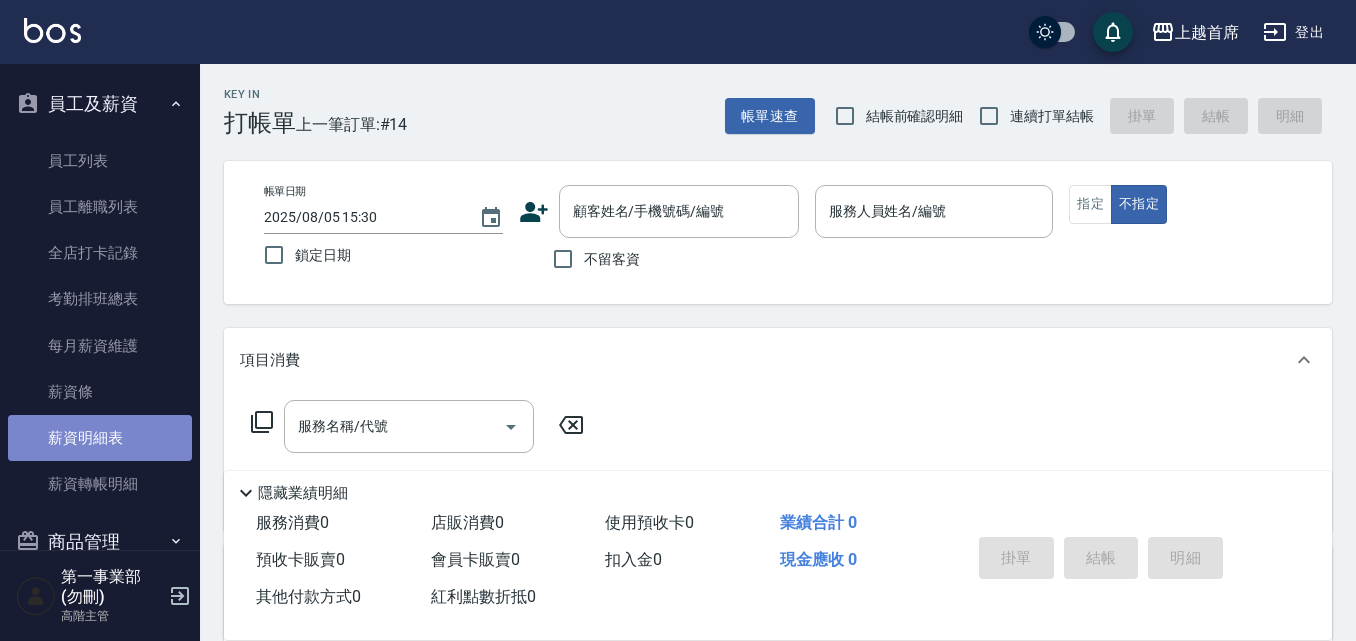 click on "薪資明細表" at bounding box center [100, 438] 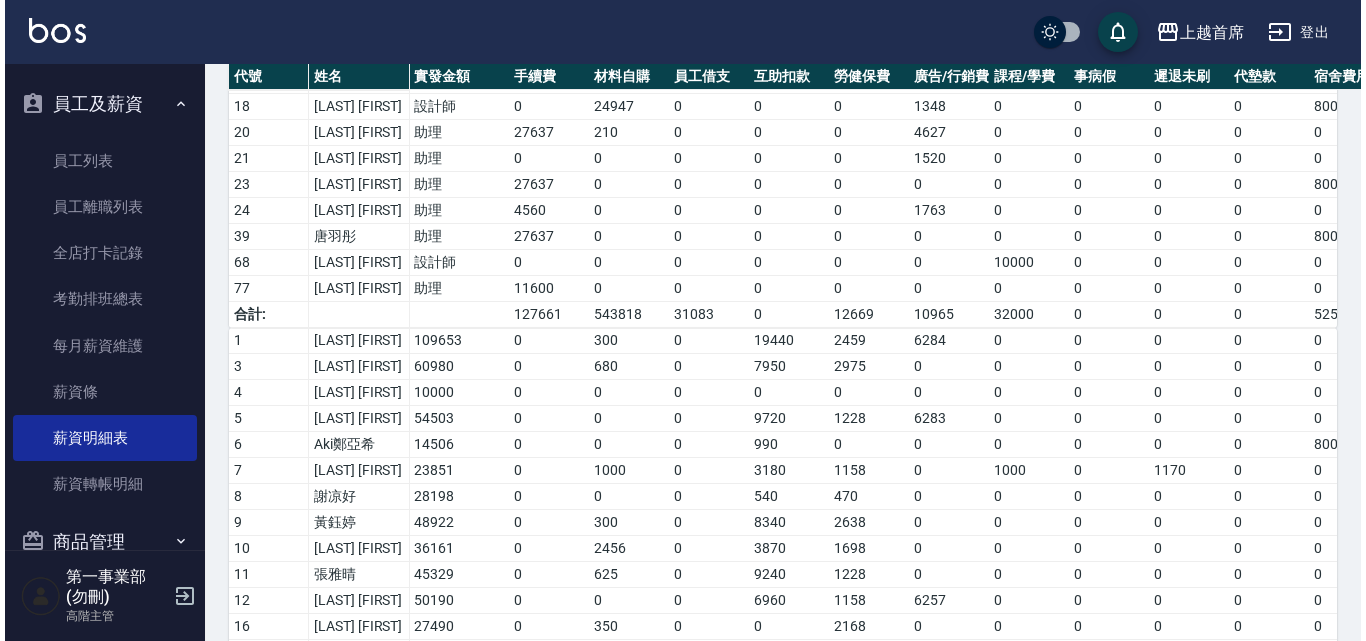 scroll, scrollTop: 739, scrollLeft: 0, axis: vertical 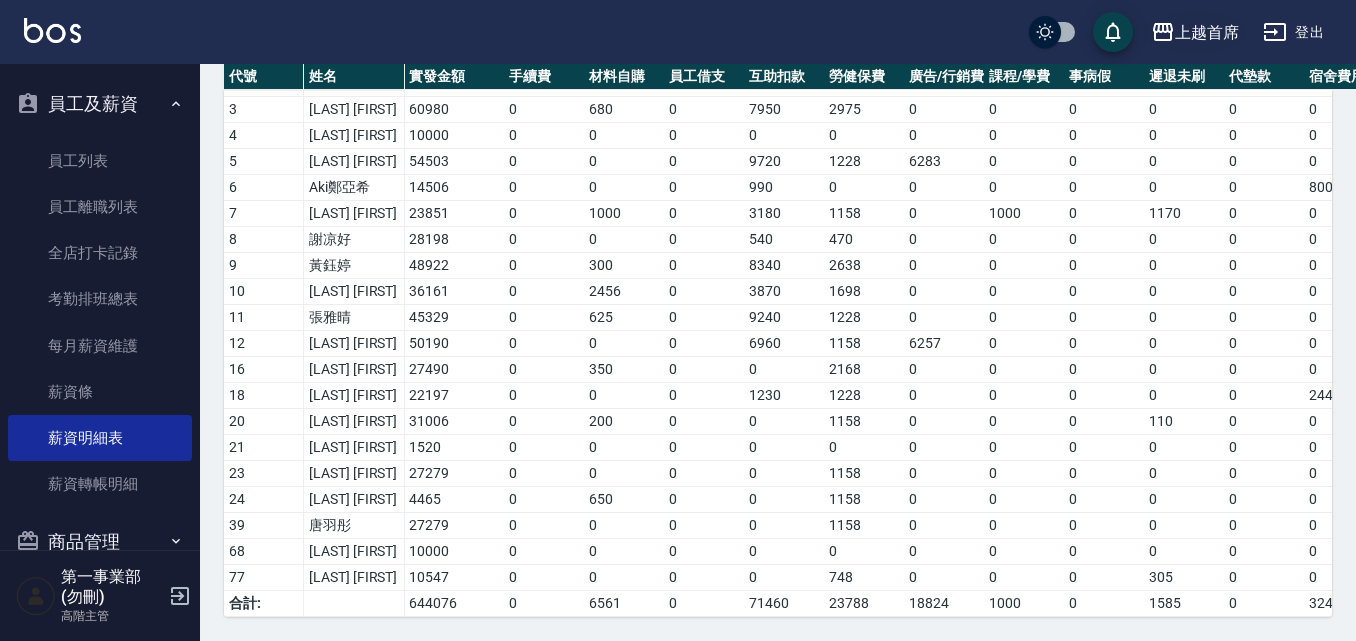 click on "上越首席" at bounding box center [1207, 32] 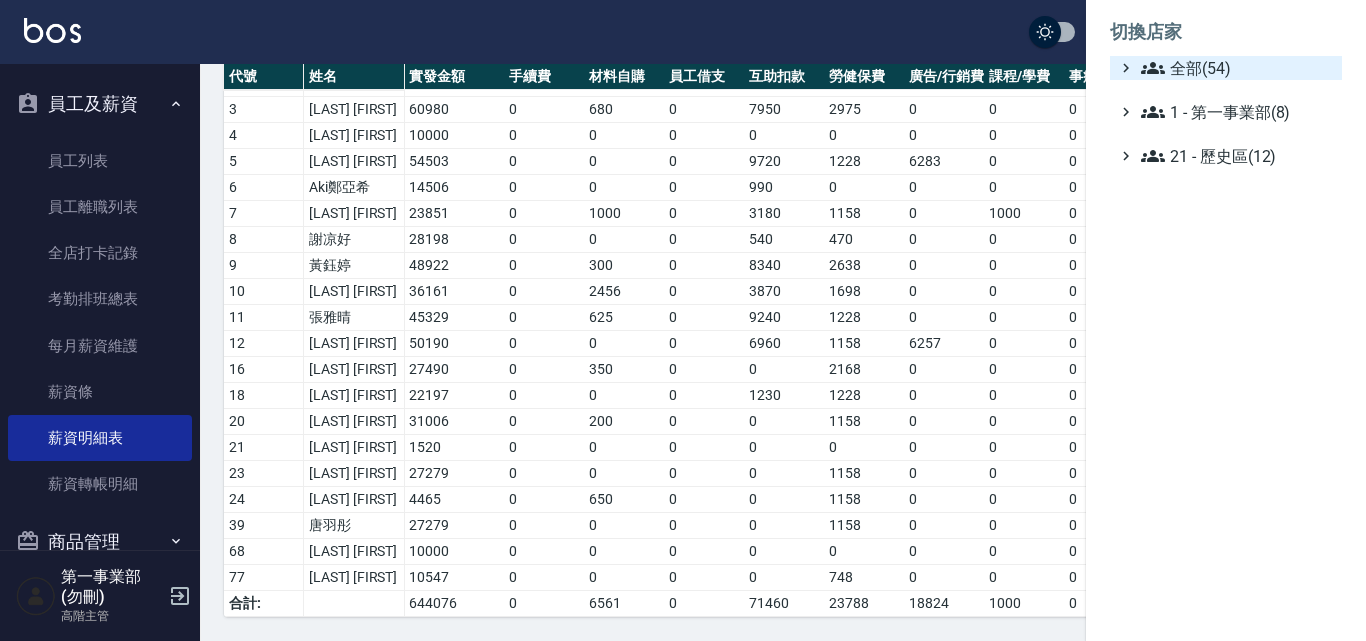 click on "全部(54)" at bounding box center [1237, 68] 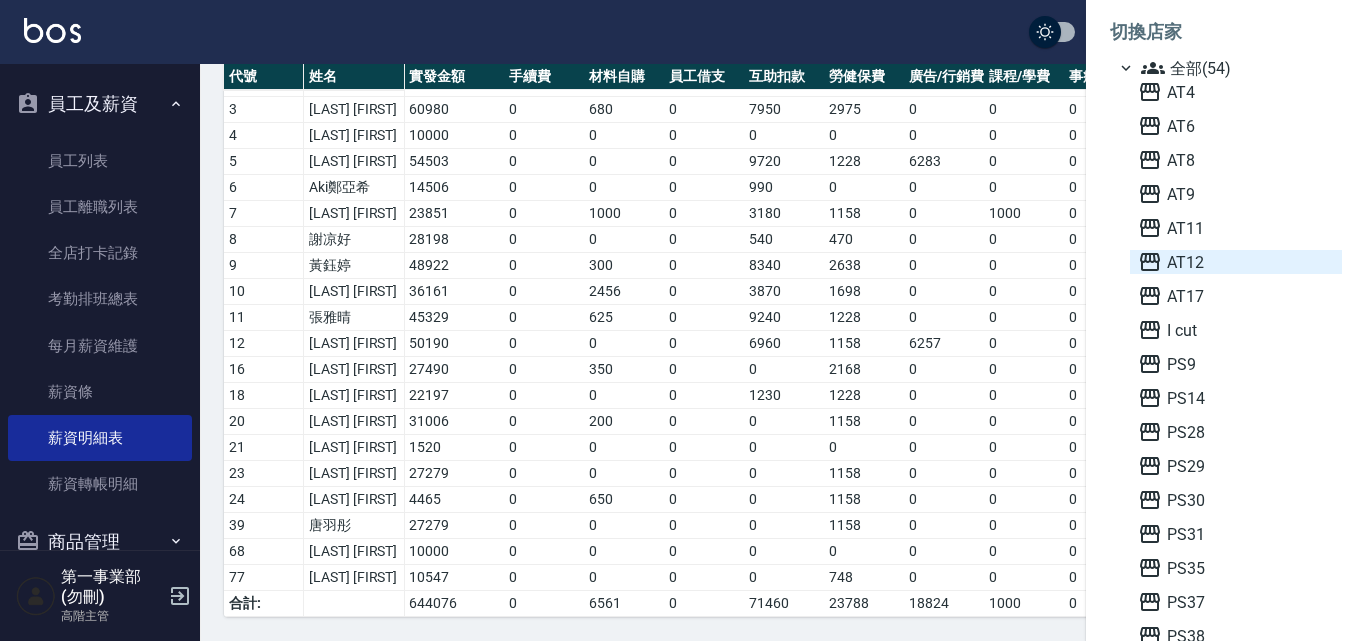 click on "AT12" at bounding box center (1236, 262) 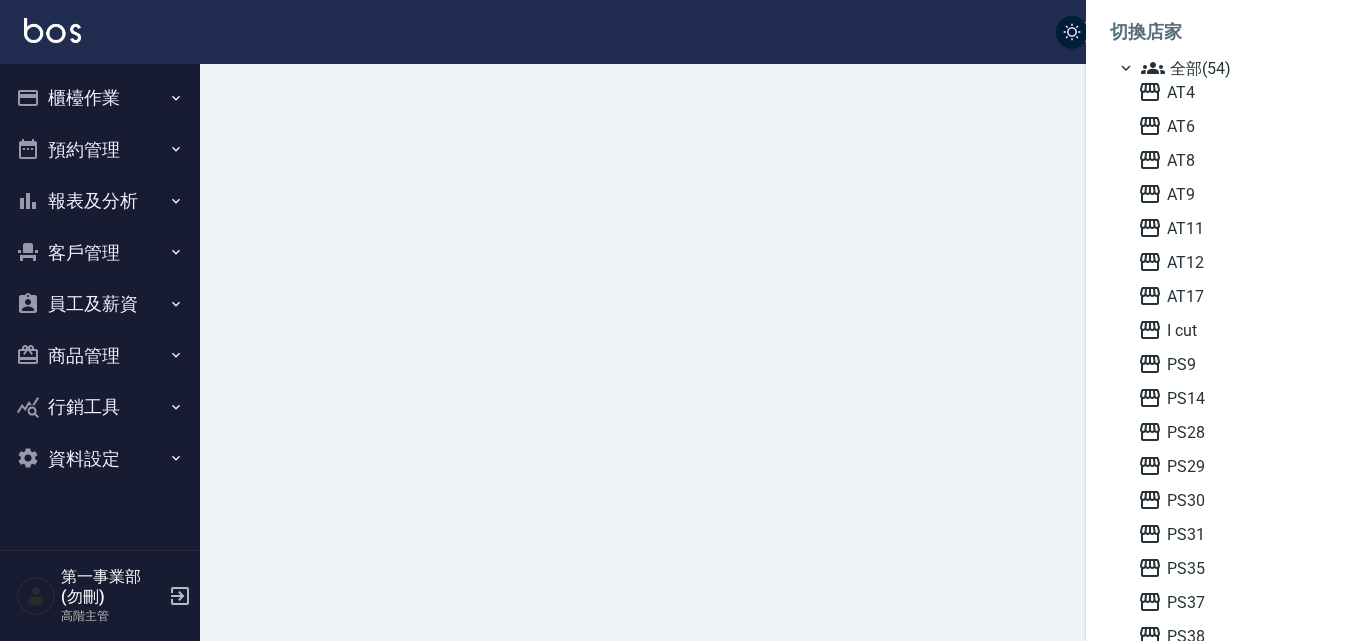scroll, scrollTop: 0, scrollLeft: 0, axis: both 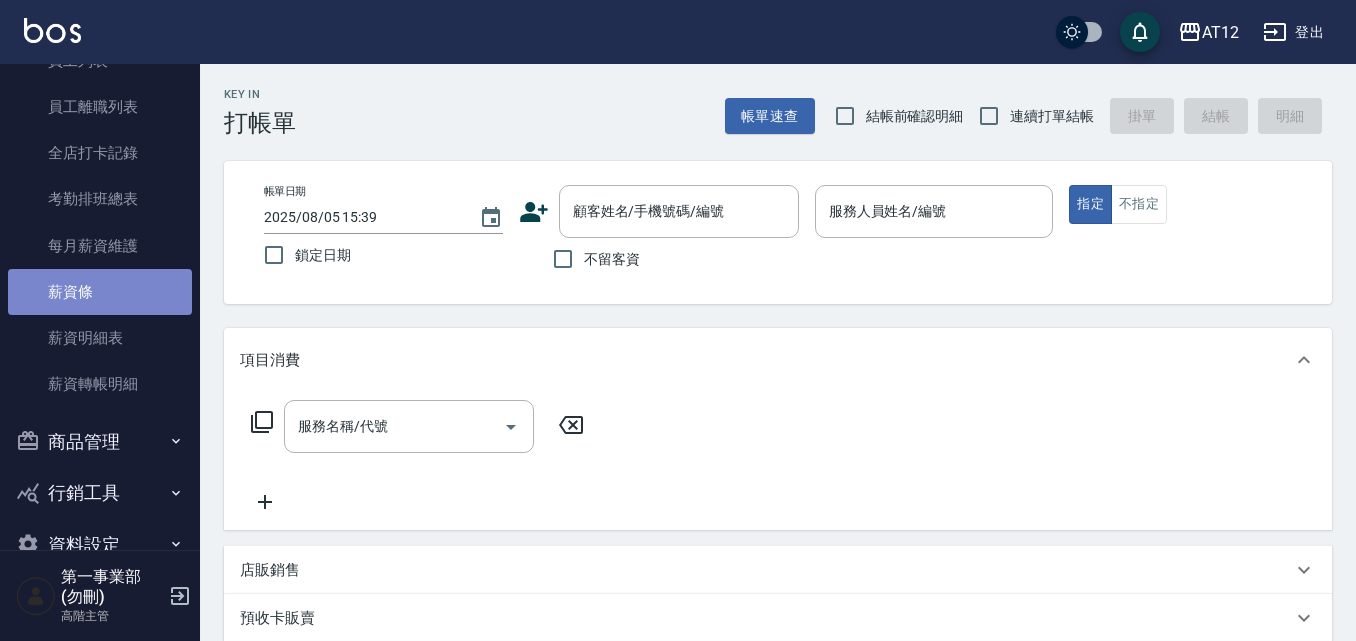 click on "薪資條" at bounding box center (100, 292) 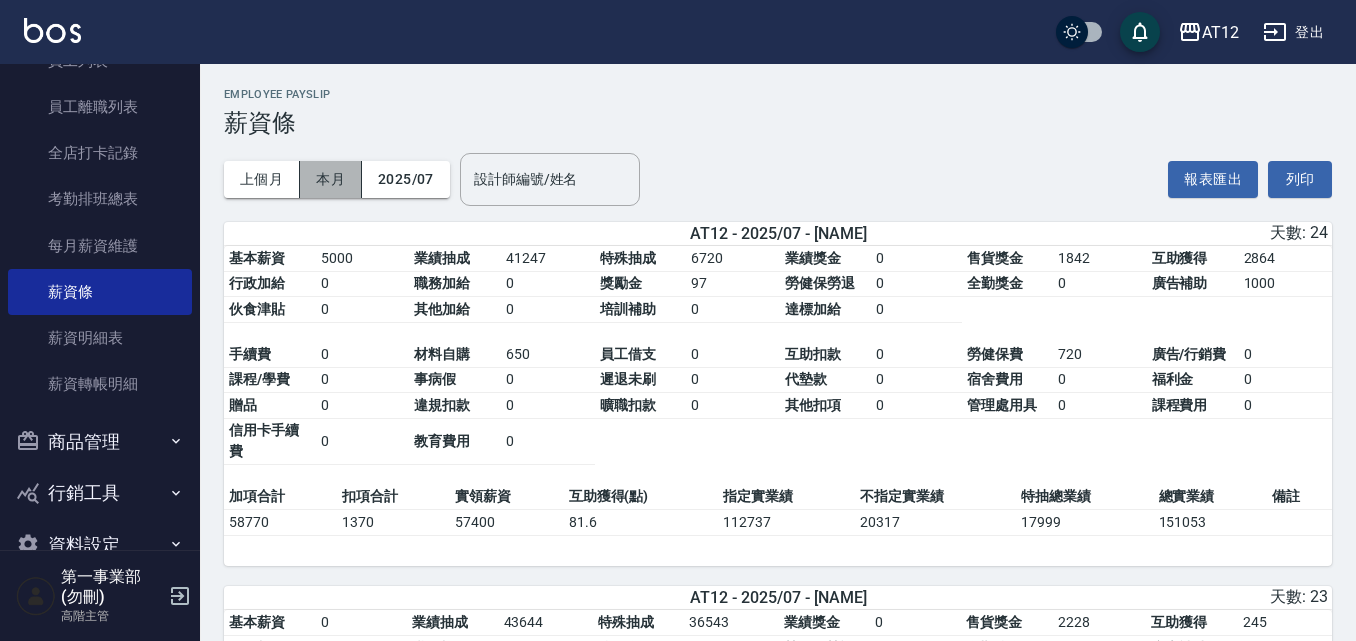 click on "本月" at bounding box center [331, 179] 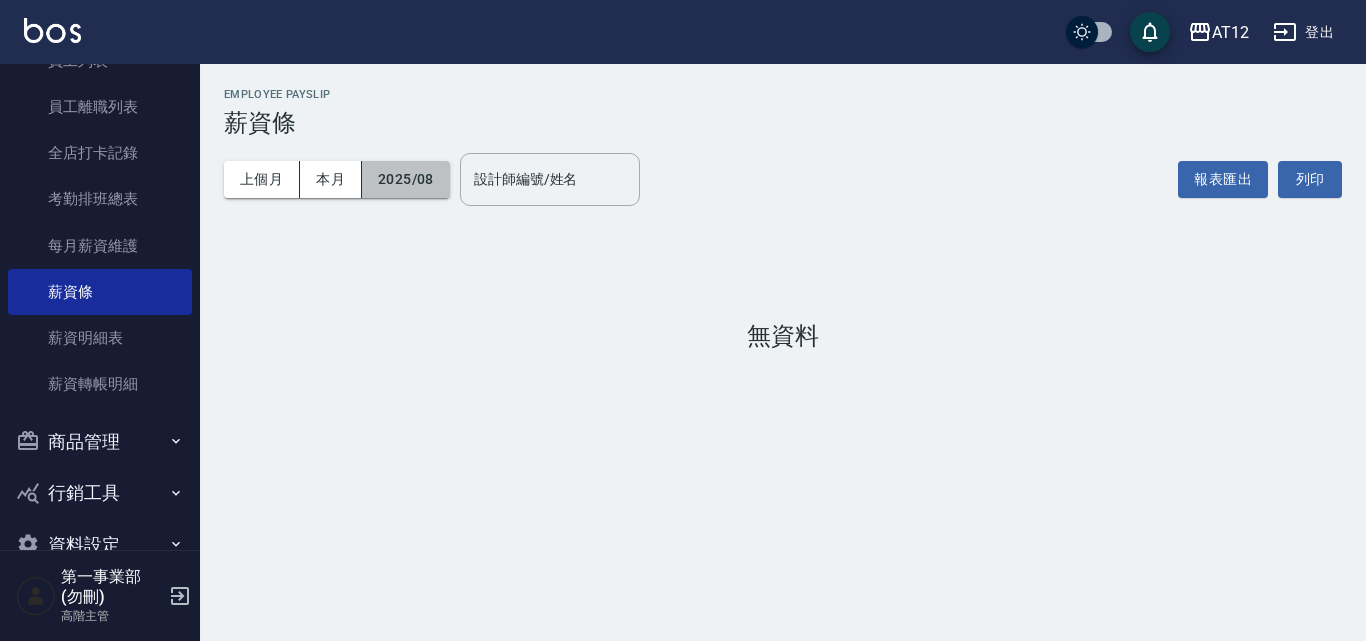 click on "2025/08" at bounding box center [406, 179] 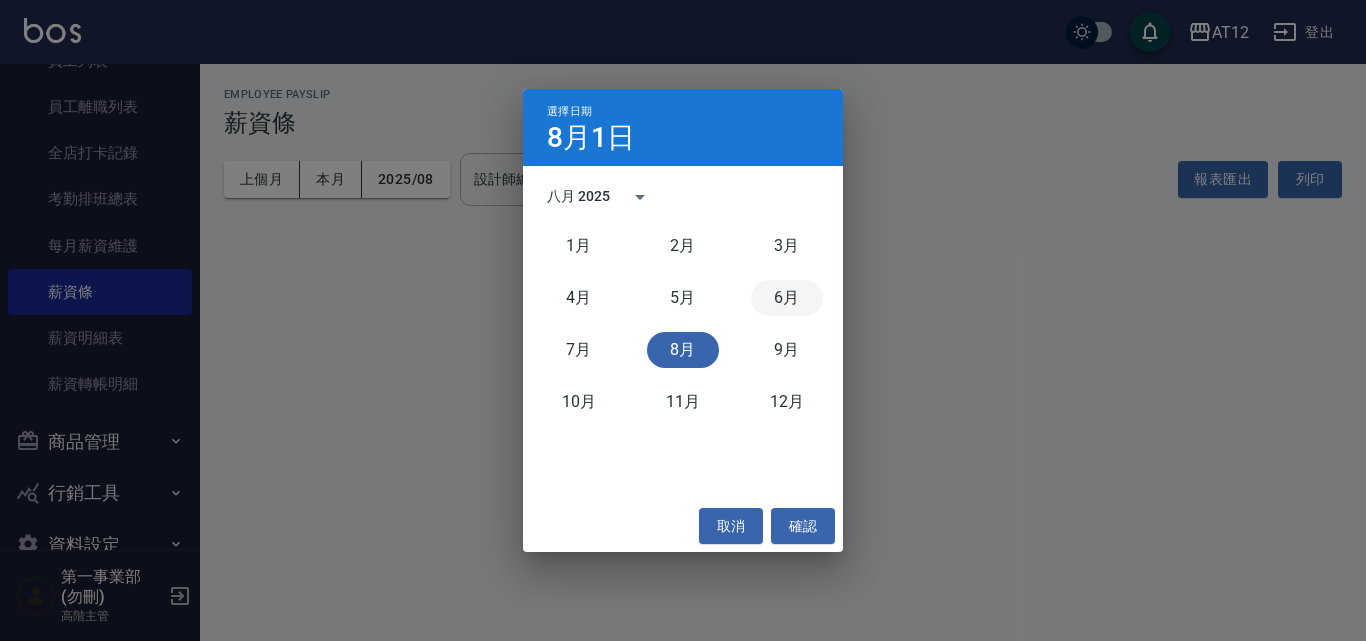 click on "6月" at bounding box center (787, 298) 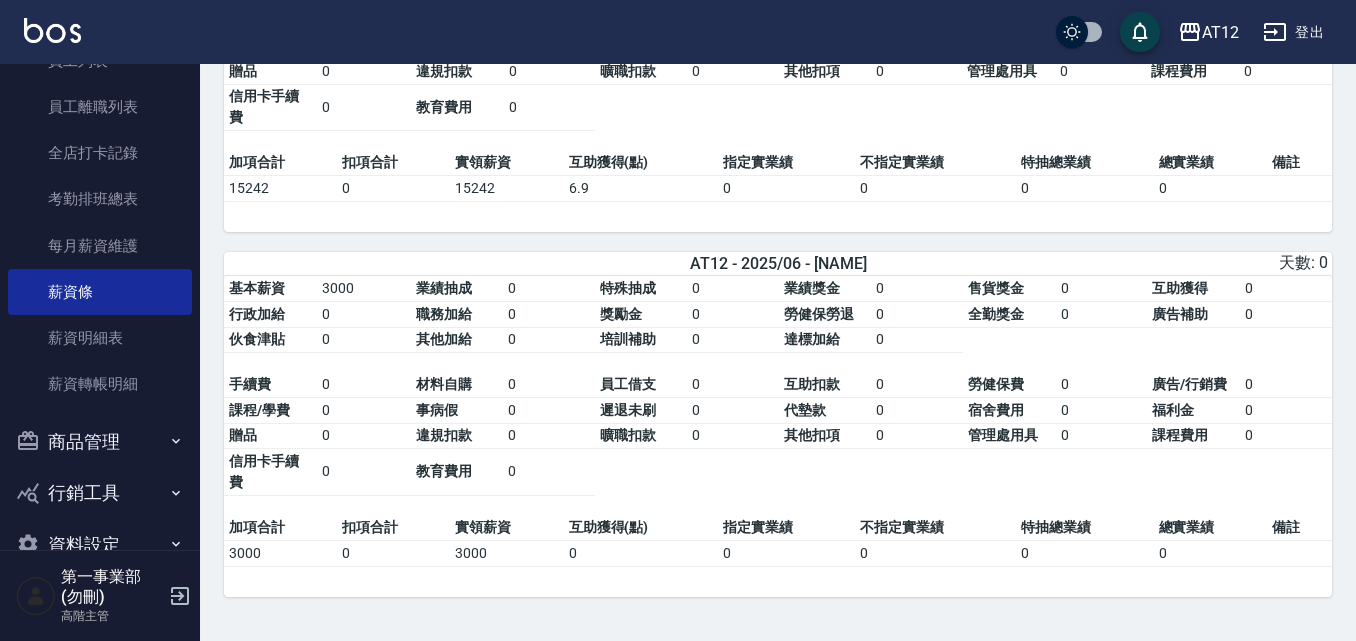 scroll, scrollTop: 3280, scrollLeft: 0, axis: vertical 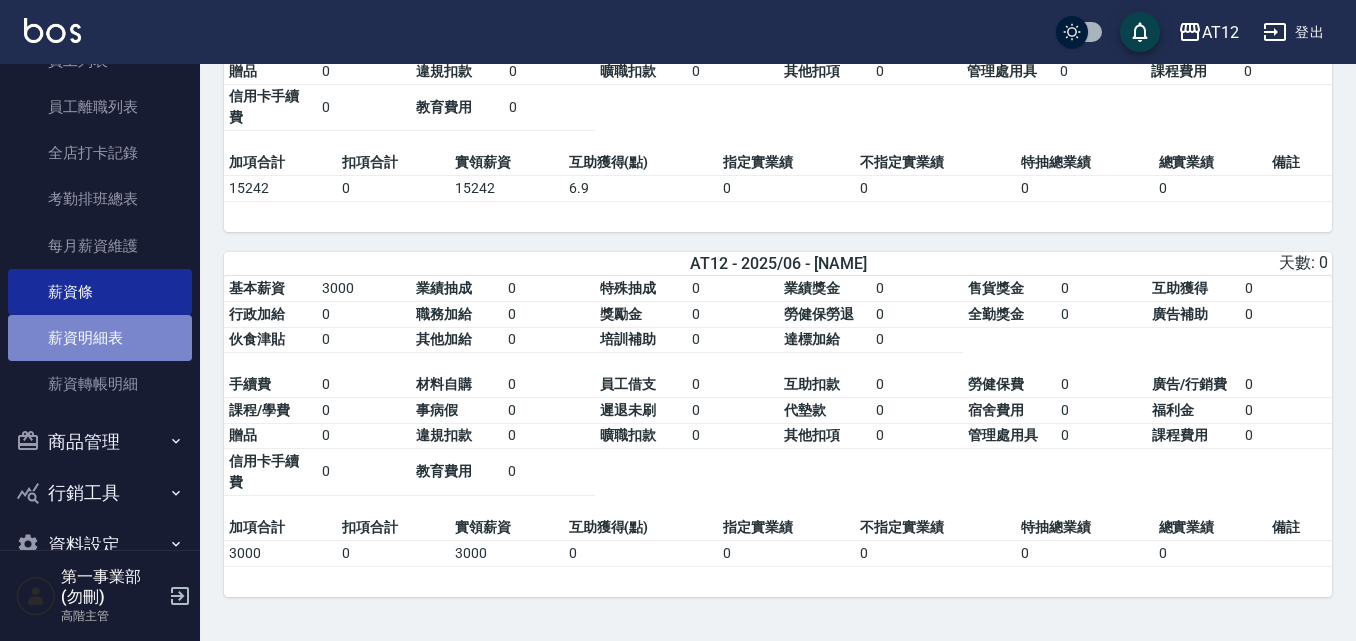 click on "薪資明細表" at bounding box center (100, 338) 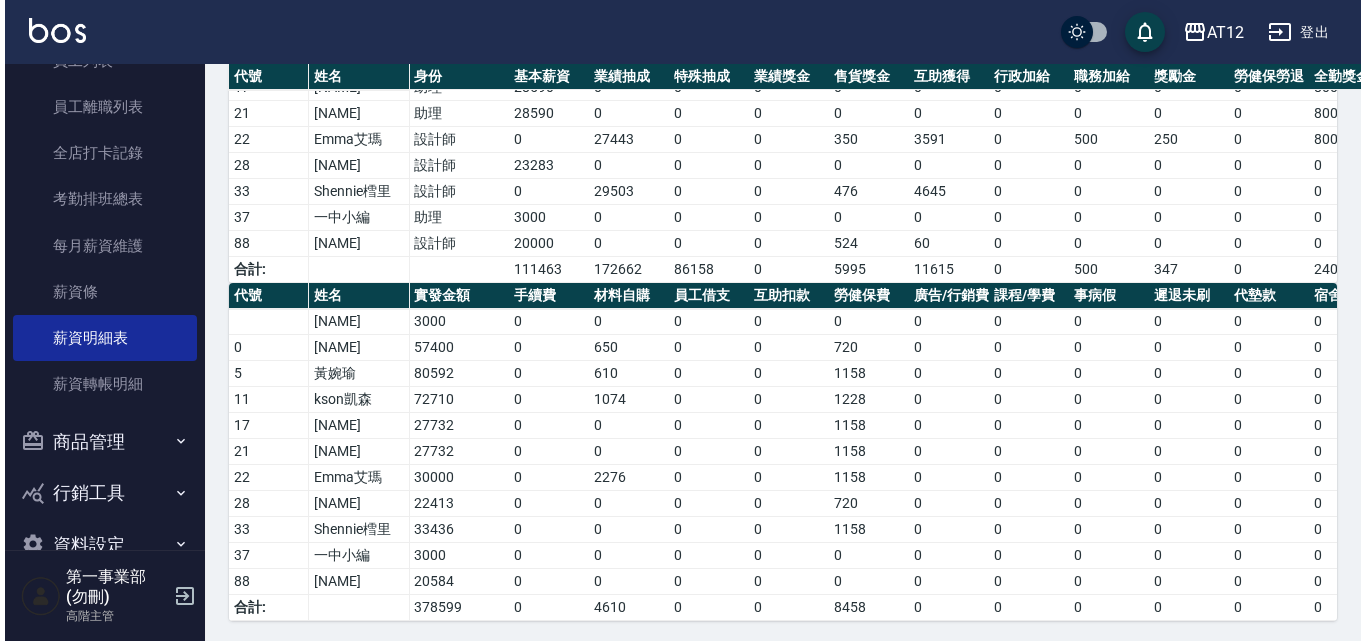 scroll, scrollTop: 297, scrollLeft: 0, axis: vertical 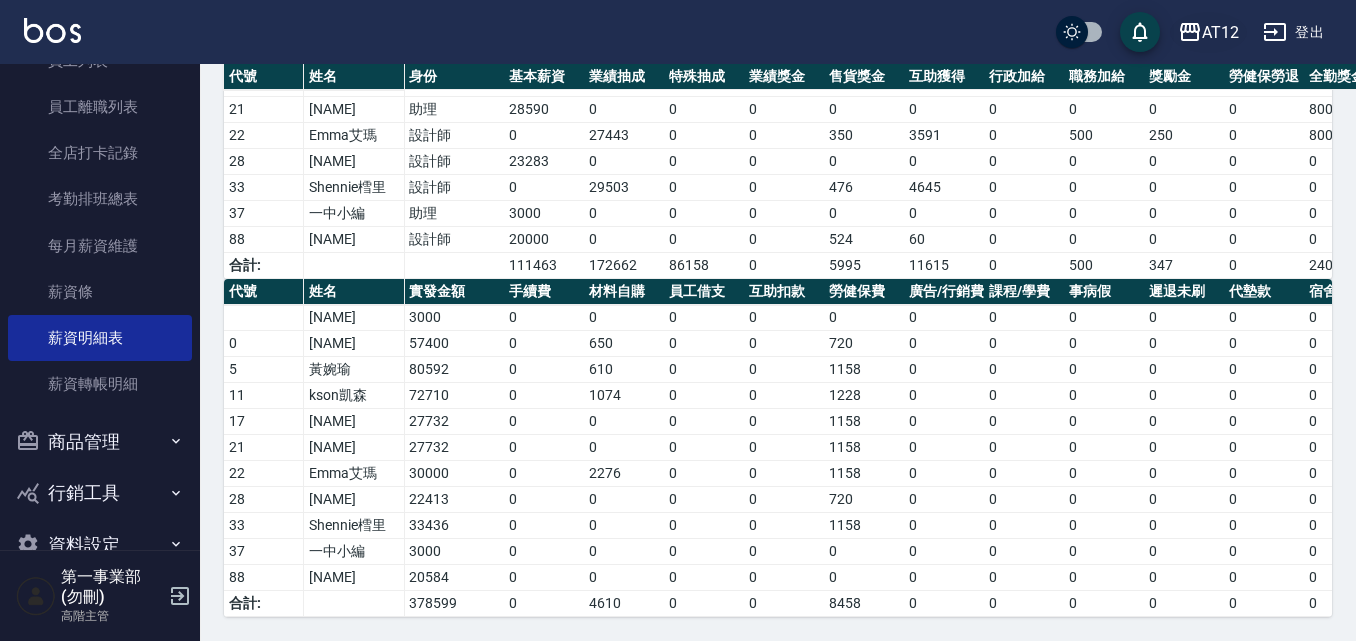 click on "AT12" at bounding box center [1220, 32] 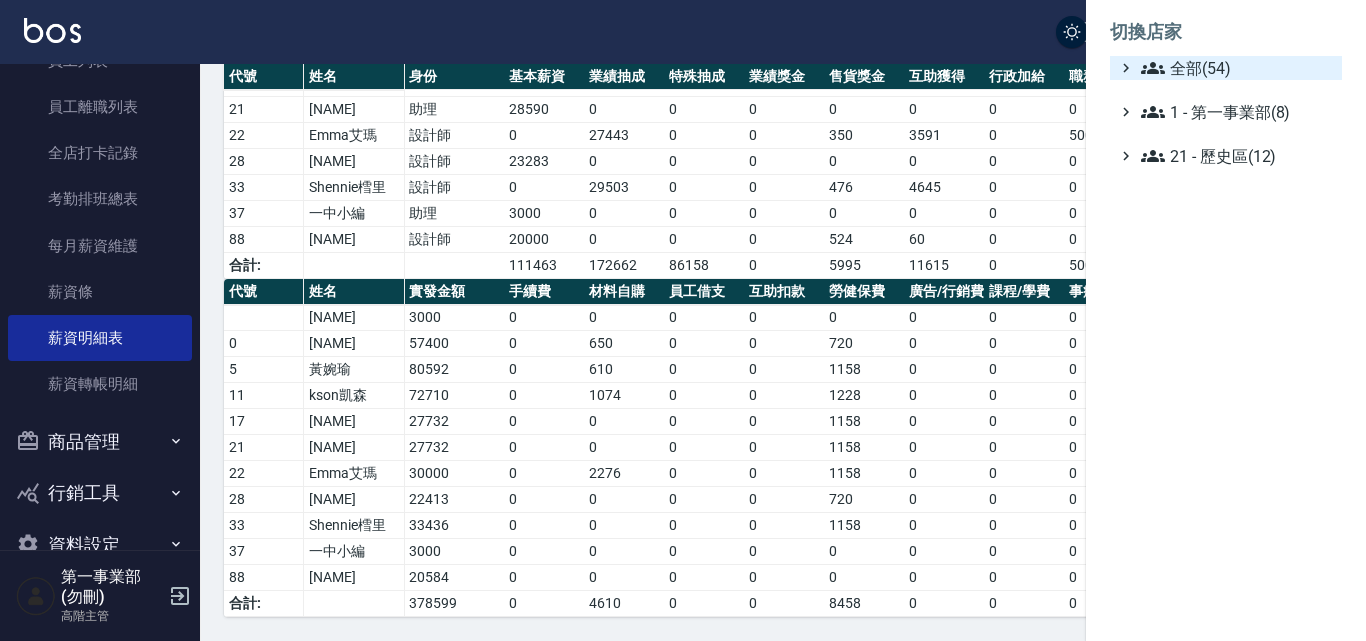 click on "全部(54)" at bounding box center (1237, 68) 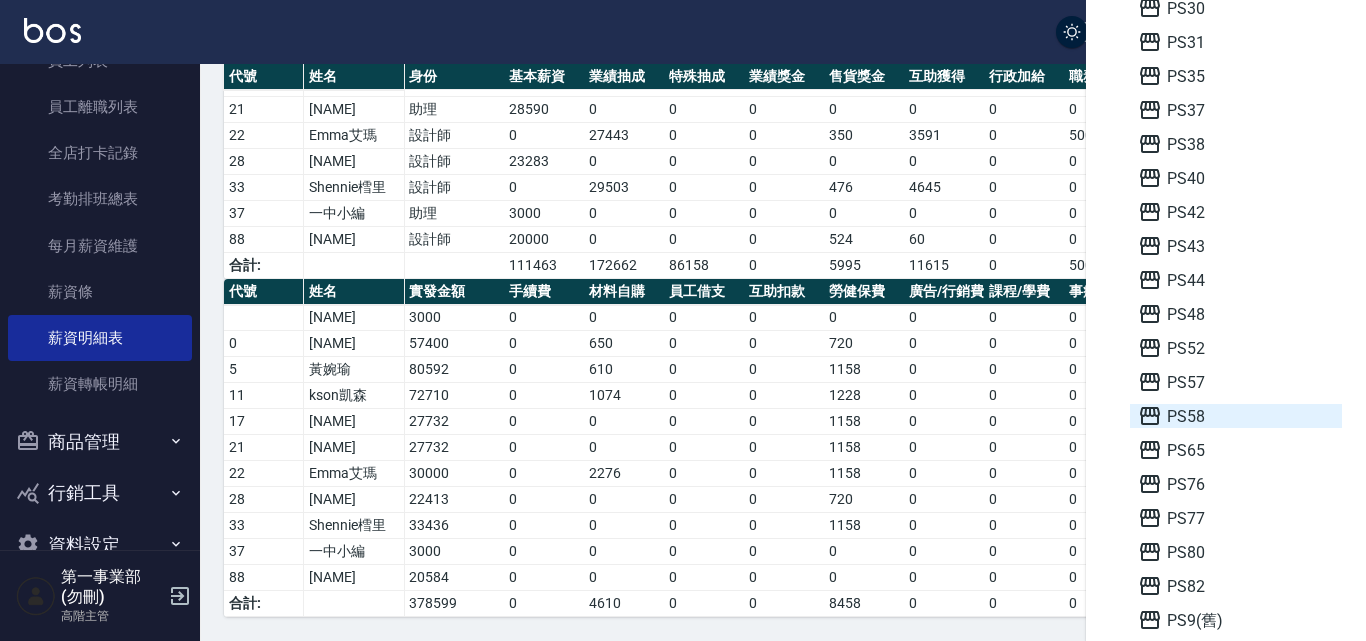 scroll, scrollTop: 500, scrollLeft: 0, axis: vertical 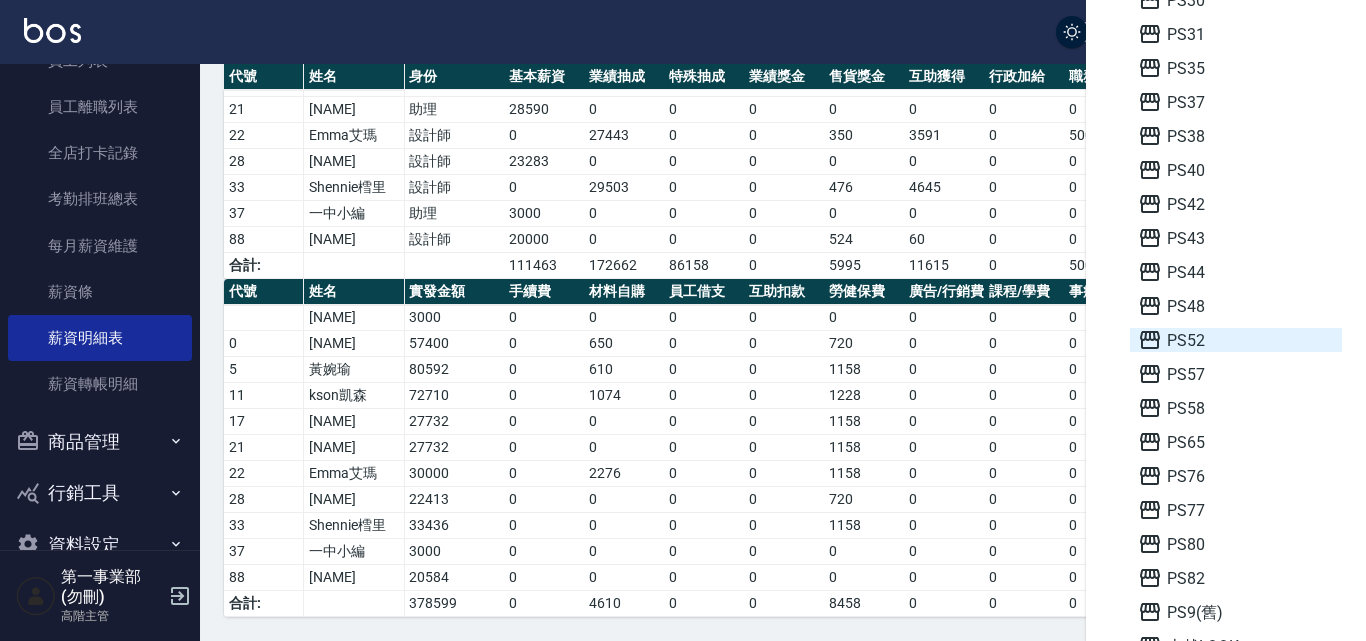 click on "PS52" at bounding box center (1236, 340) 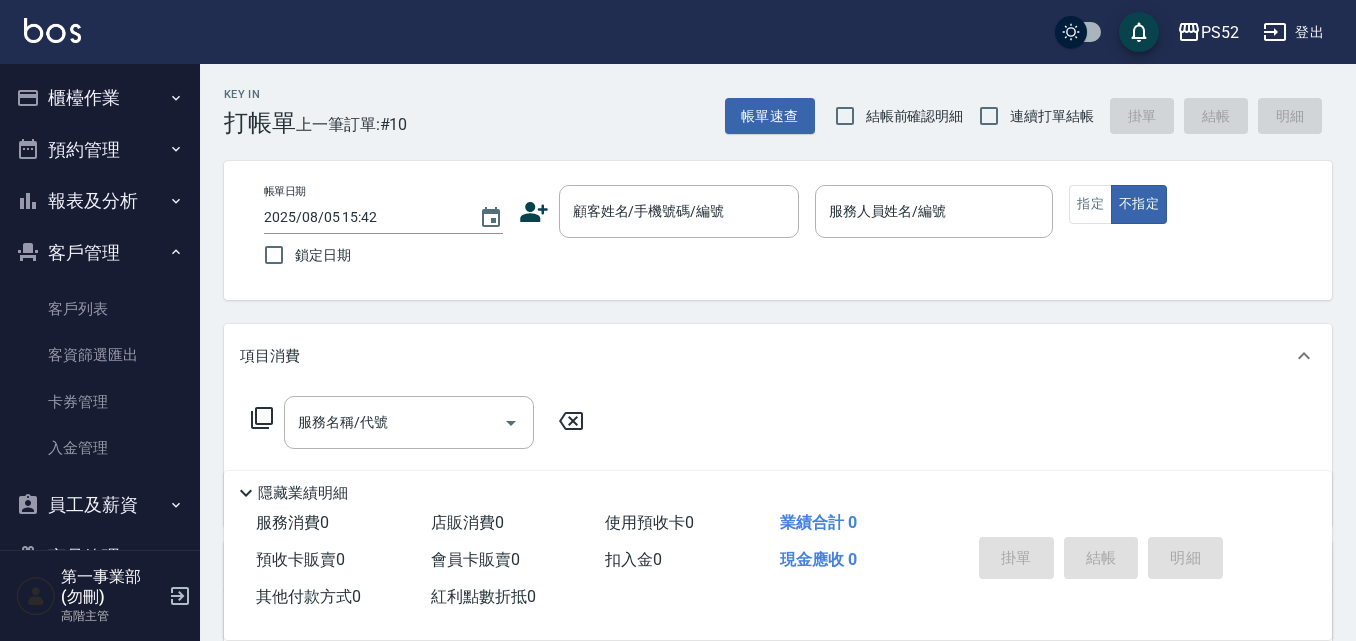 scroll, scrollTop: 333, scrollLeft: 0, axis: vertical 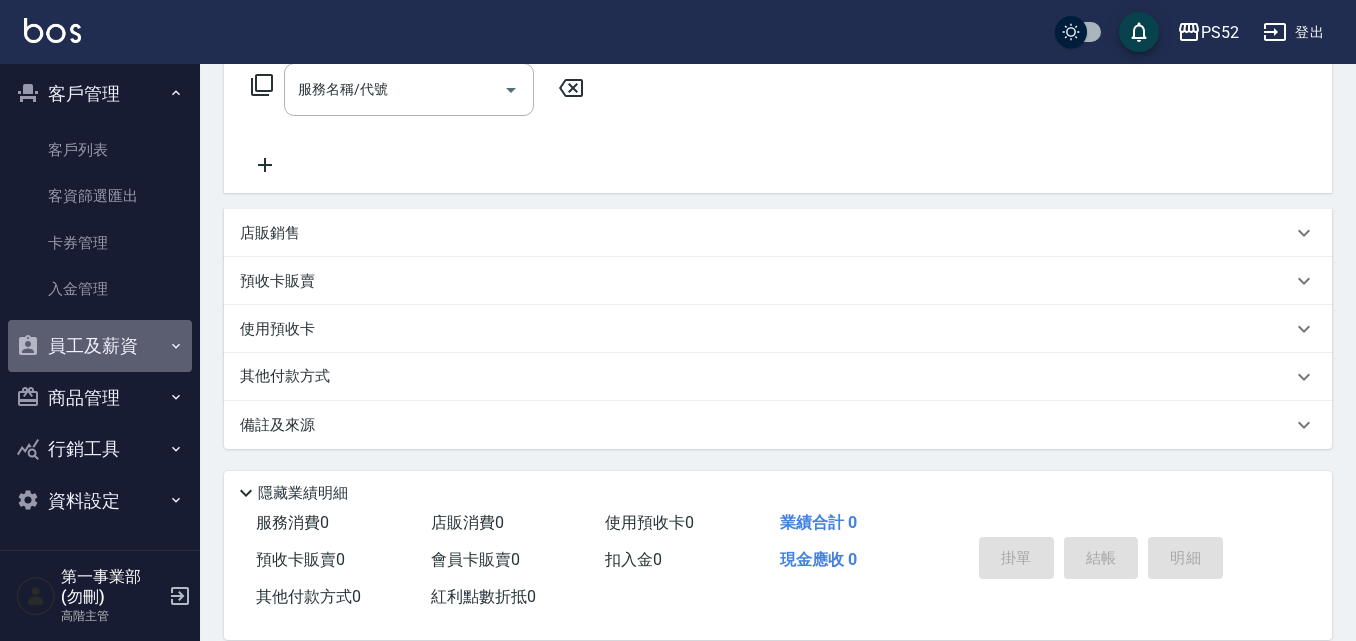 click on "員工及薪資" at bounding box center (100, 346) 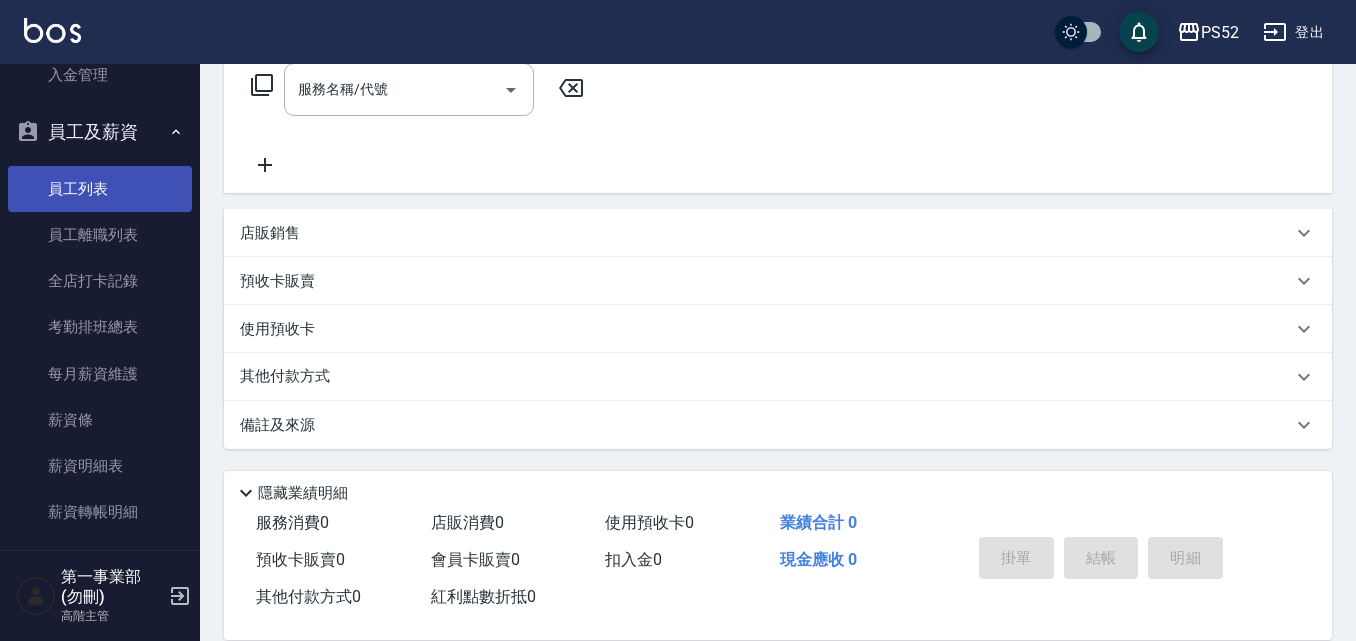 scroll, scrollTop: 545, scrollLeft: 0, axis: vertical 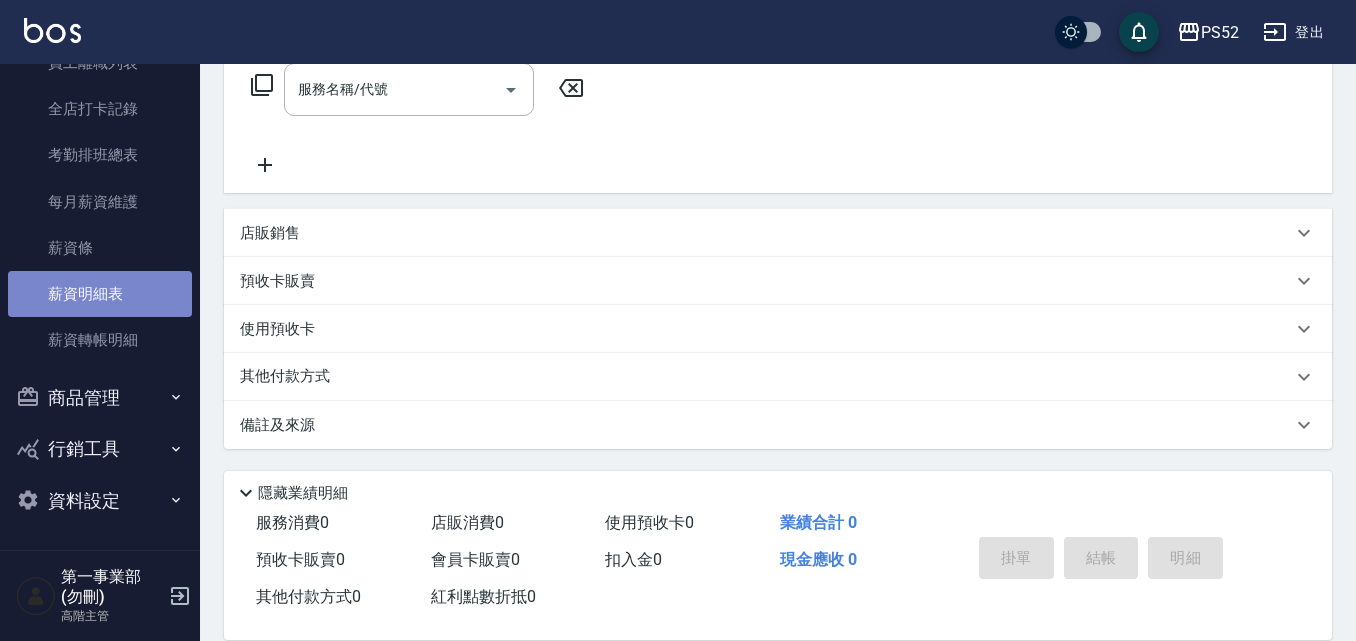 click on "薪資明細表" at bounding box center [100, 294] 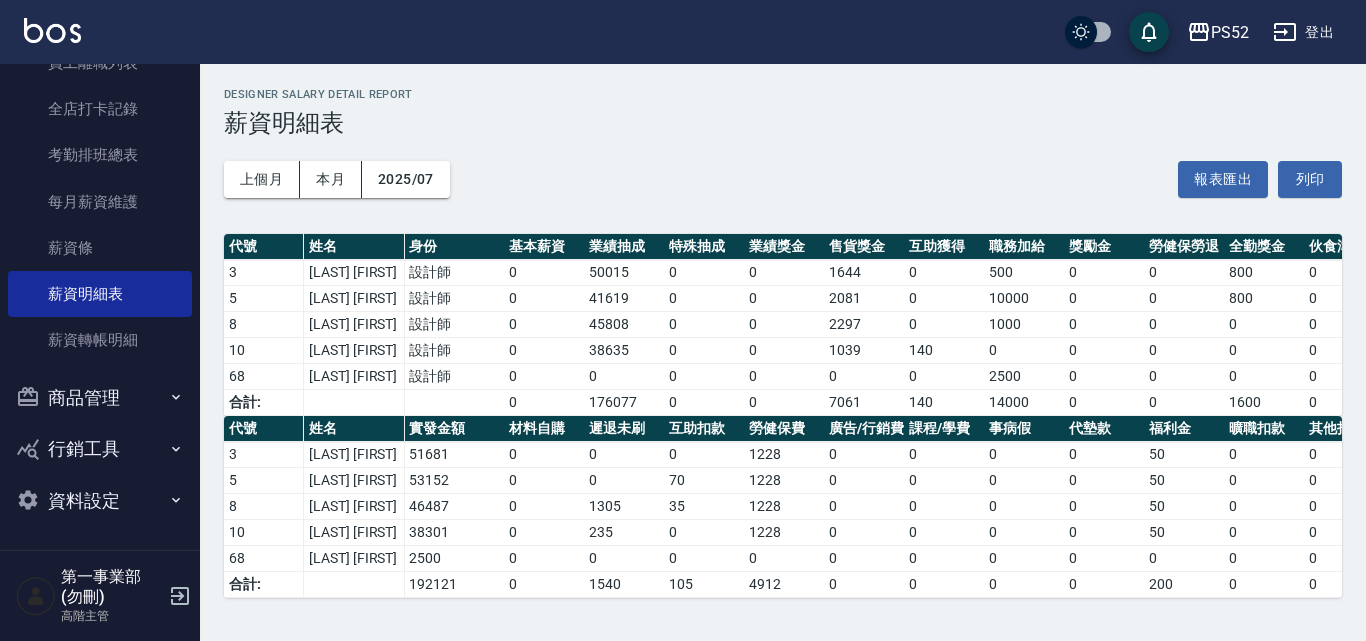 scroll, scrollTop: 11, scrollLeft: 0, axis: vertical 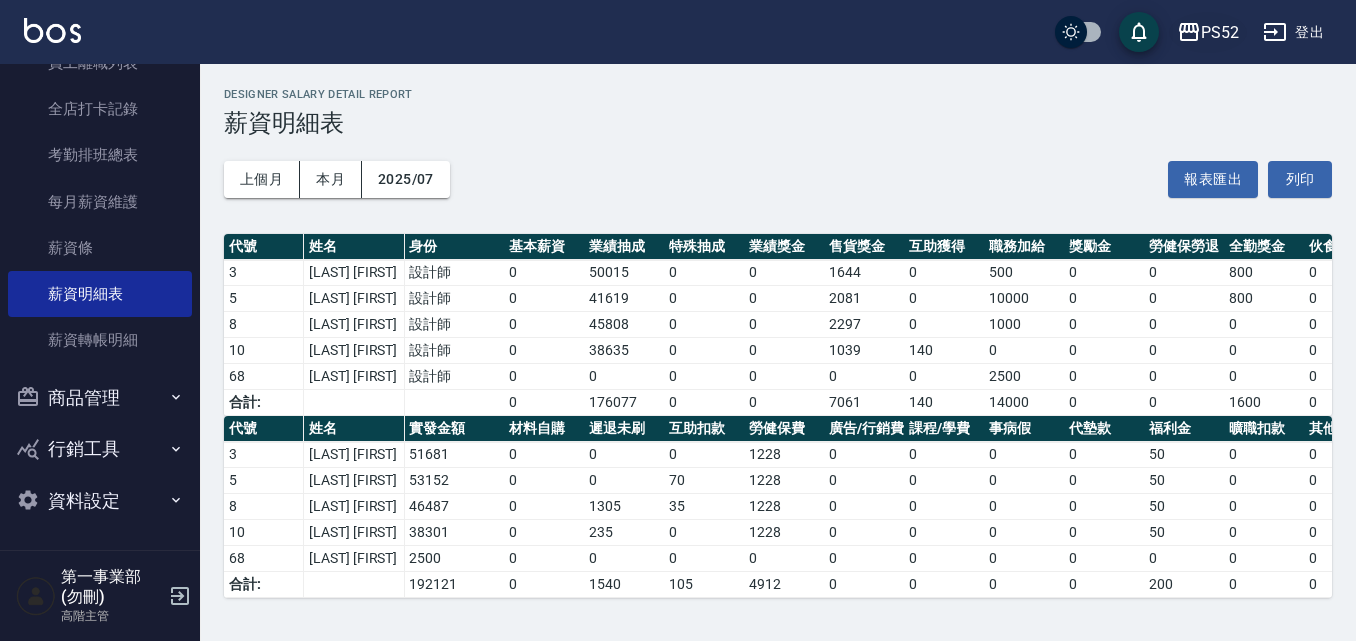 click on "PS52" at bounding box center (1220, 32) 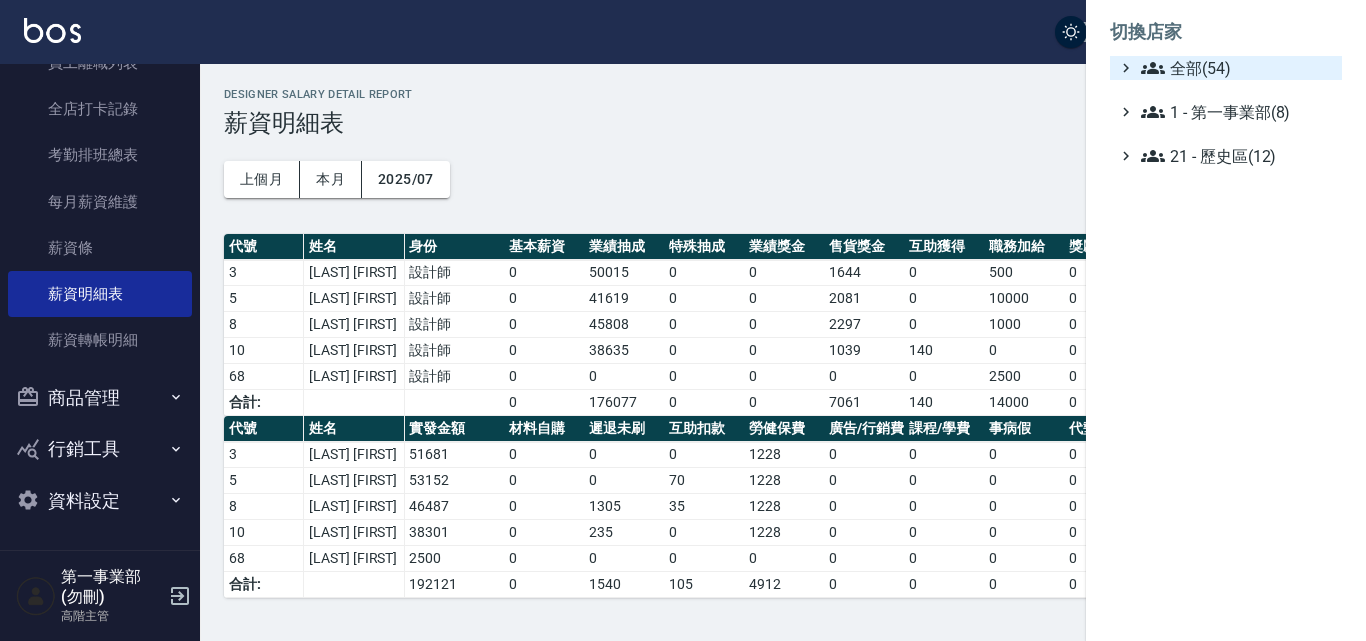 click on "全部(54)" at bounding box center [1237, 68] 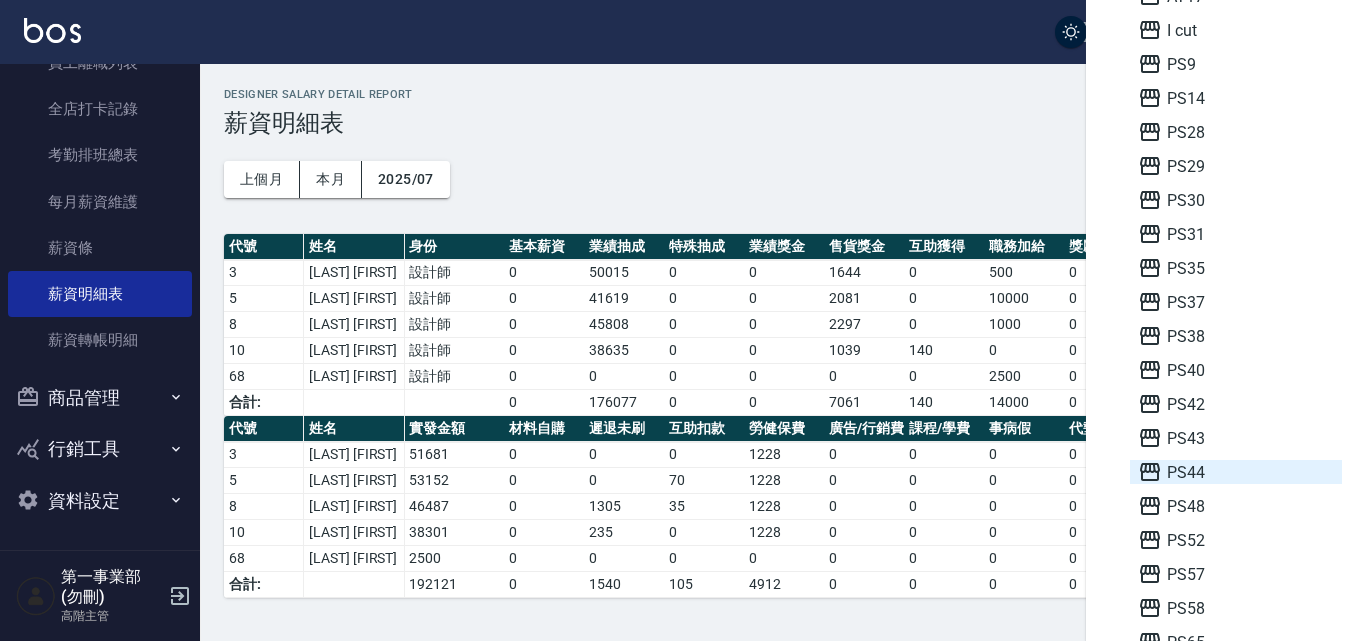 scroll, scrollTop: 400, scrollLeft: 0, axis: vertical 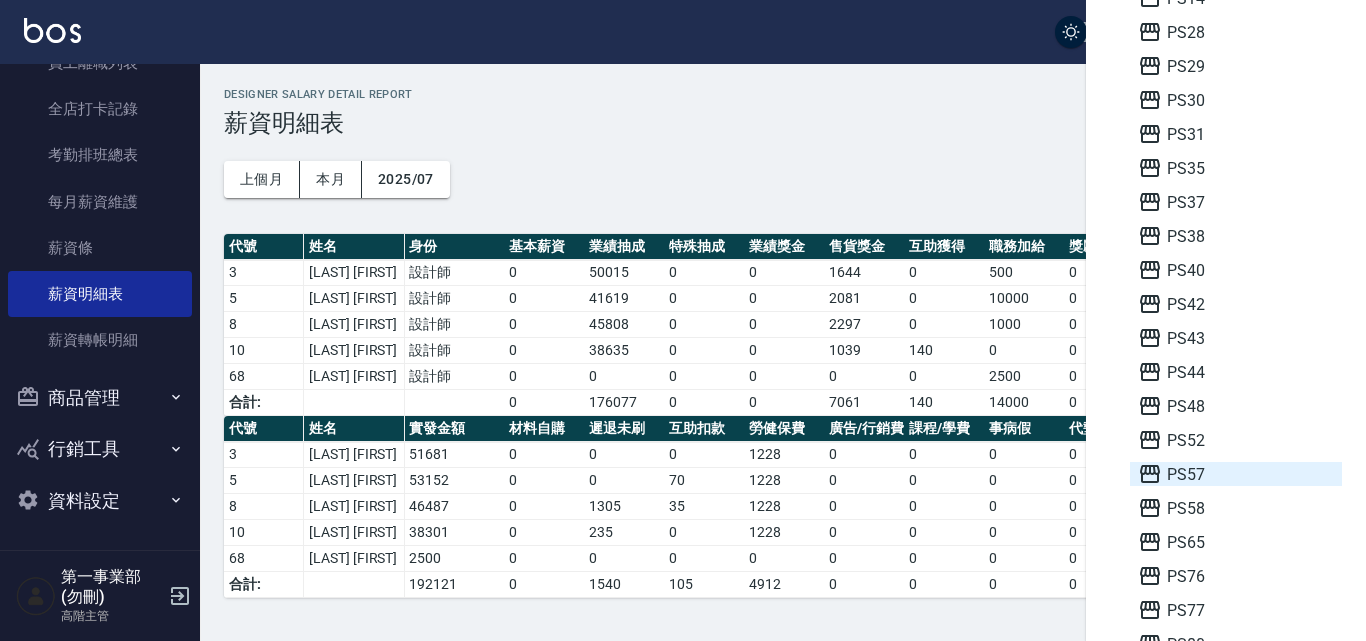 click on "PS57" at bounding box center (1236, 474) 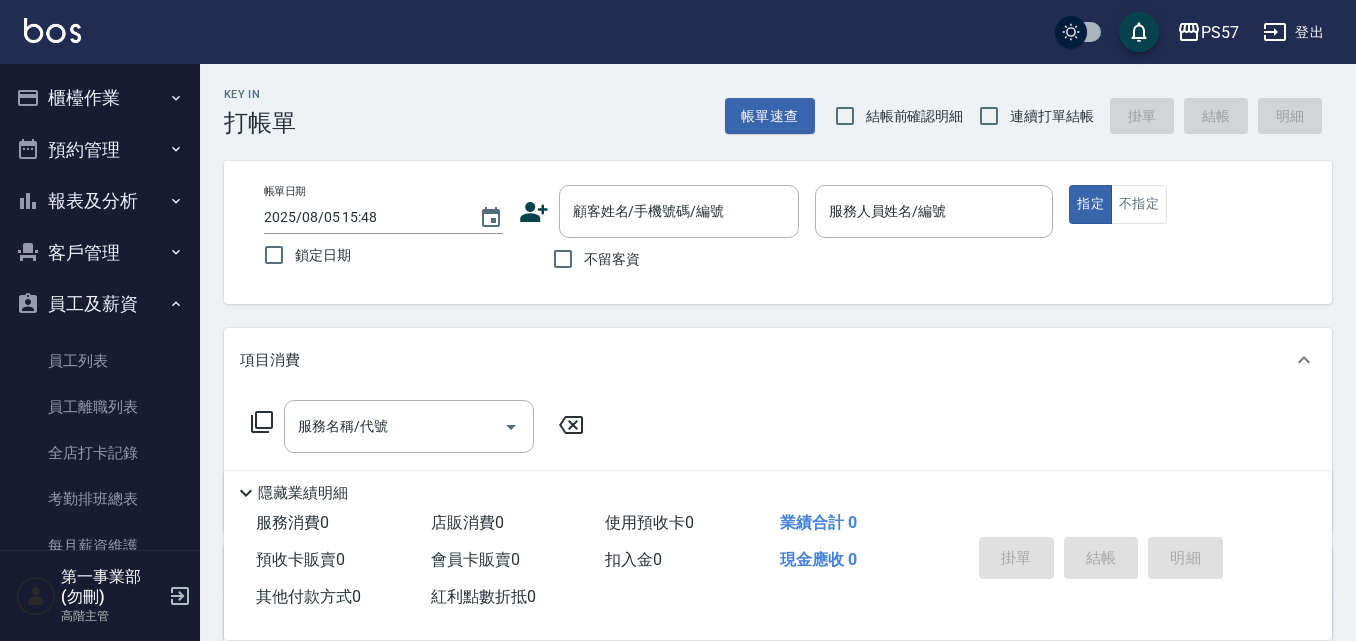 scroll, scrollTop: 0, scrollLeft: 0, axis: both 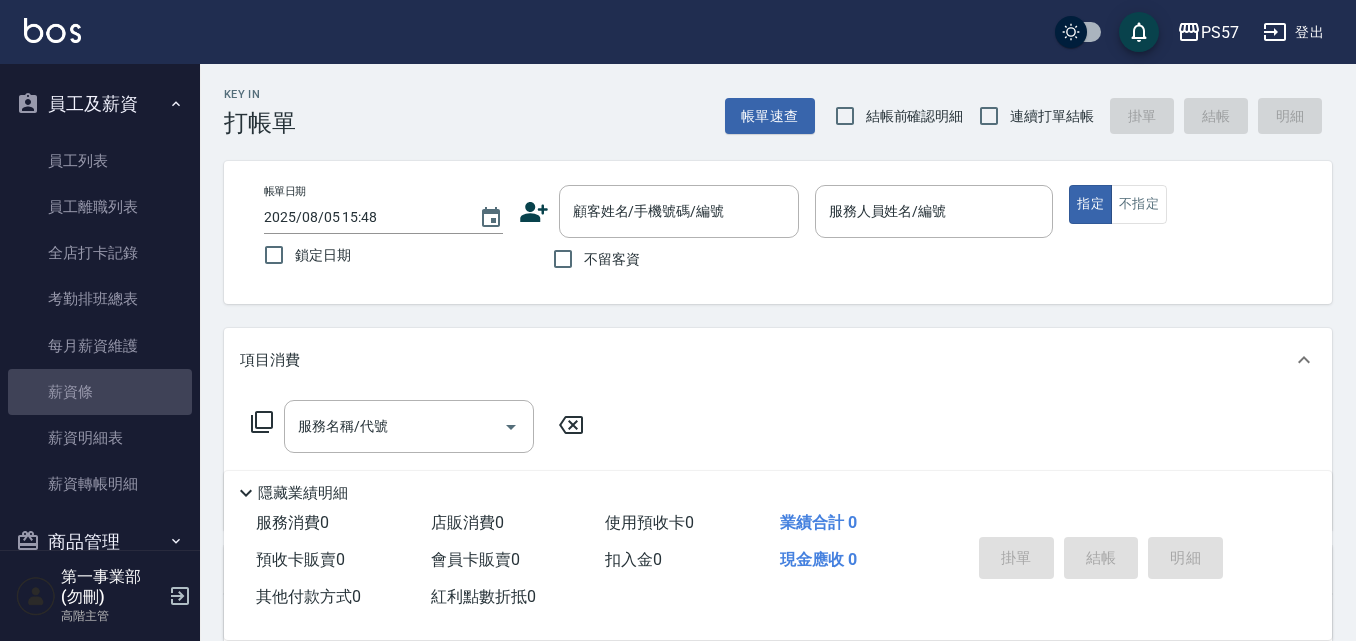 click on "薪資條" at bounding box center [100, 392] 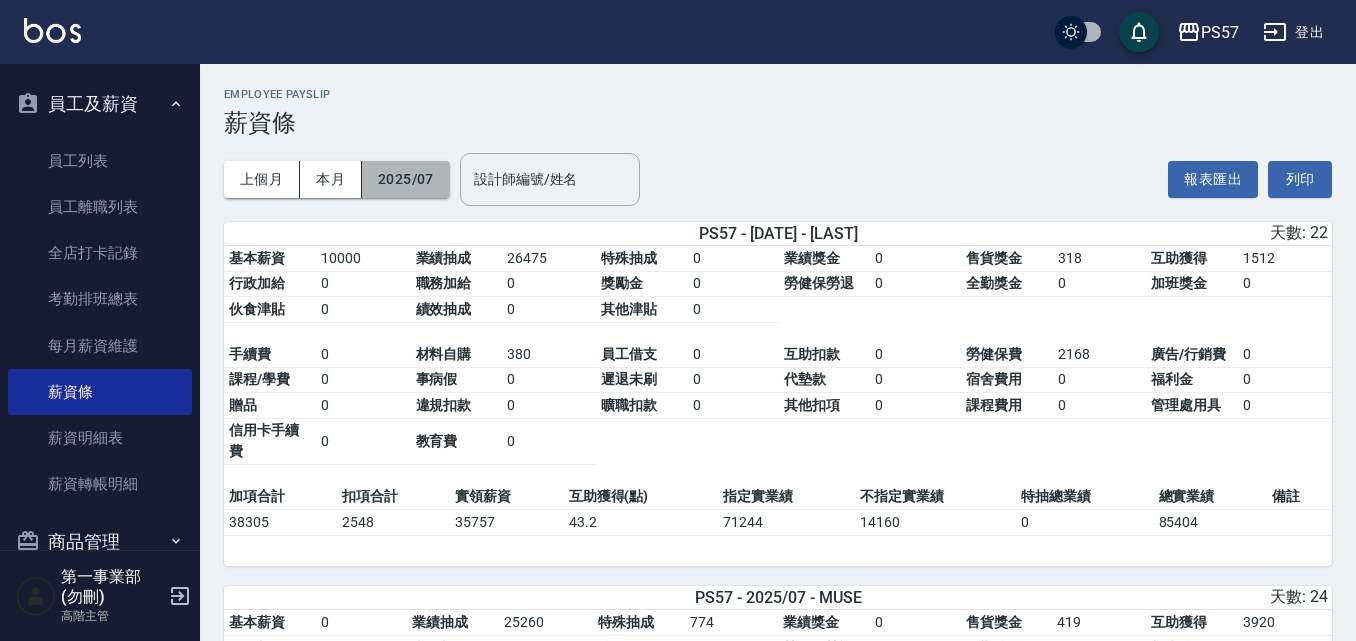 click on "2025/07" at bounding box center [406, 179] 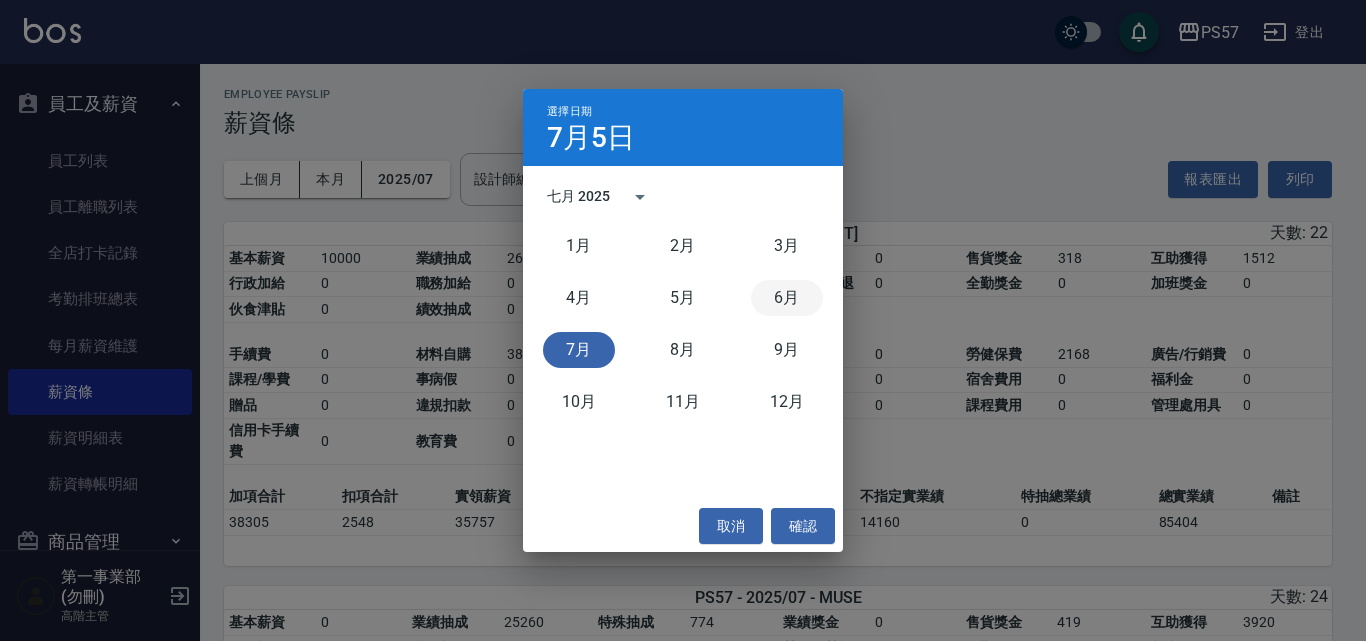 click on "6月" at bounding box center [787, 298] 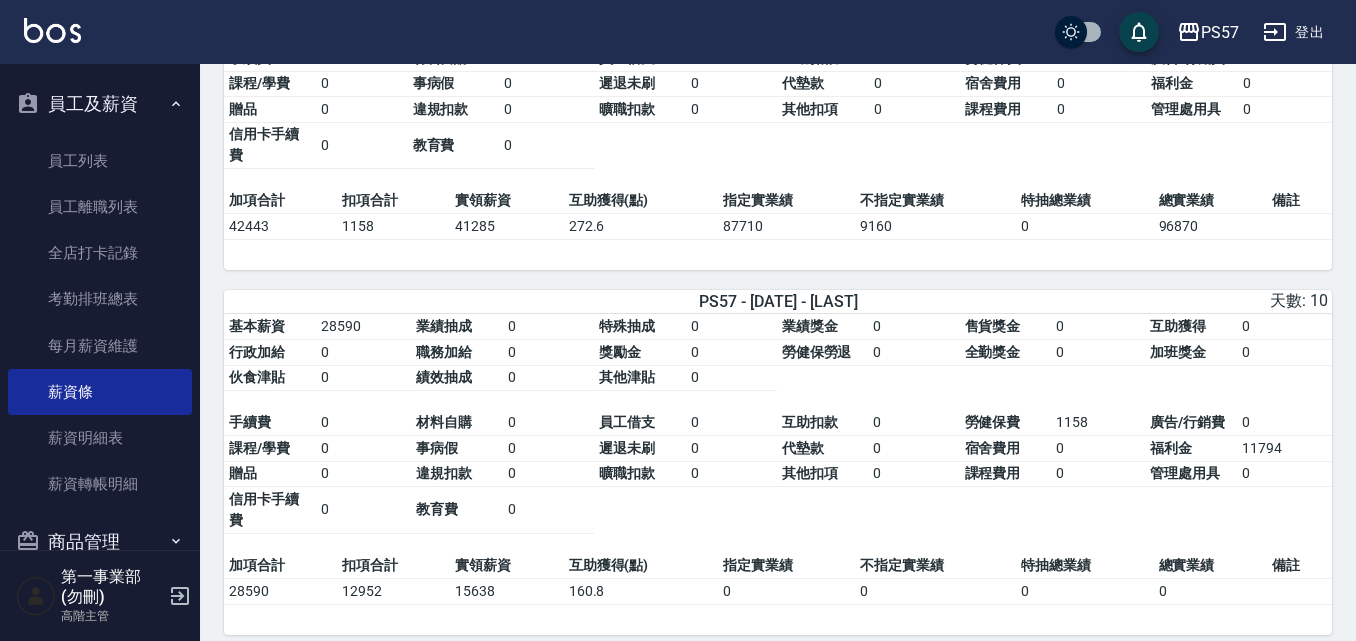 scroll, scrollTop: 1800, scrollLeft: 0, axis: vertical 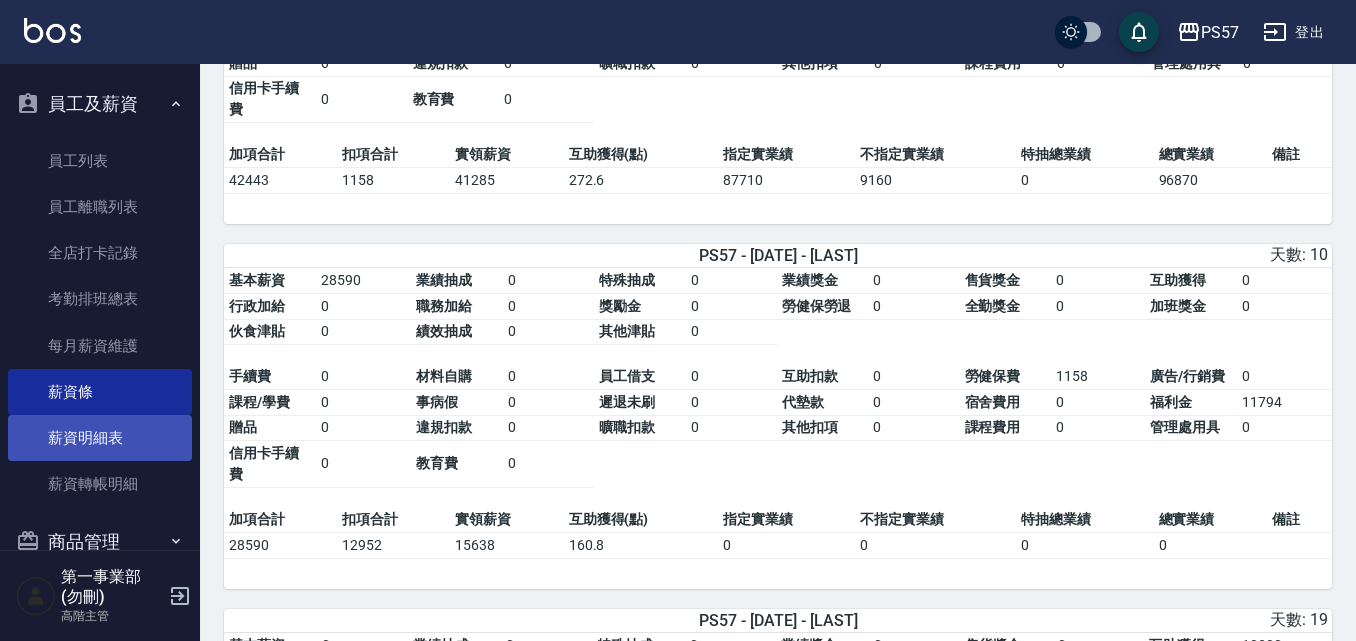 click on "薪資明細表" at bounding box center (100, 438) 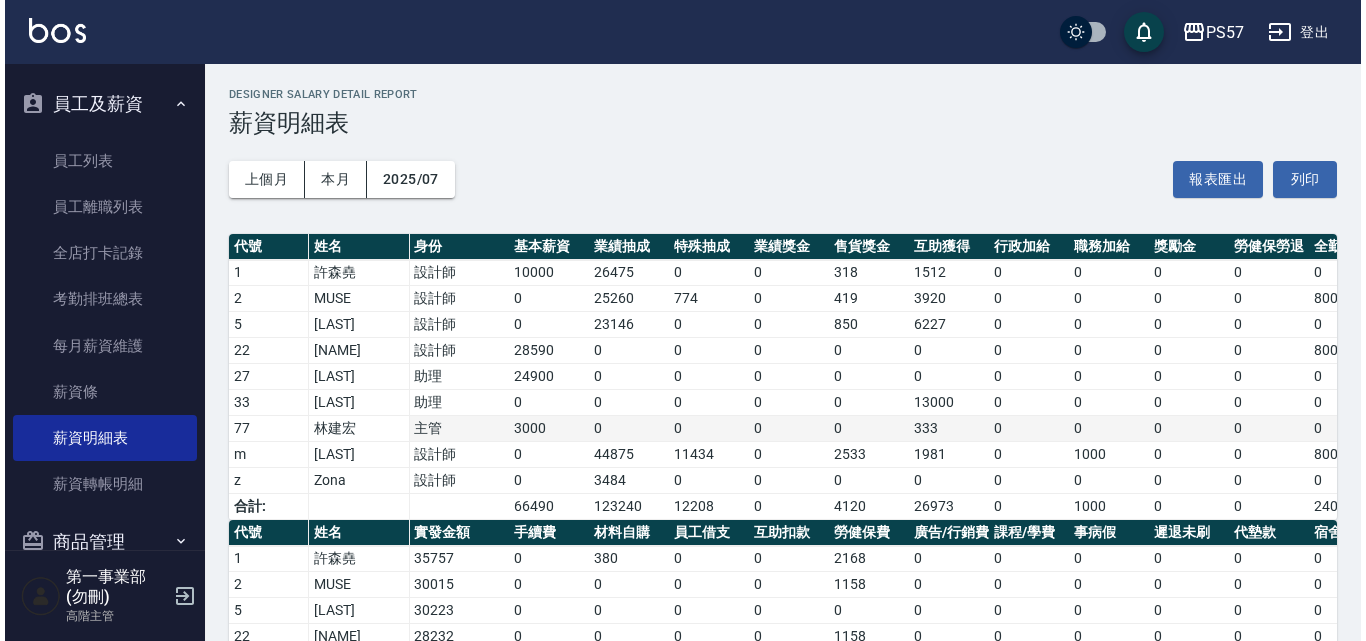 scroll, scrollTop: 193, scrollLeft: 0, axis: vertical 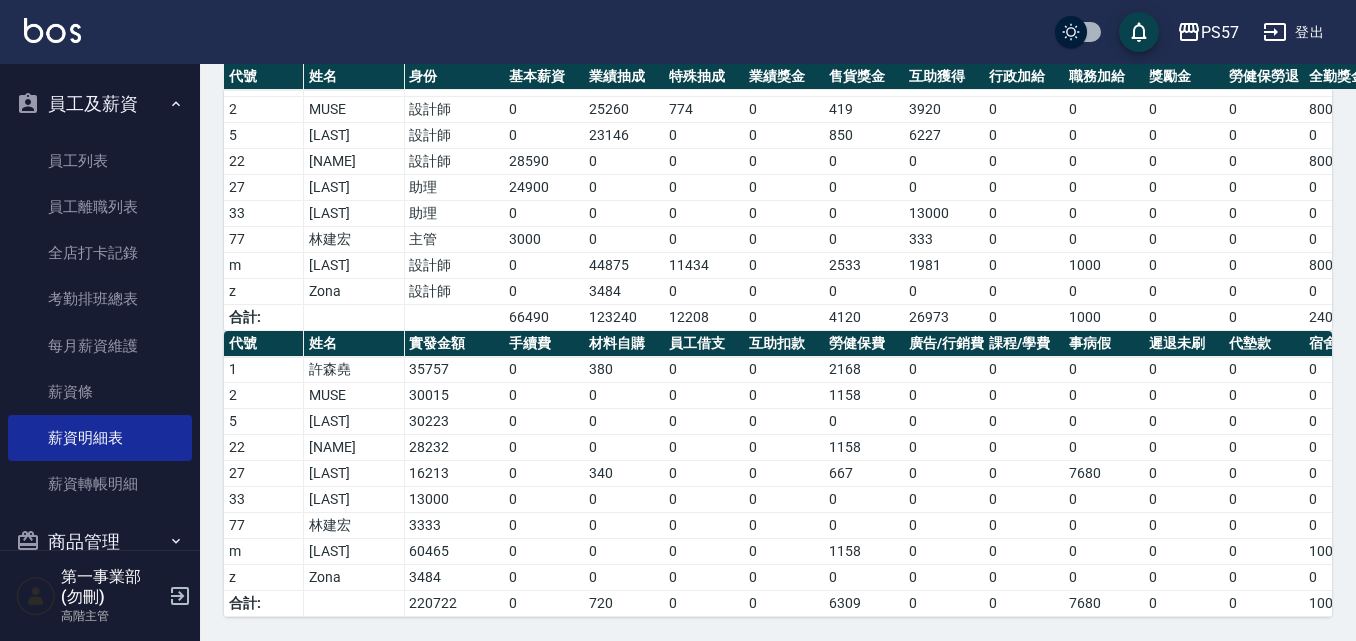 click on "PS57 登出" at bounding box center [678, 32] 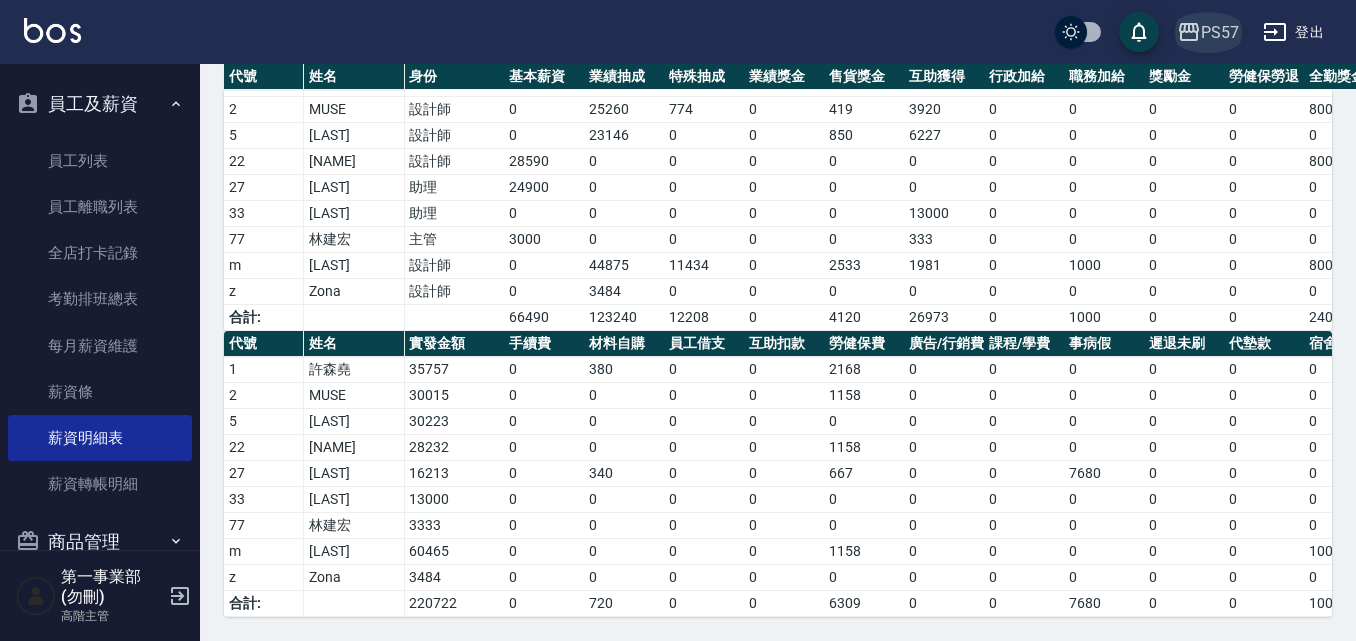 click on "PS57" at bounding box center [1220, 32] 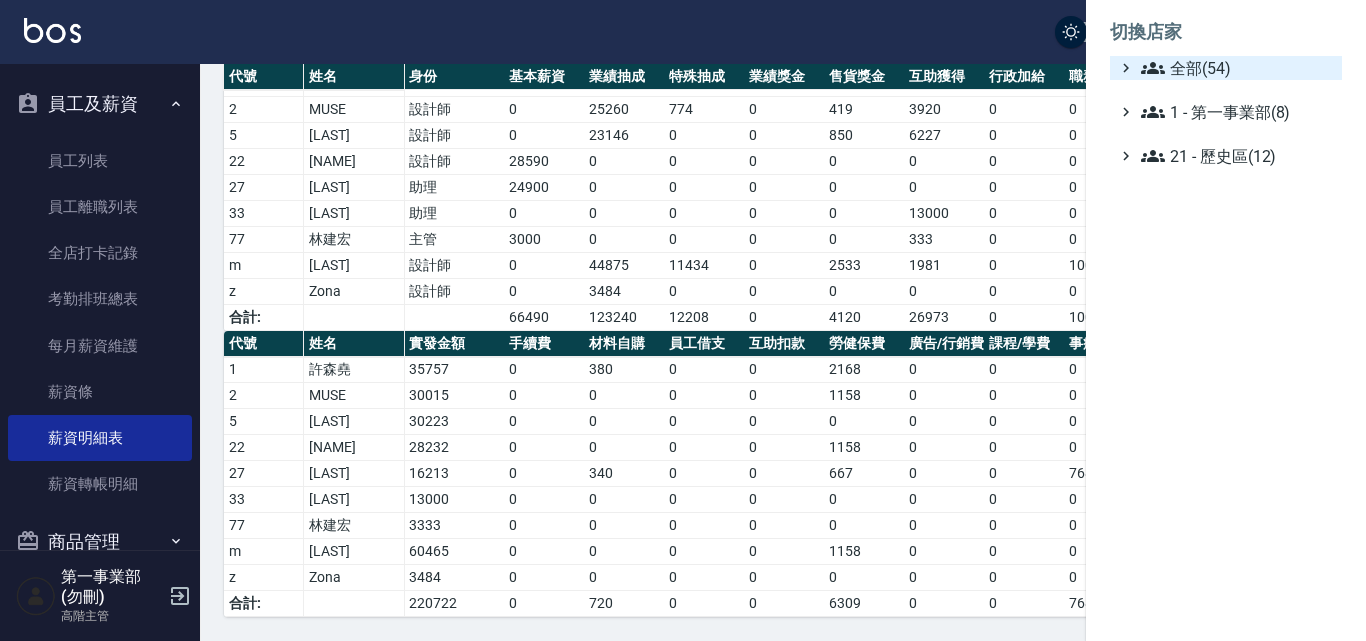 click on "全部(54)" at bounding box center [1237, 68] 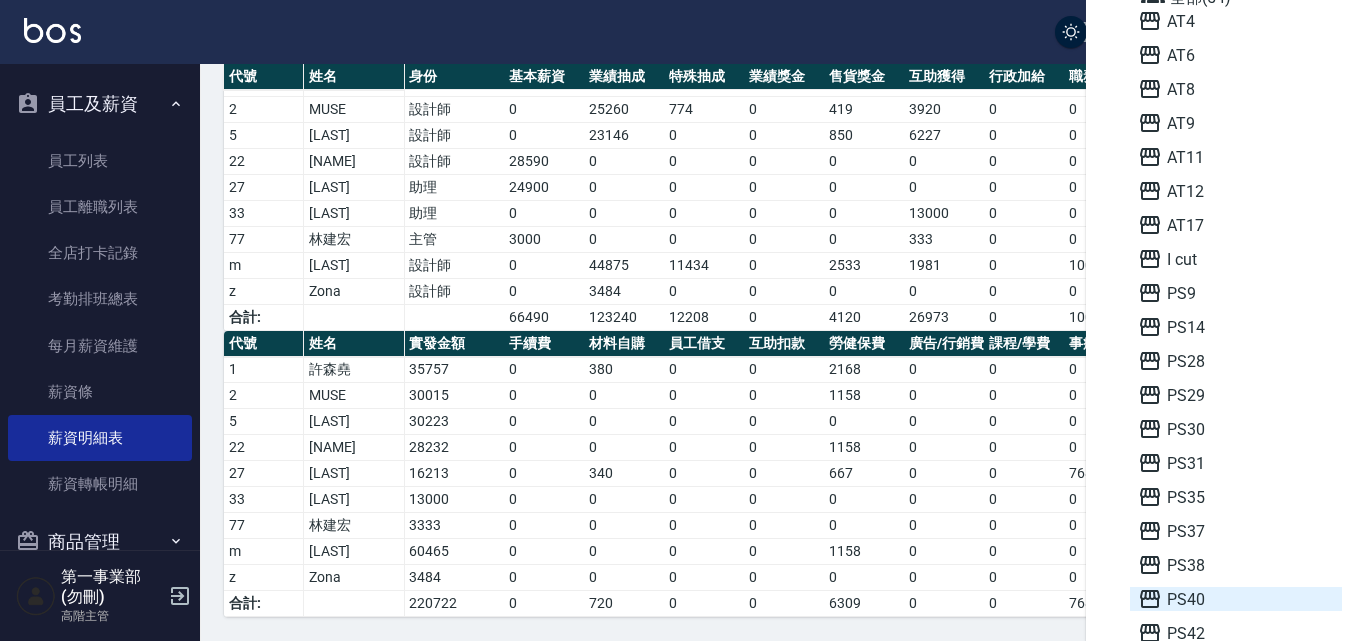 scroll, scrollTop: 100, scrollLeft: 0, axis: vertical 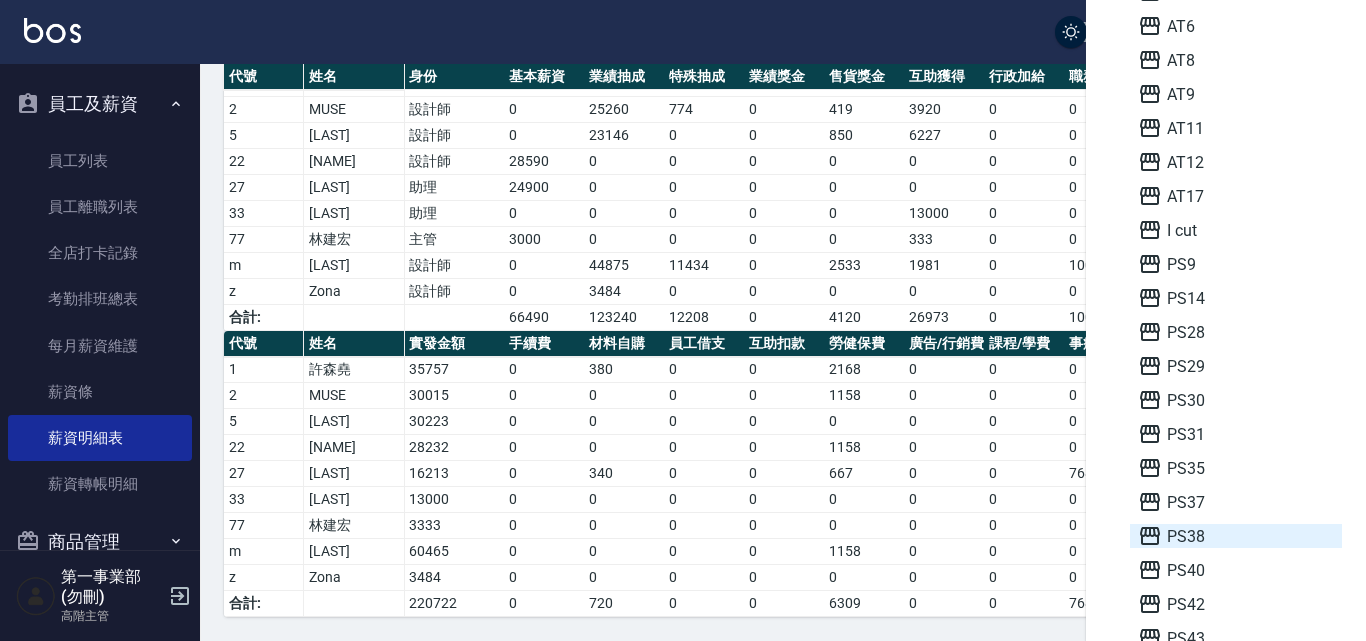 click on "PS38" at bounding box center (1236, 536) 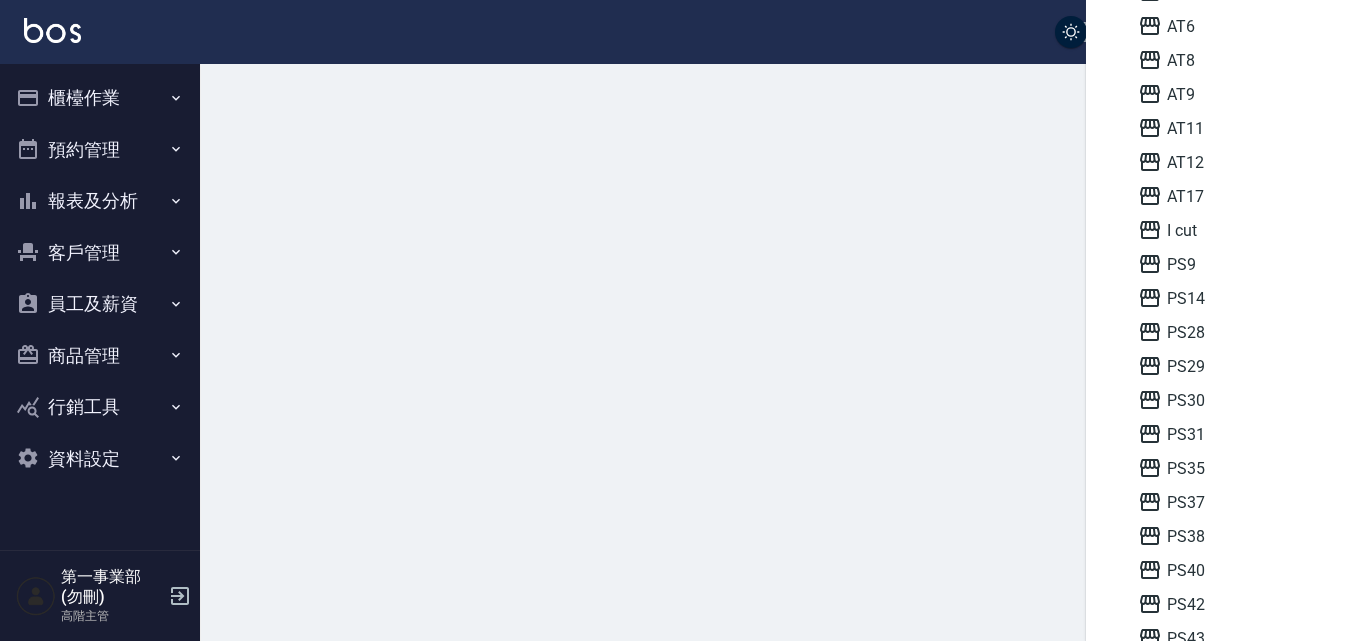 scroll, scrollTop: 0, scrollLeft: 0, axis: both 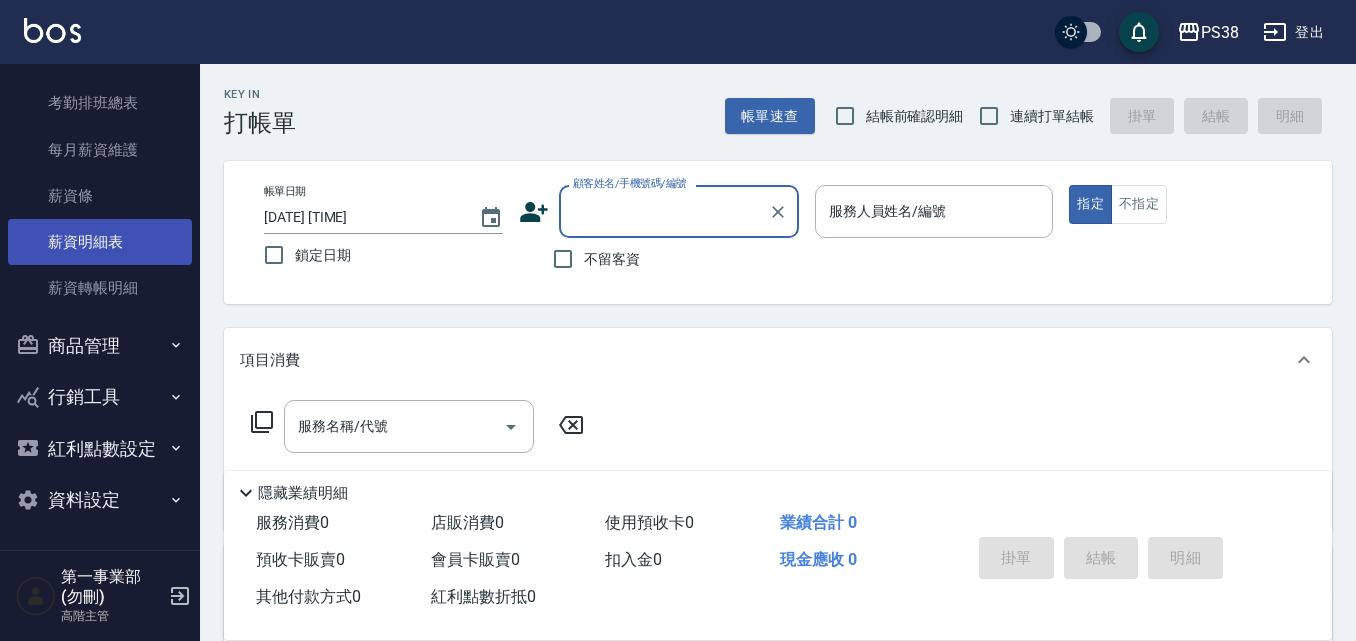 click on "薪資明細表" at bounding box center (100, 242) 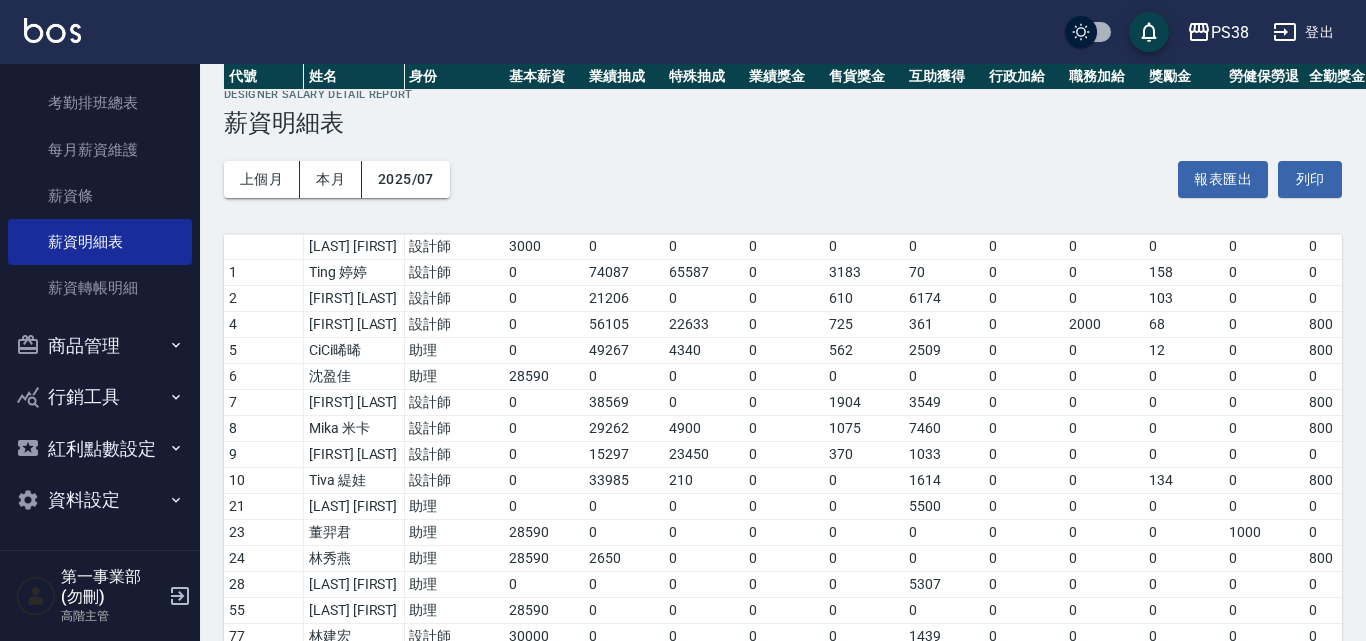 scroll, scrollTop: 609, scrollLeft: 0, axis: vertical 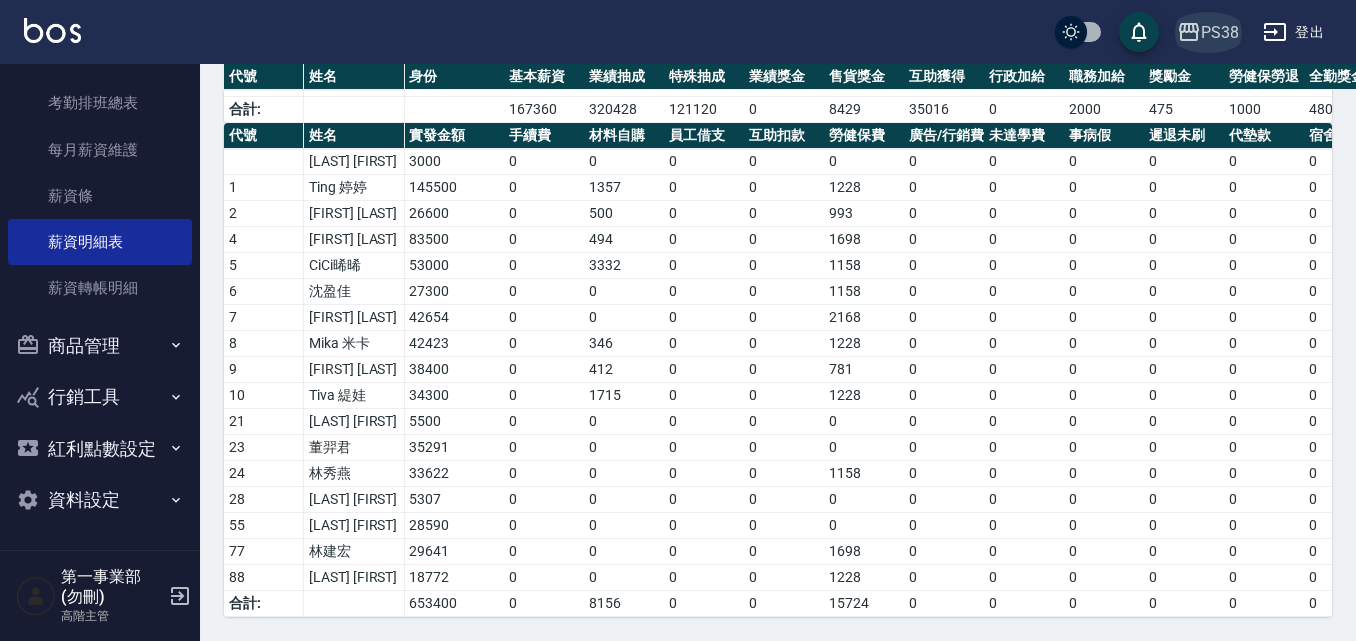 click on "PS38" at bounding box center (1220, 32) 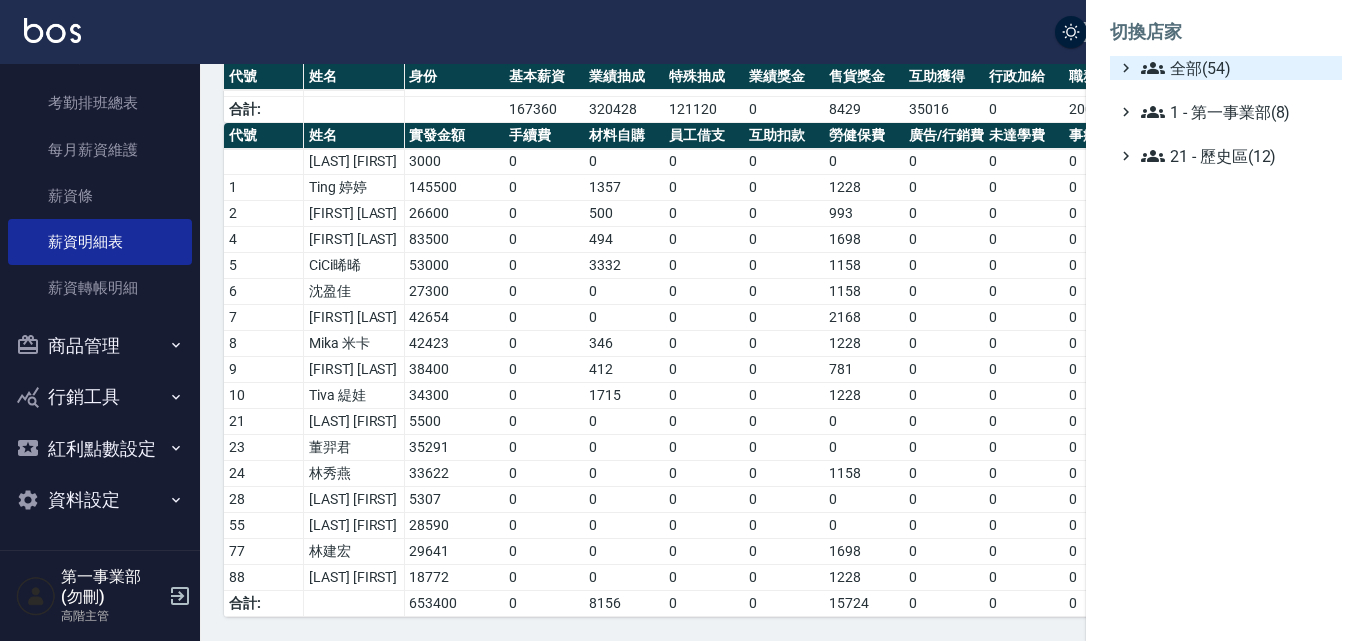 click on "全部(54)" at bounding box center [1237, 68] 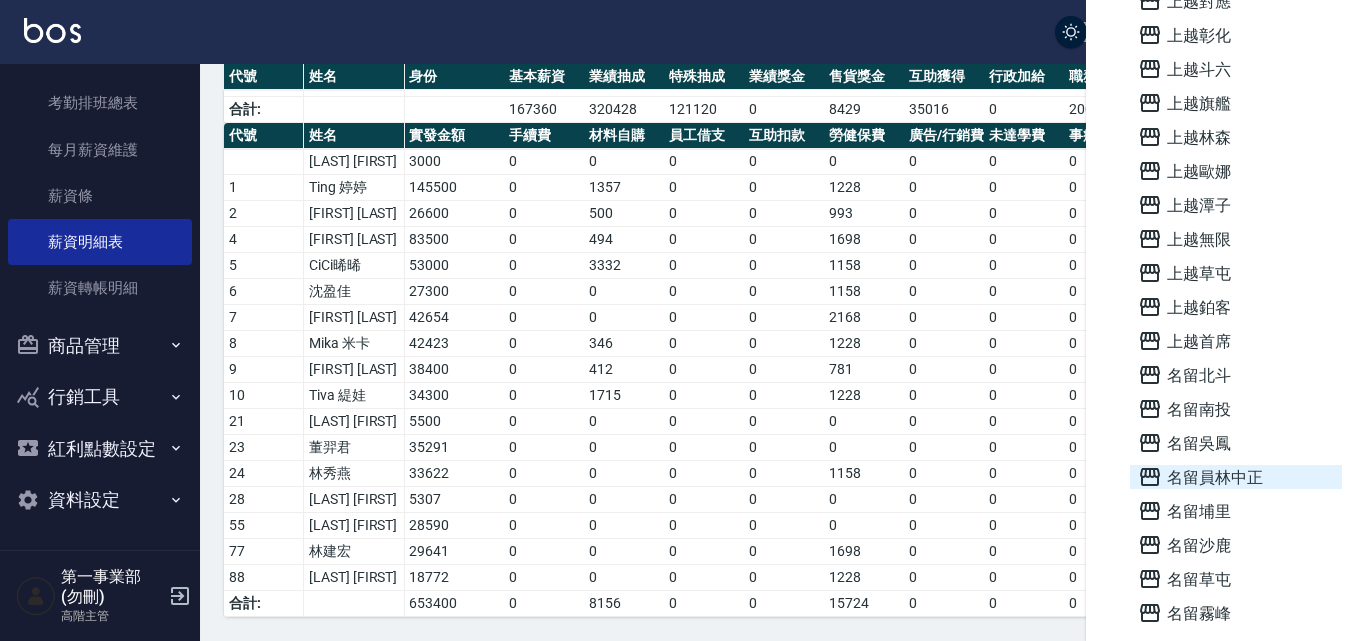 scroll, scrollTop: 1300, scrollLeft: 0, axis: vertical 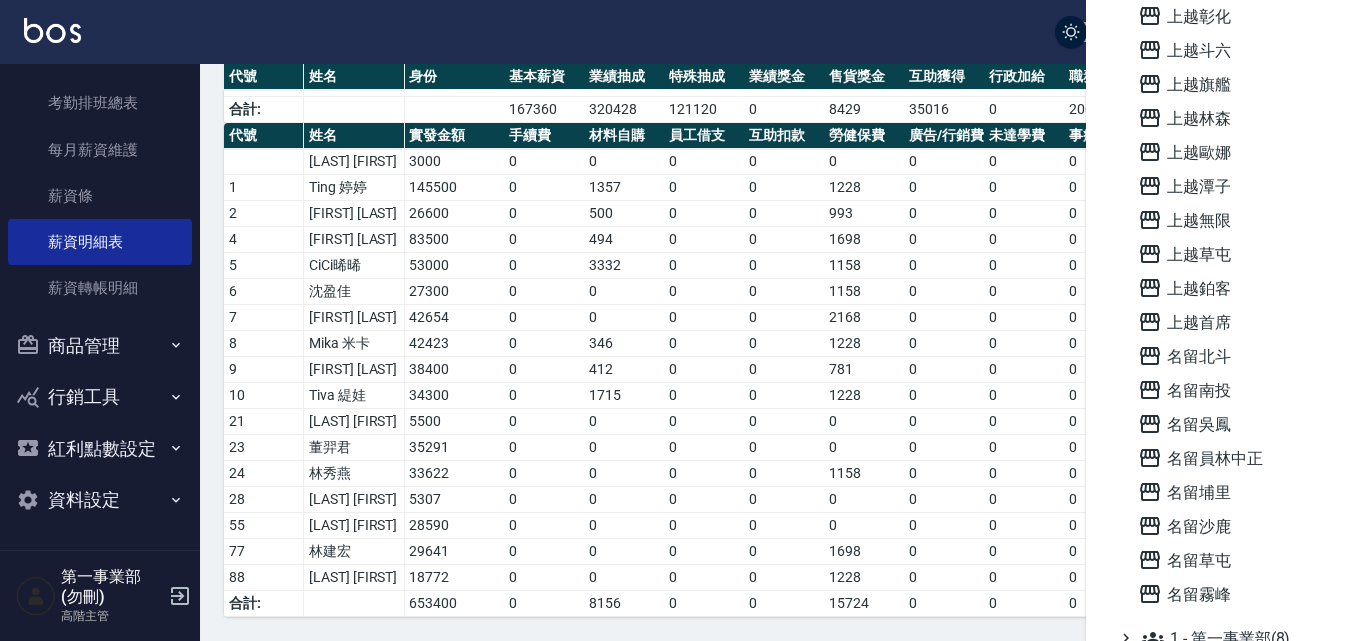 drag, startPoint x: 1238, startPoint y: 447, endPoint x: 11, endPoint y: 453, distance: 1227.0146 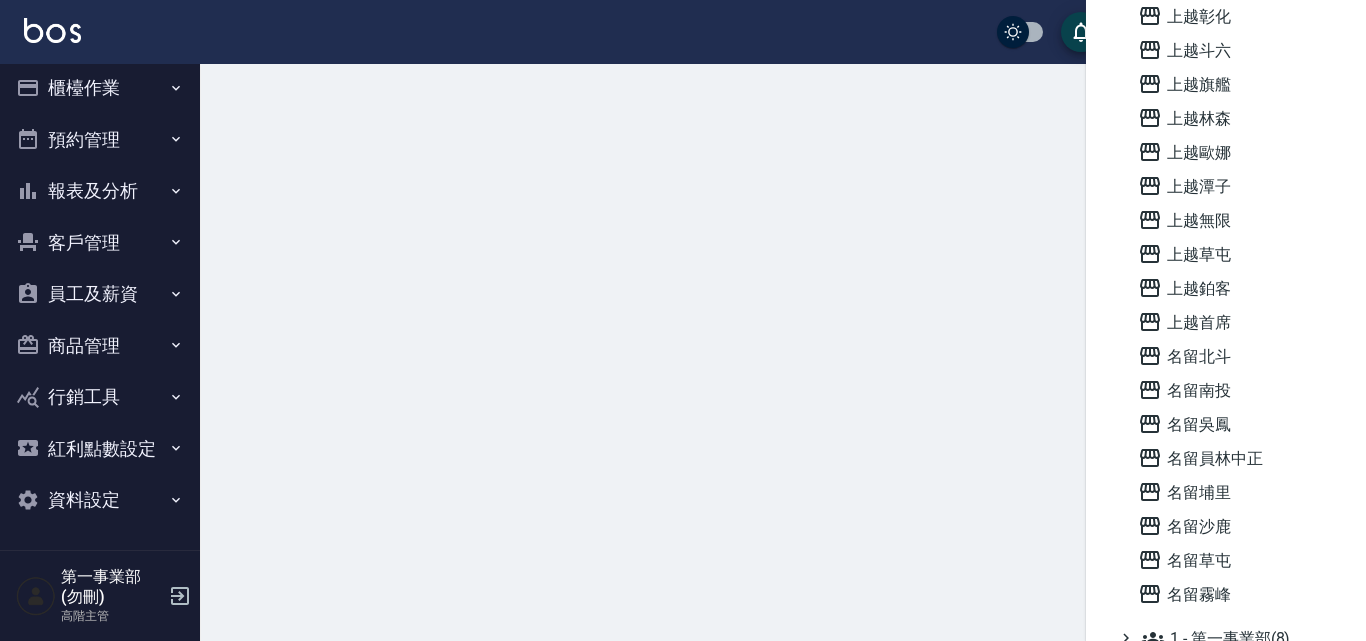 scroll, scrollTop: 0, scrollLeft: 0, axis: both 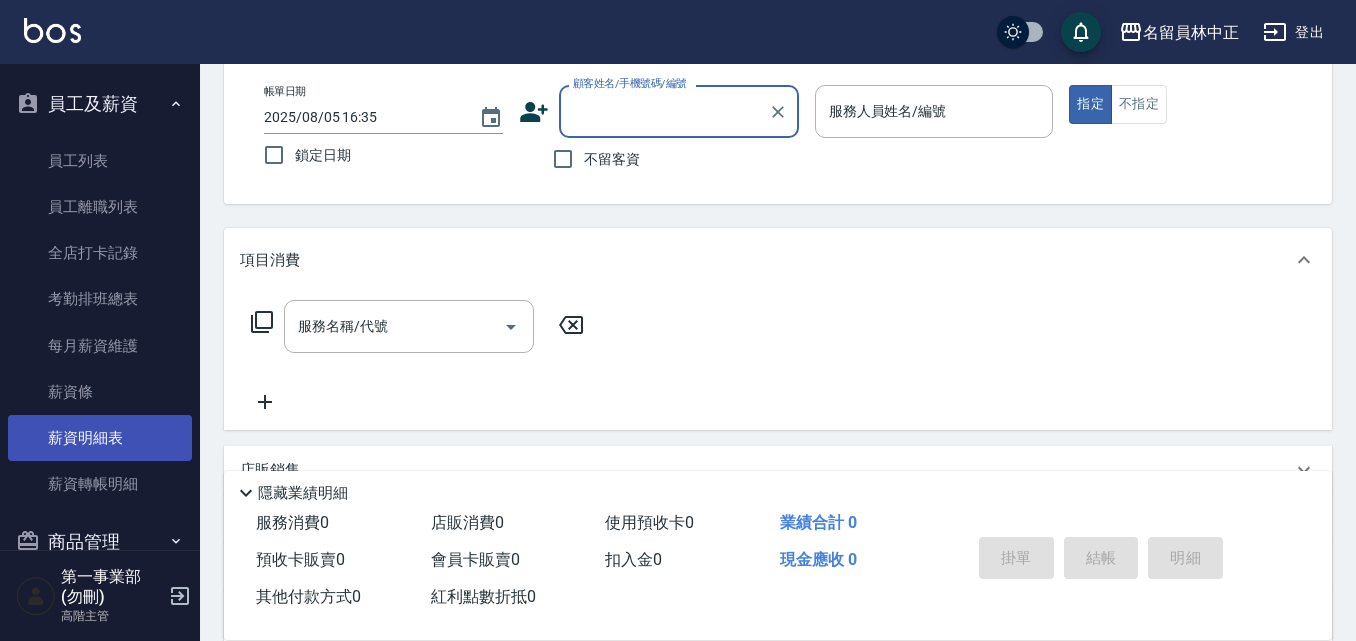 click on "薪資明細表" at bounding box center (100, 438) 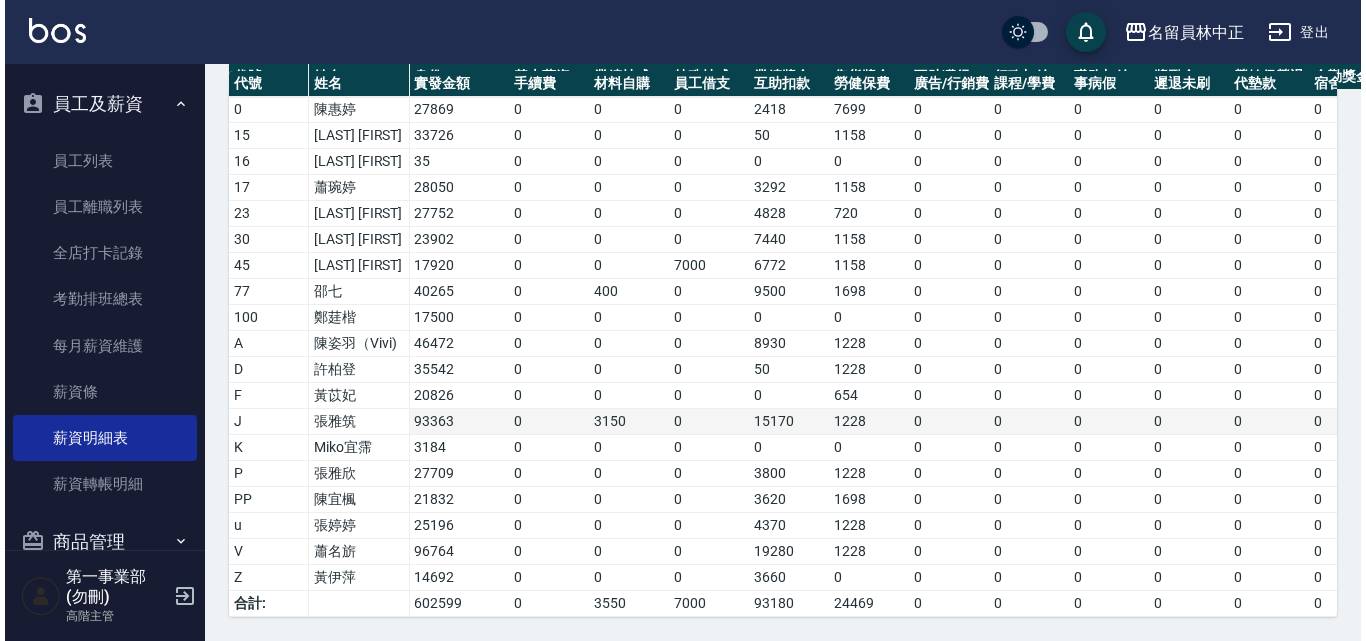 scroll, scrollTop: 506, scrollLeft: 0, axis: vertical 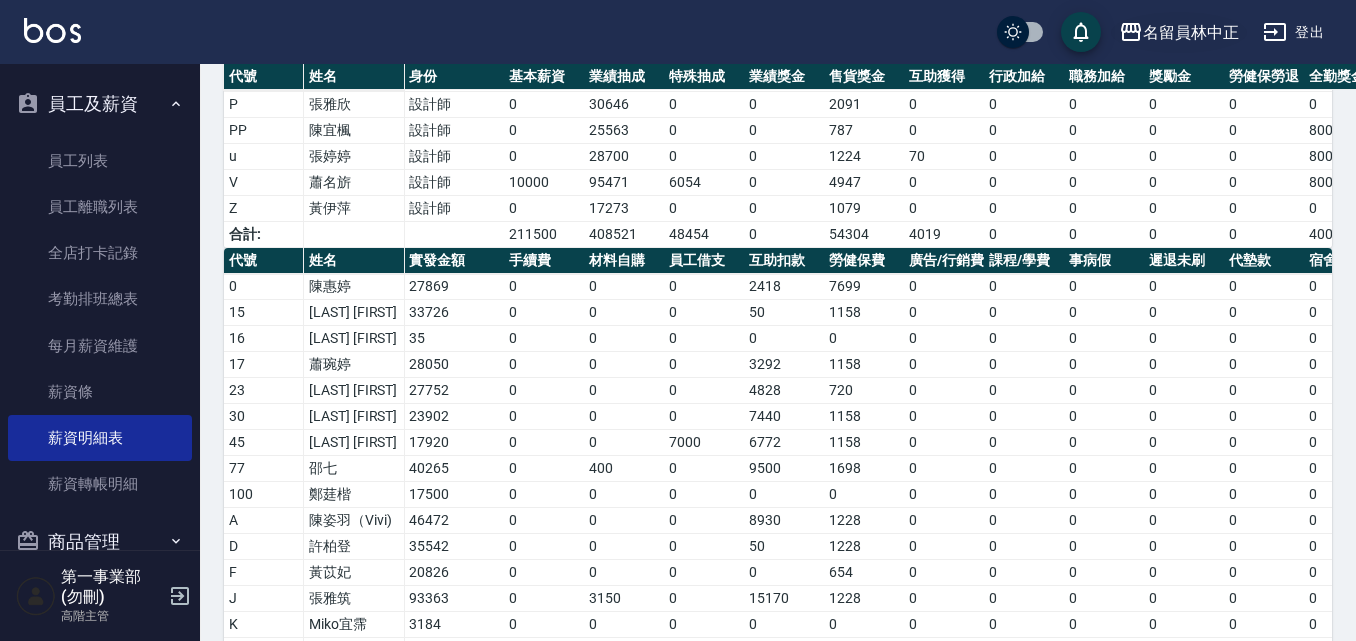 click on "名留員林中正" at bounding box center [1191, 32] 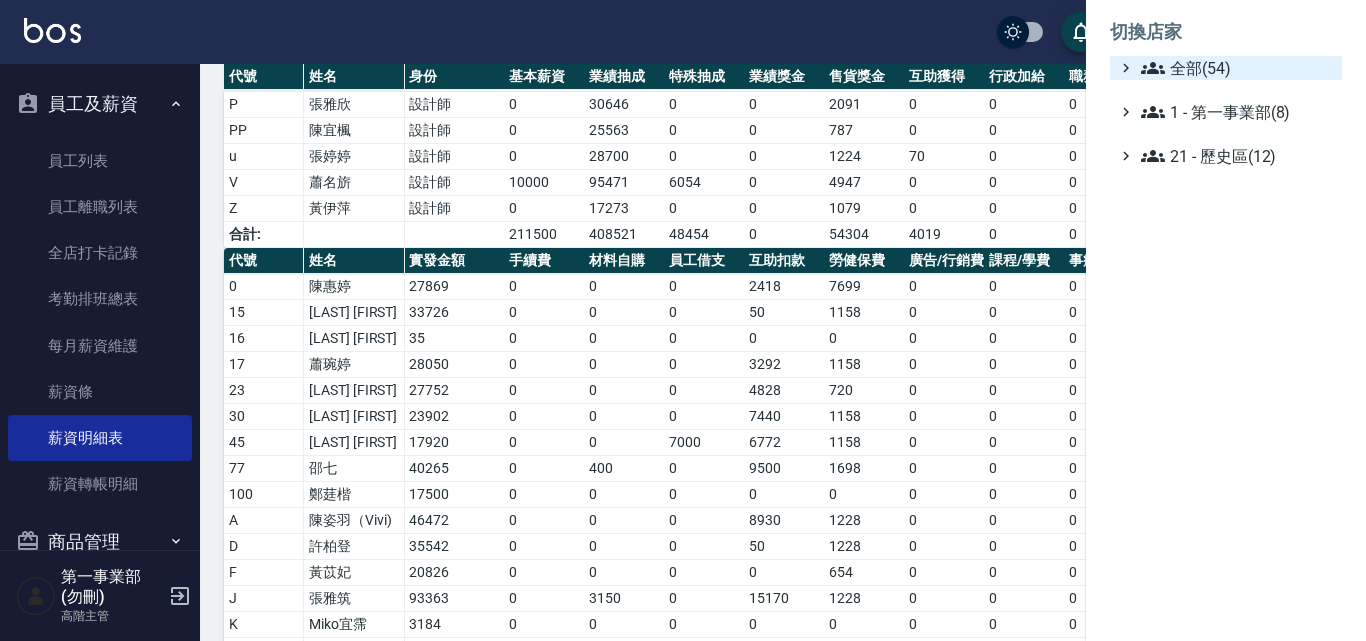 click on "全部(54)" at bounding box center (1237, 68) 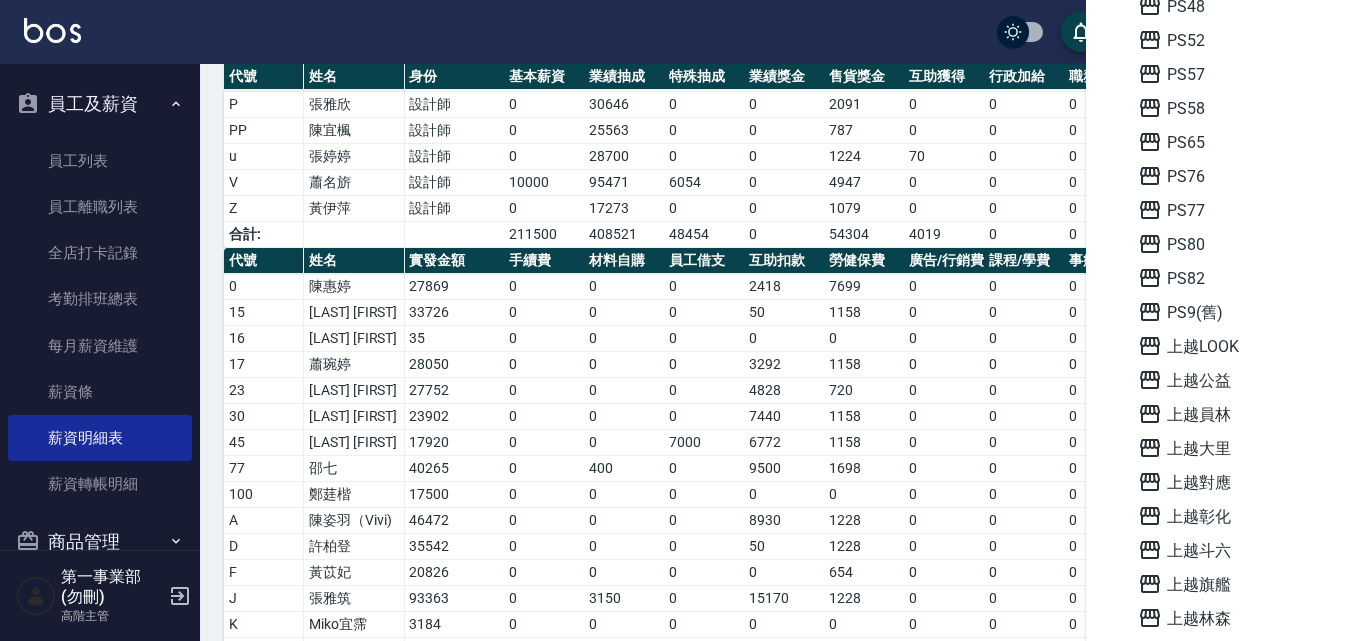 scroll, scrollTop: 900, scrollLeft: 0, axis: vertical 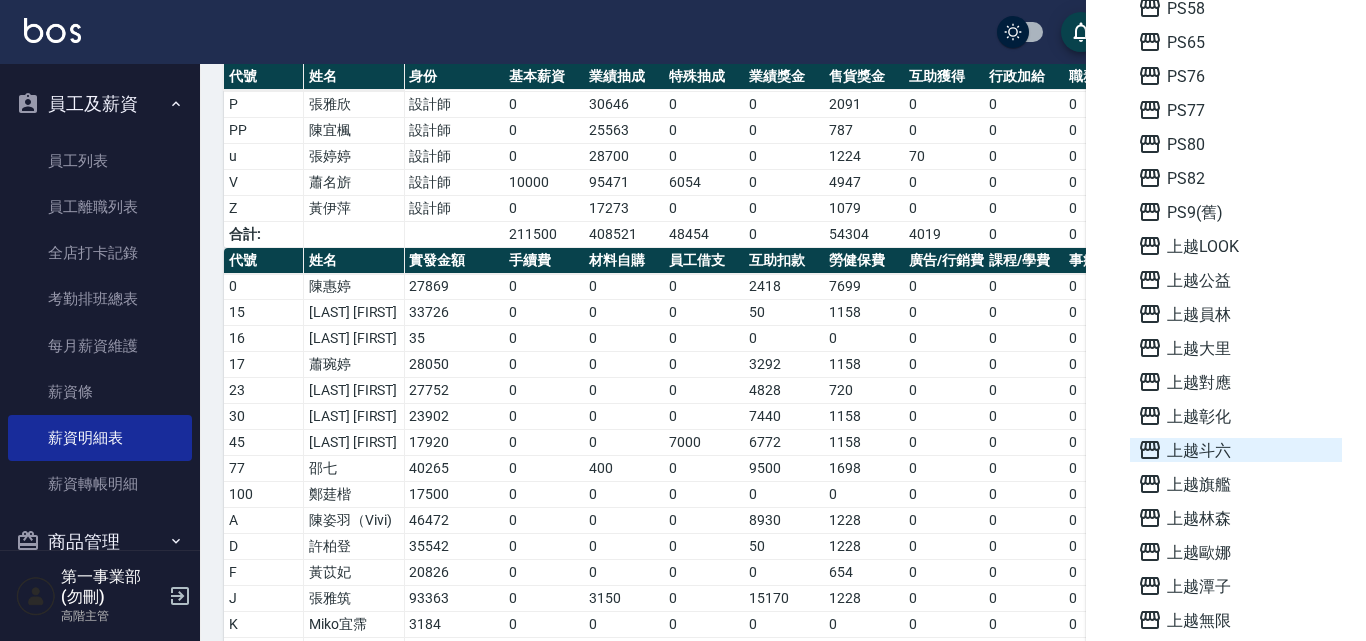 click on "上越斗六" at bounding box center [1236, 450] 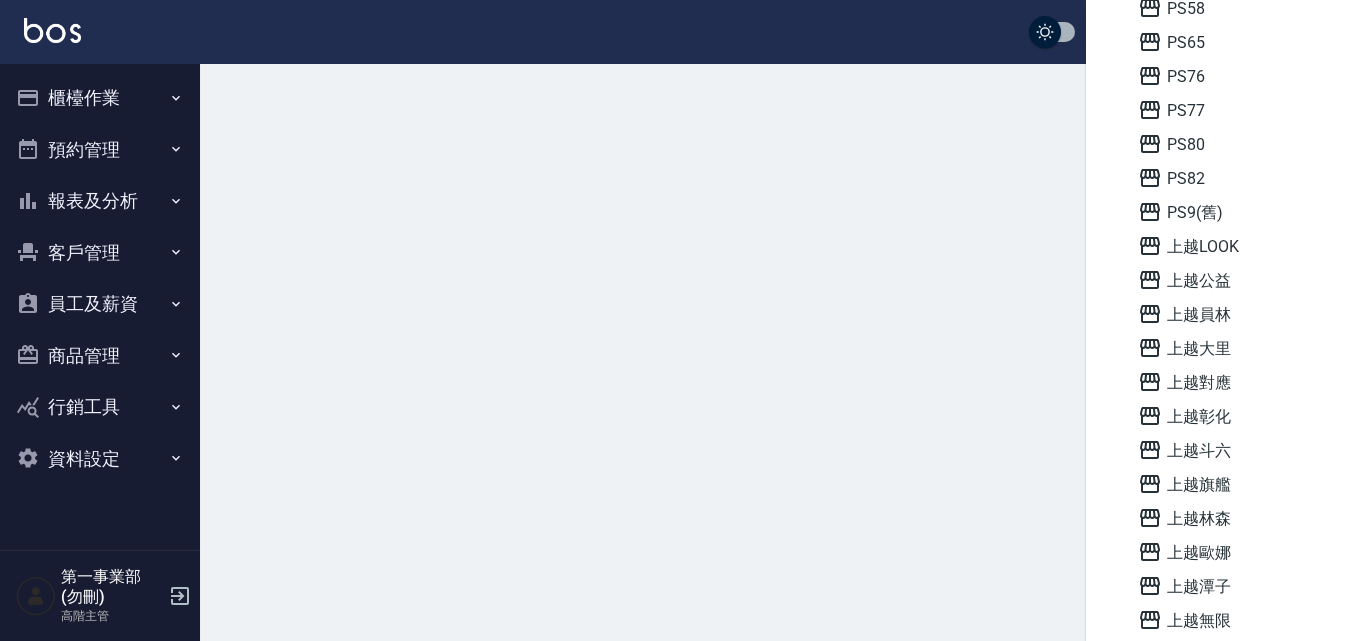 scroll, scrollTop: 0, scrollLeft: 0, axis: both 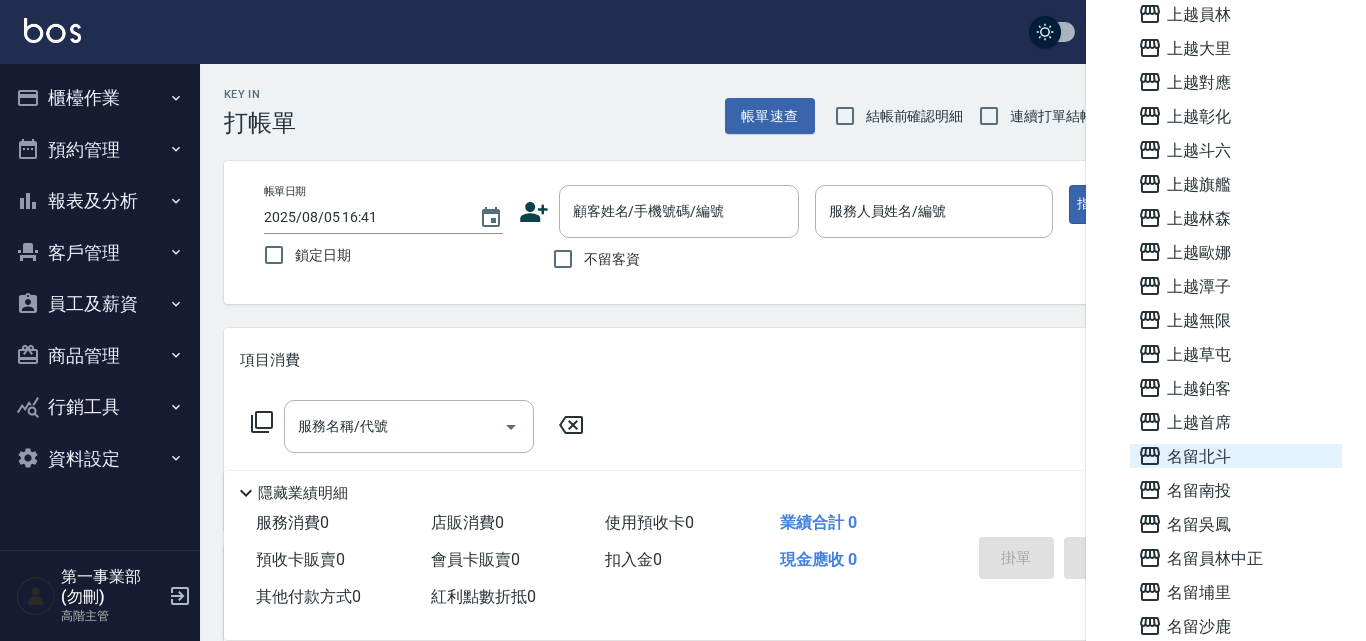 click on "名留北斗" at bounding box center [1236, 456] 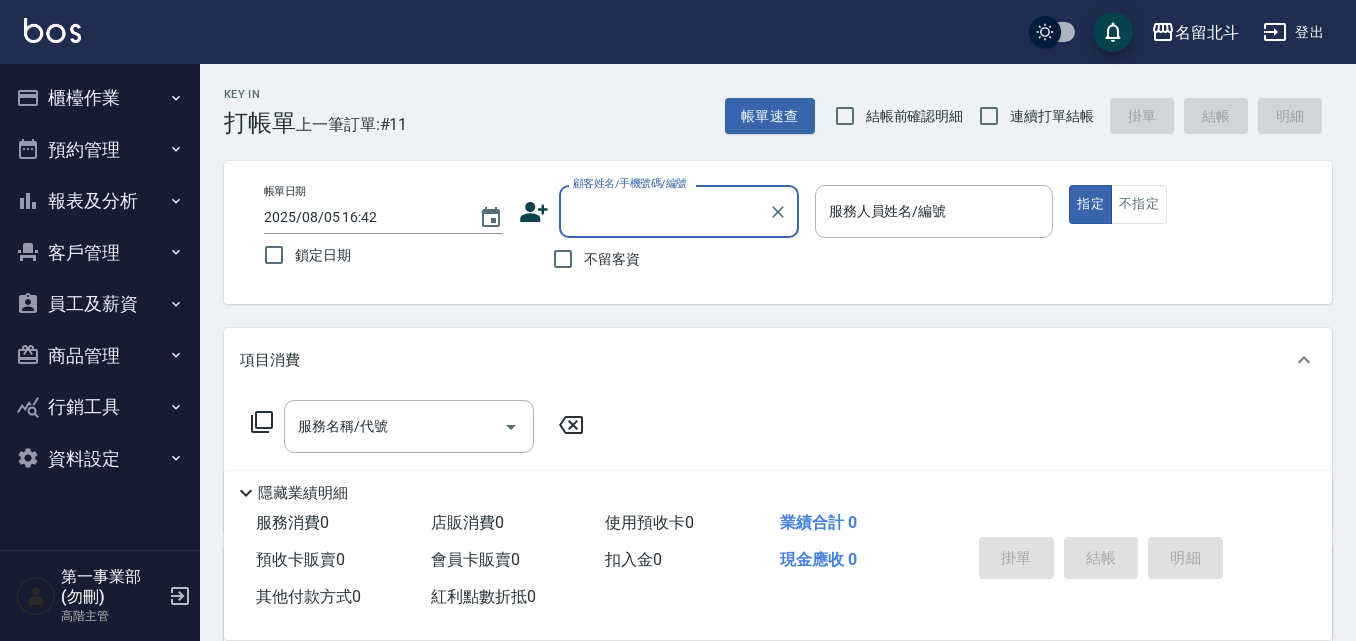scroll, scrollTop: 0, scrollLeft: 0, axis: both 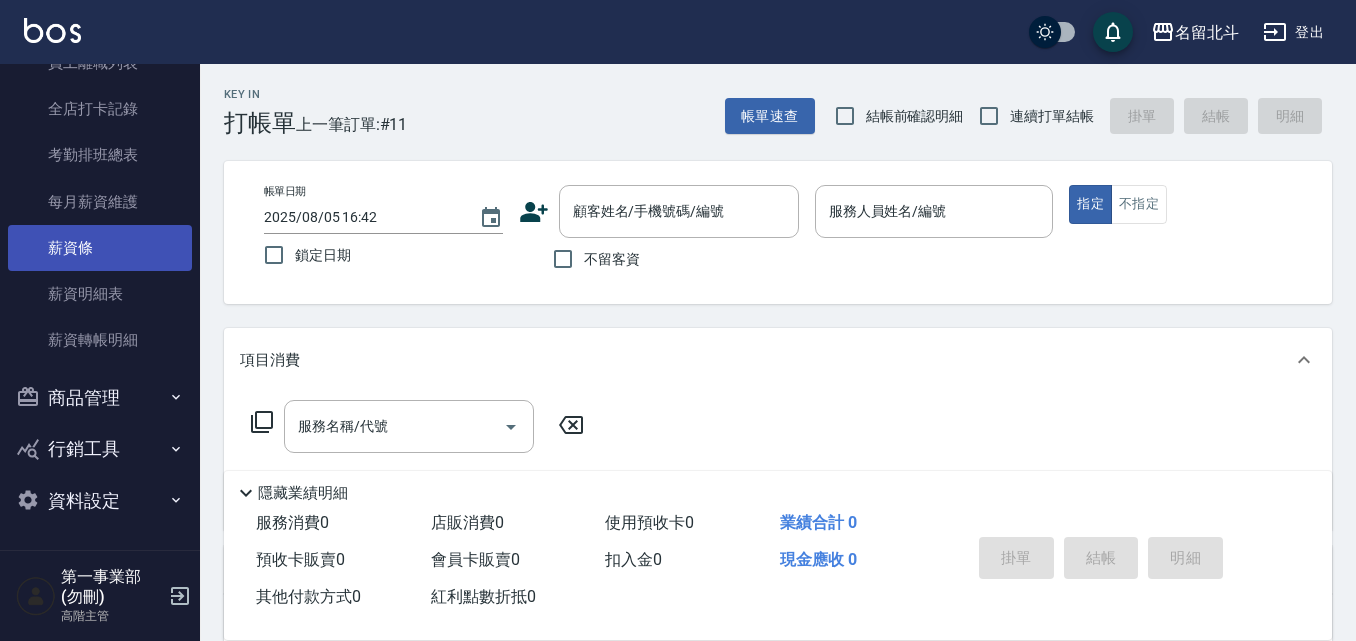 click on "薪資條" at bounding box center (100, 248) 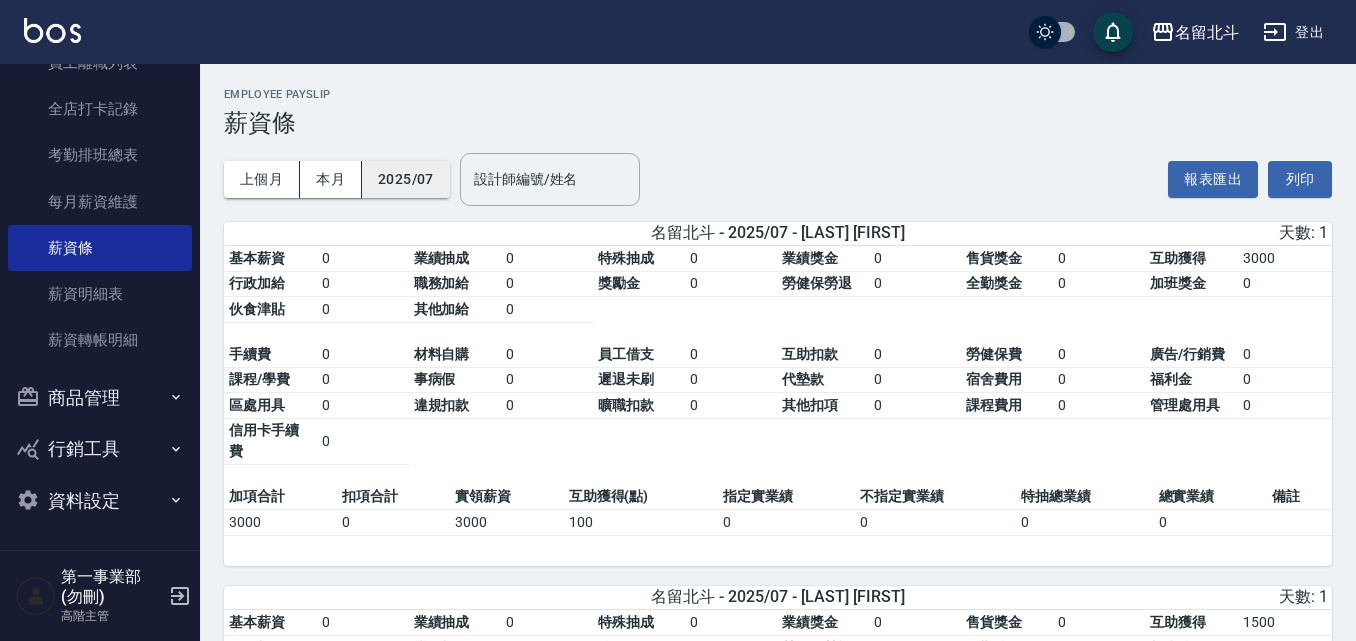 click on "2025/07" at bounding box center [406, 179] 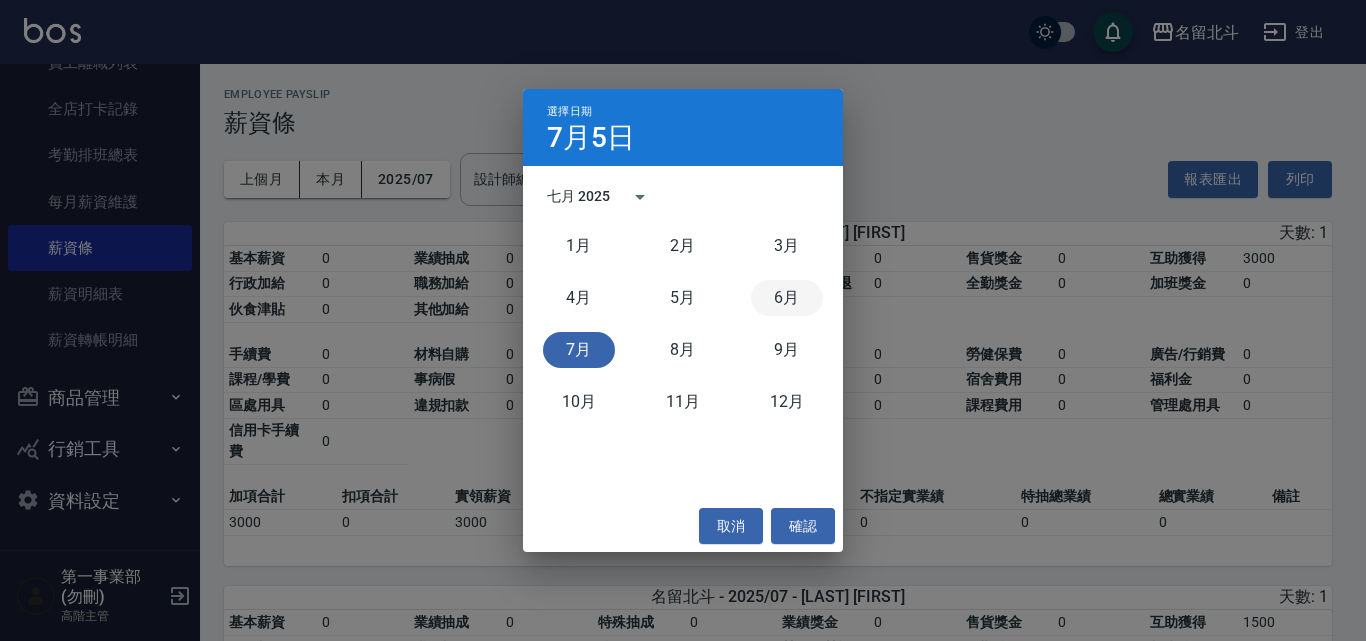 click on "6月" at bounding box center (787, 298) 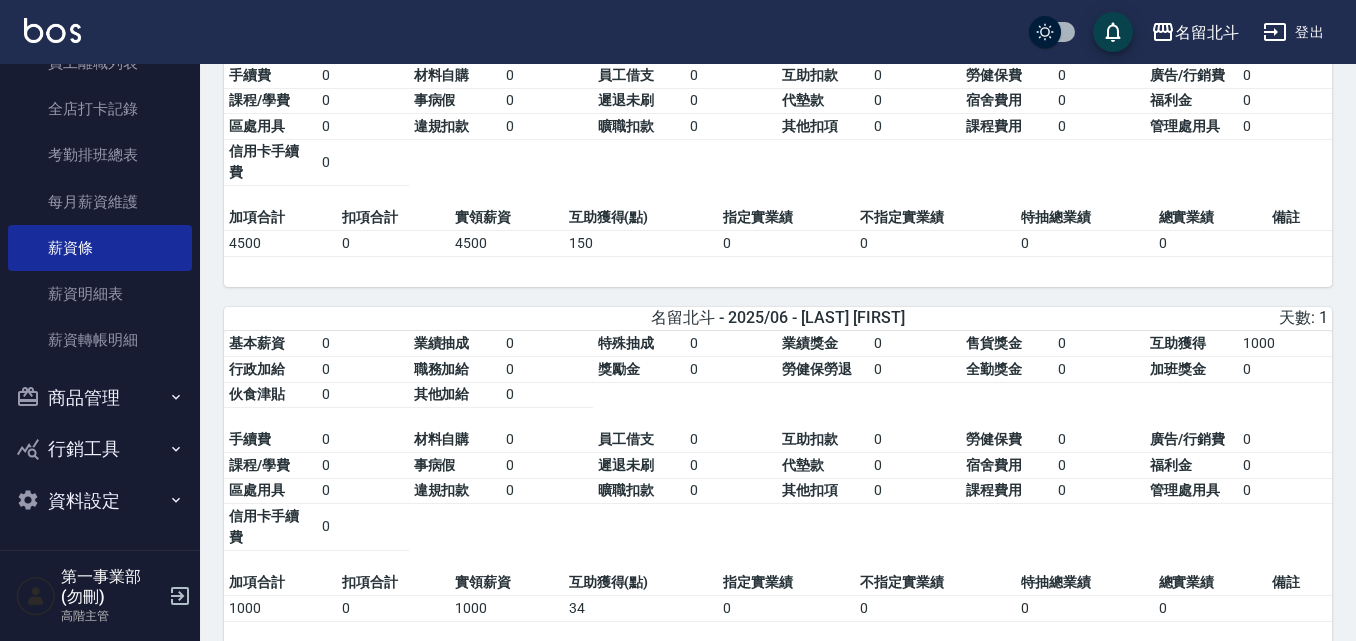 scroll, scrollTop: 100, scrollLeft: 0, axis: vertical 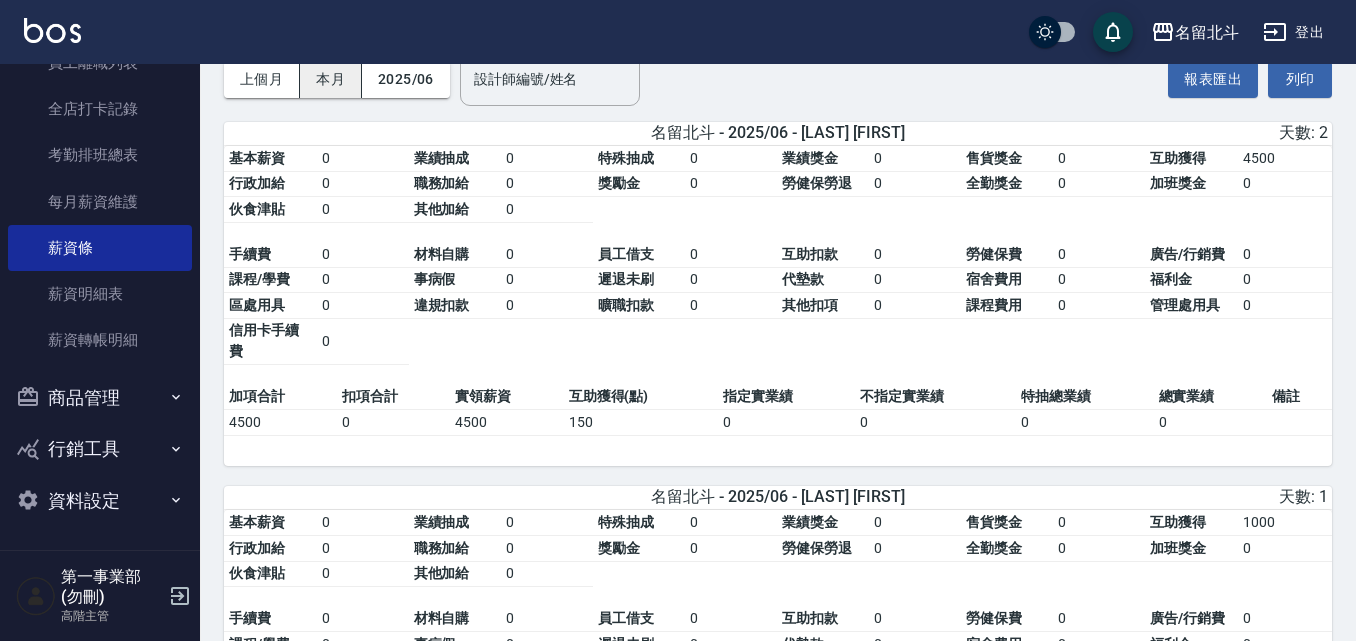click on "本月" at bounding box center (331, 79) 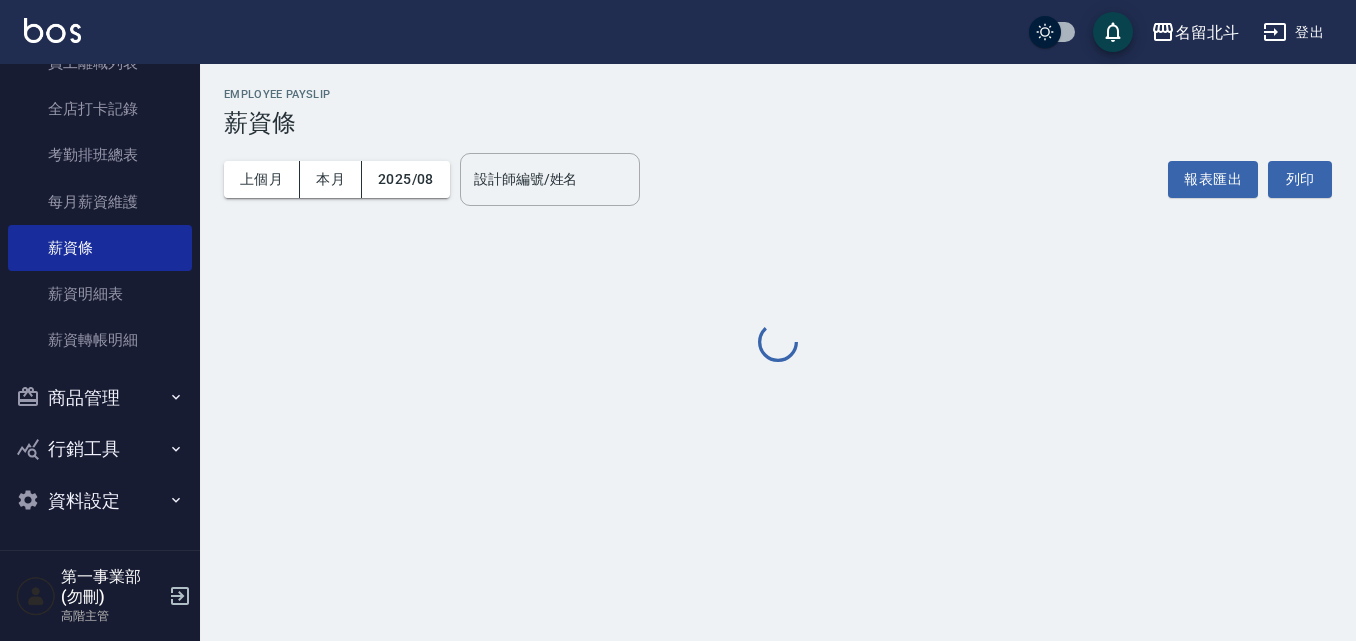 scroll, scrollTop: 0, scrollLeft: 0, axis: both 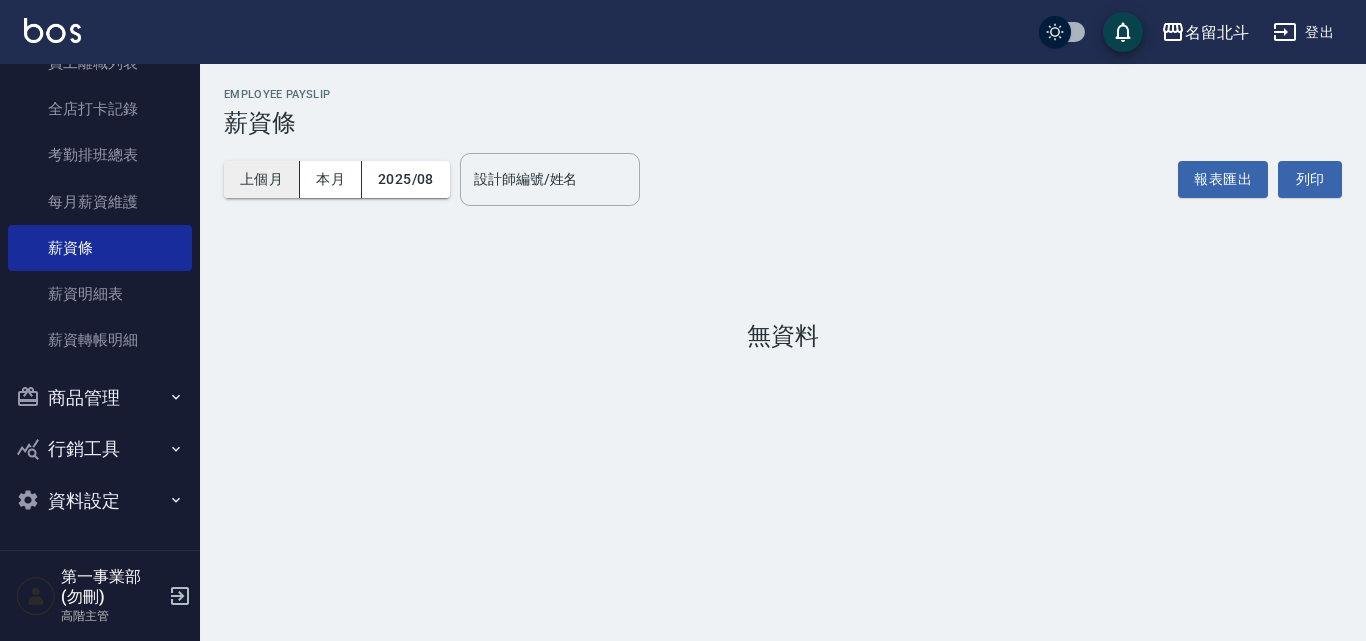 click on "上個月" at bounding box center (262, 179) 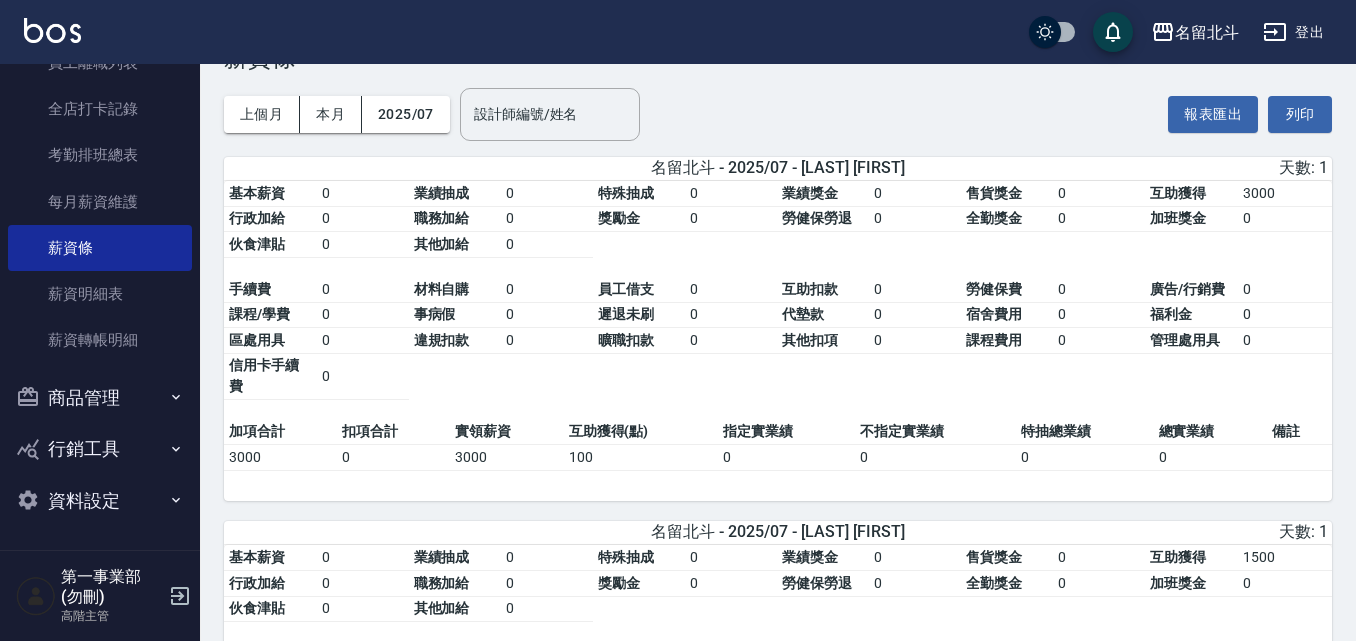 scroll, scrollTop: 100, scrollLeft: 0, axis: vertical 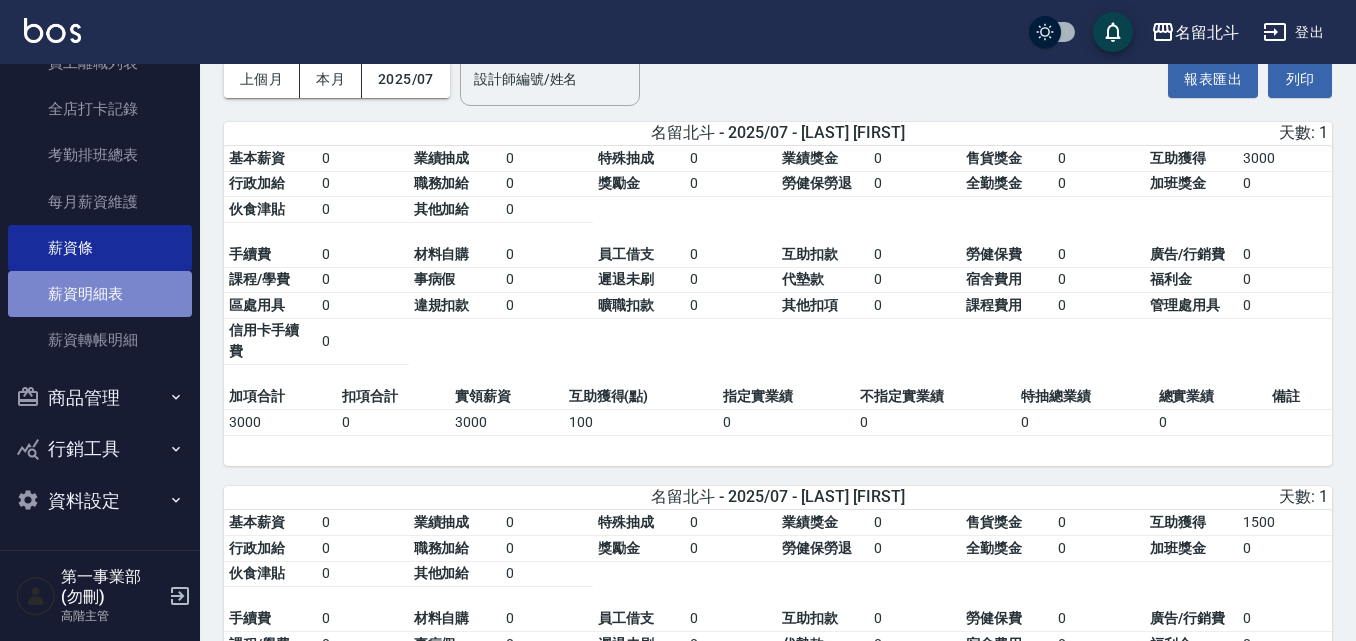 click on "薪資明細表" at bounding box center [100, 294] 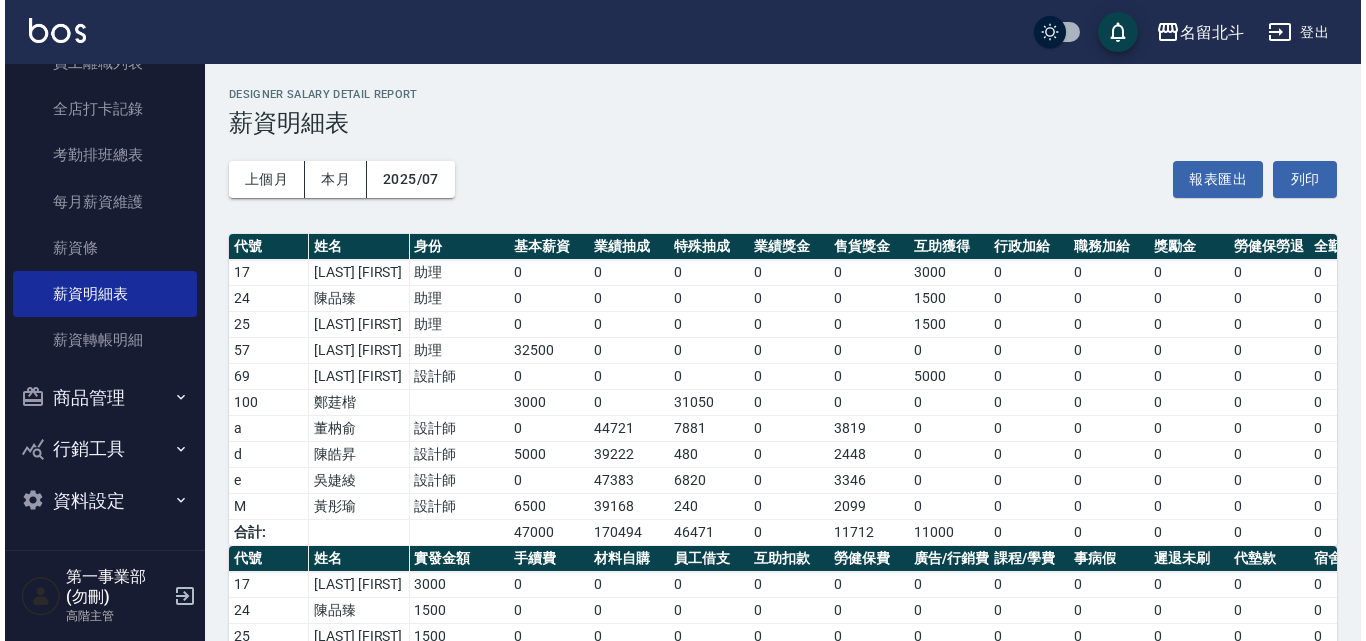 scroll, scrollTop: 245, scrollLeft: 0, axis: vertical 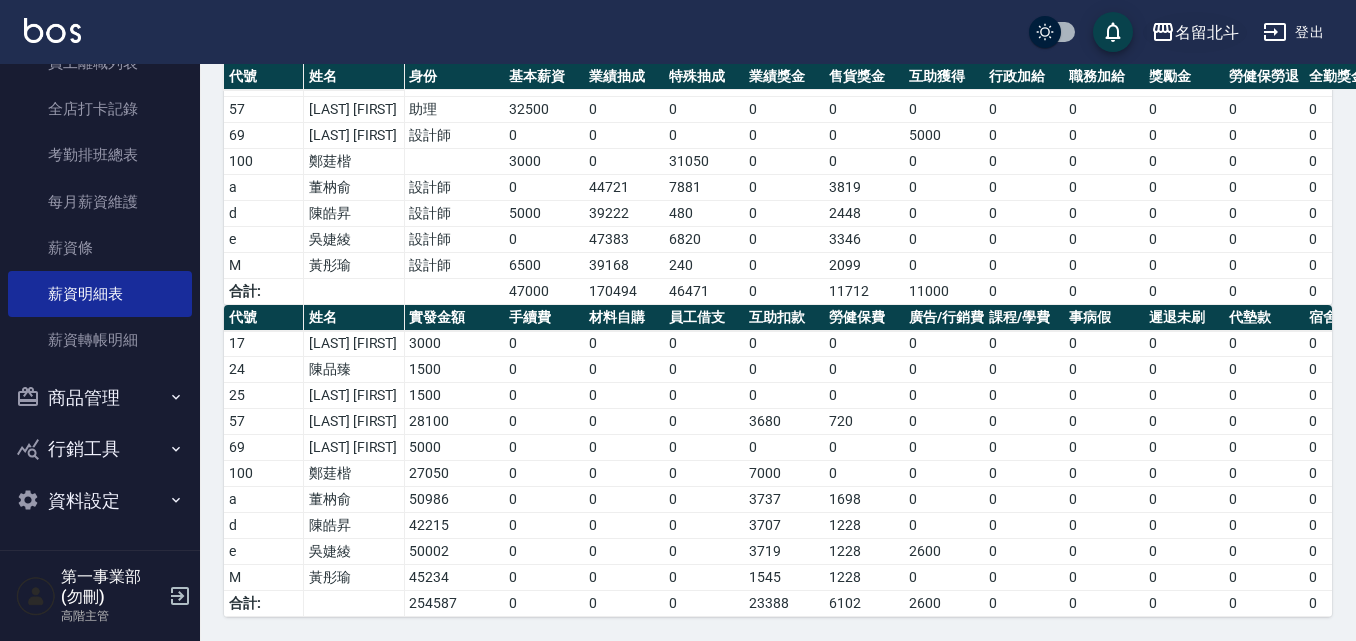 click on "名留北斗" at bounding box center (1195, 32) 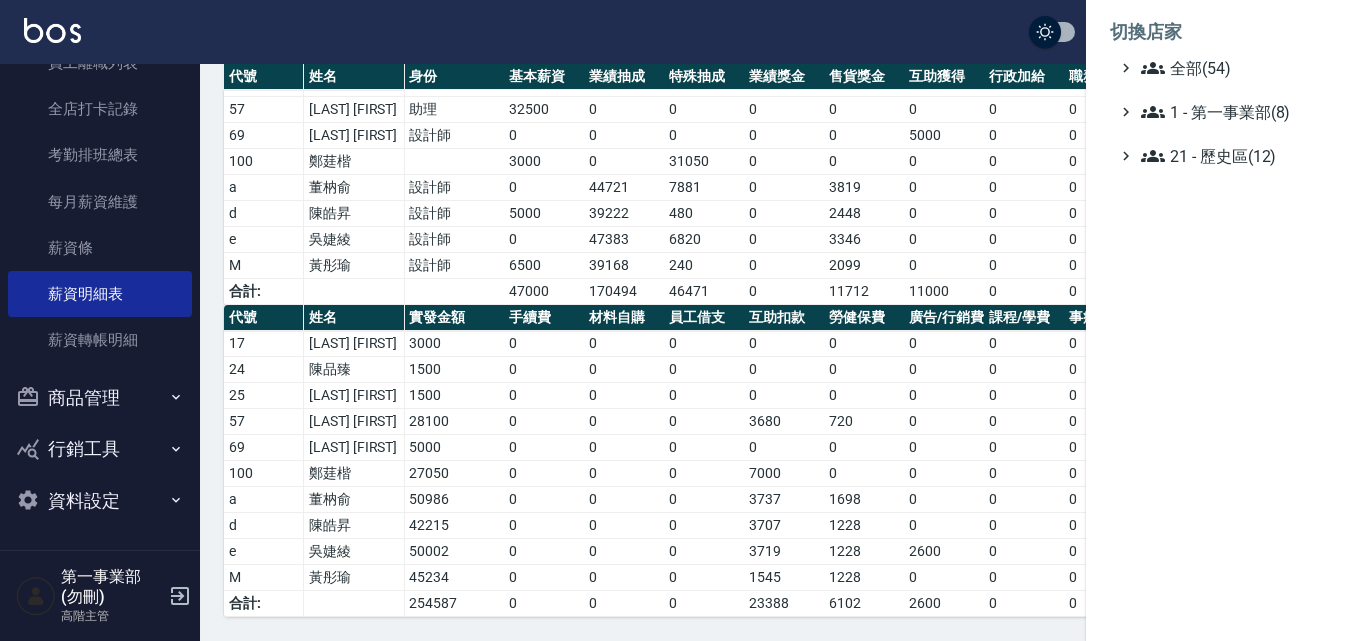 click on "切換店家" at bounding box center (1226, 32) 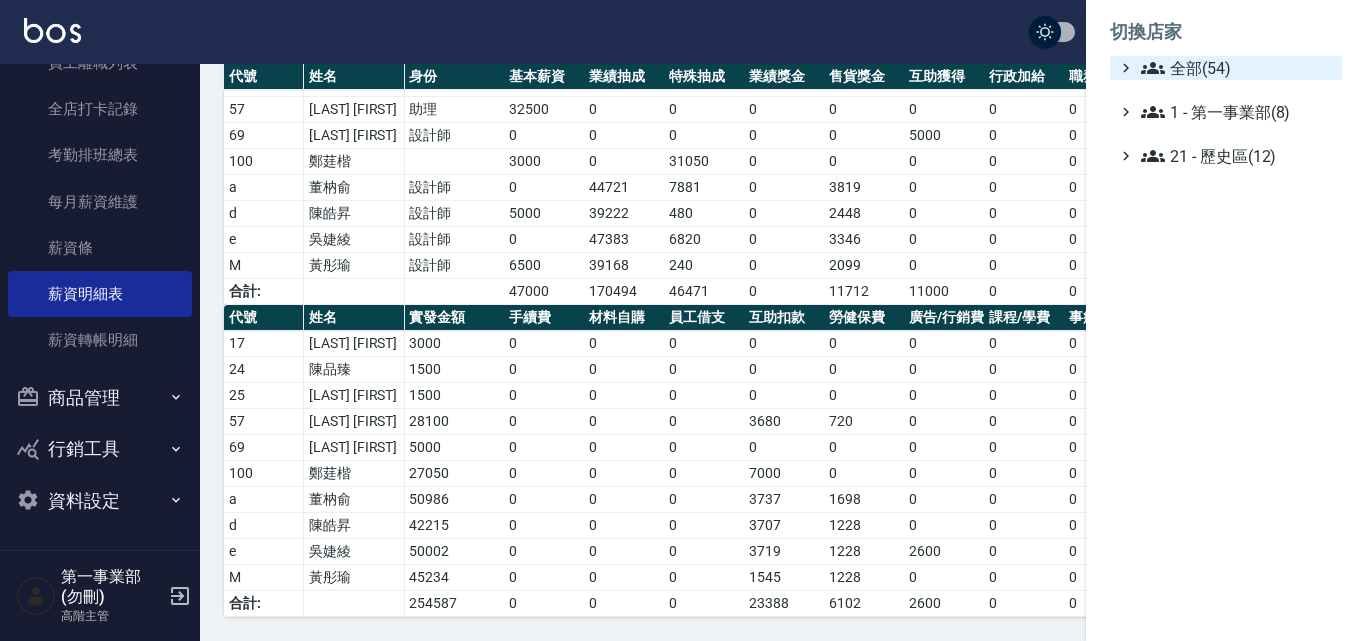 click on "全部(54)" at bounding box center (1237, 68) 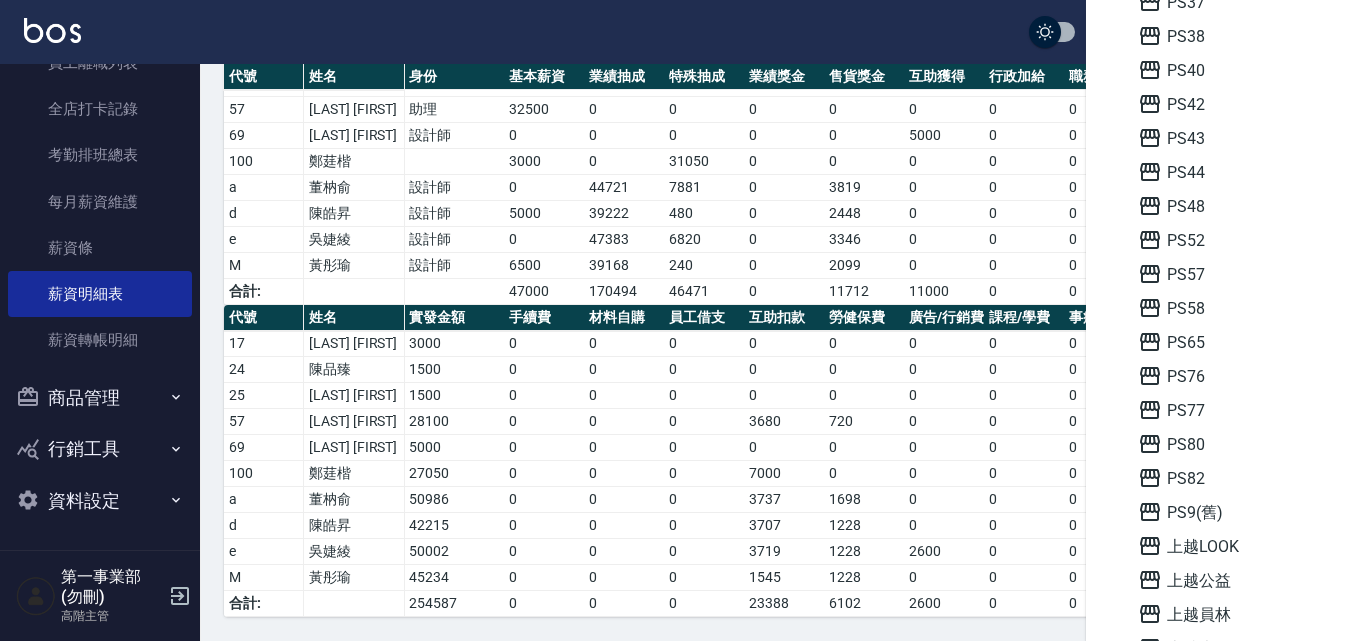 scroll, scrollTop: 900, scrollLeft: 0, axis: vertical 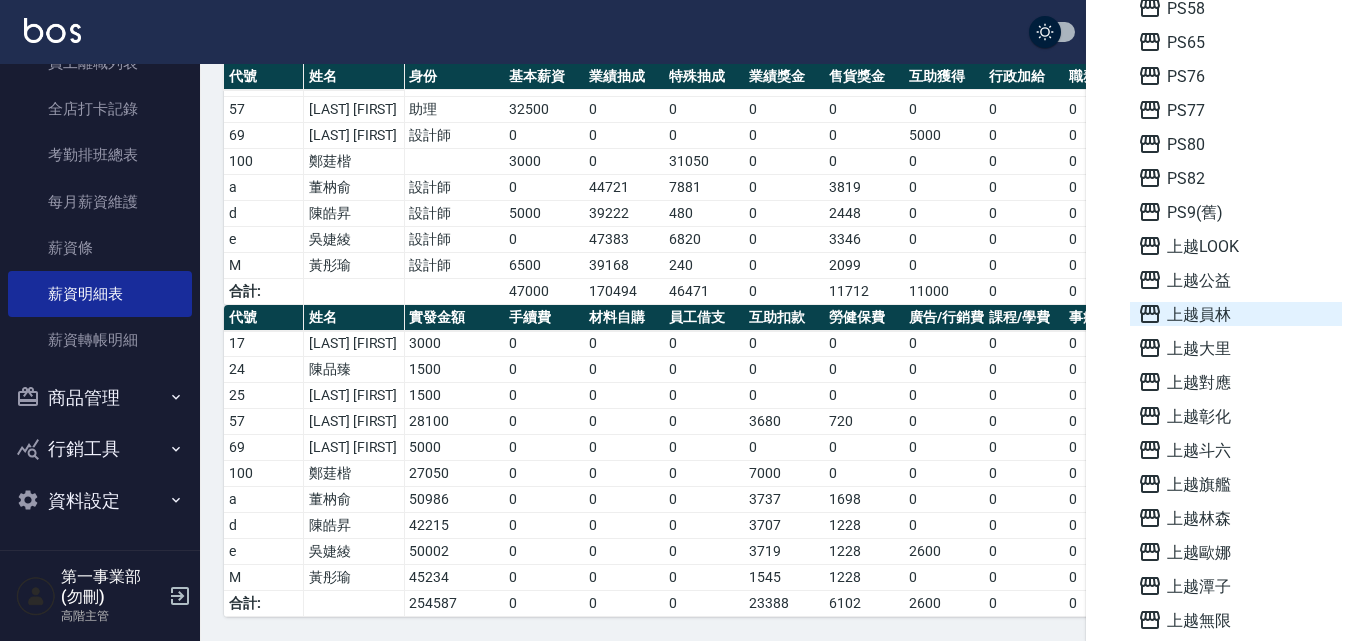 click on "上越員林" at bounding box center [1236, 314] 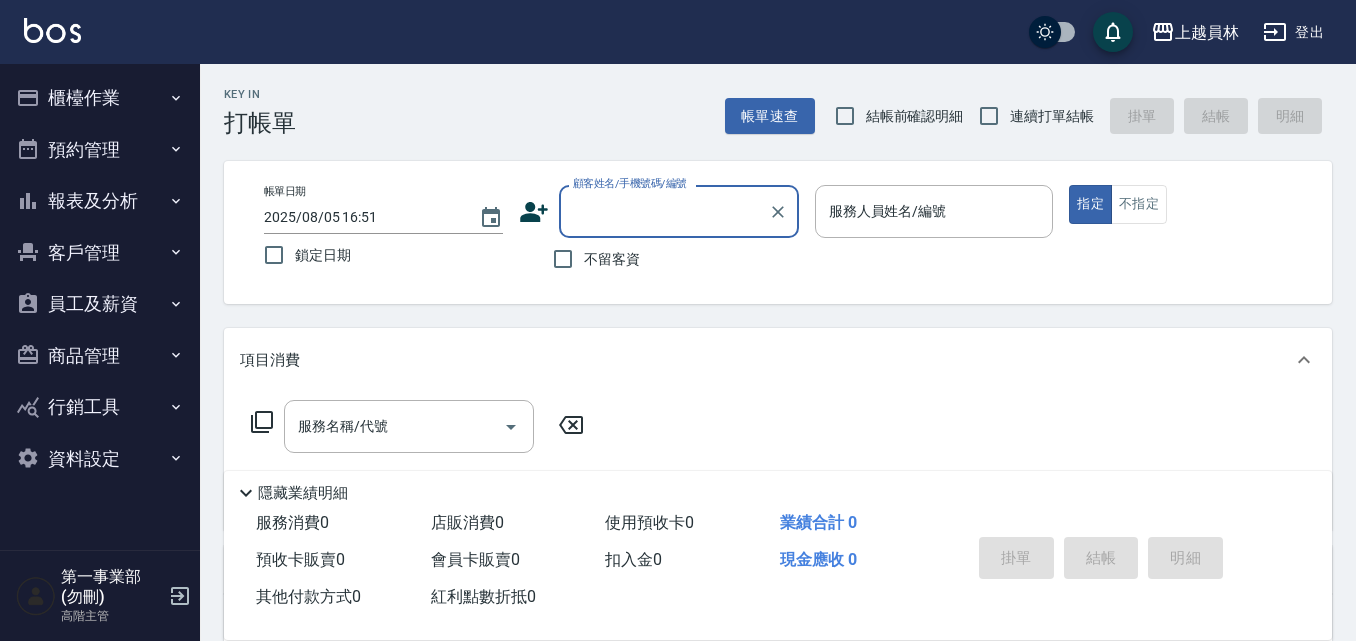 click on "員工及薪資" at bounding box center (100, 304) 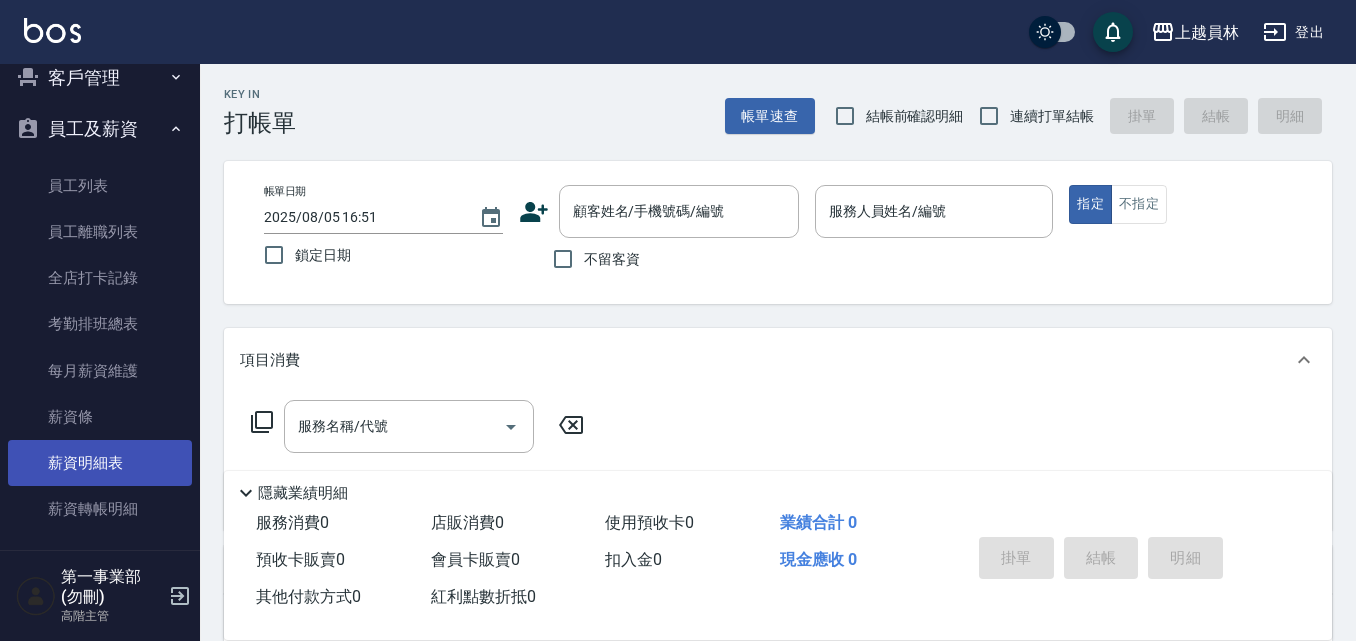scroll, scrollTop: 200, scrollLeft: 0, axis: vertical 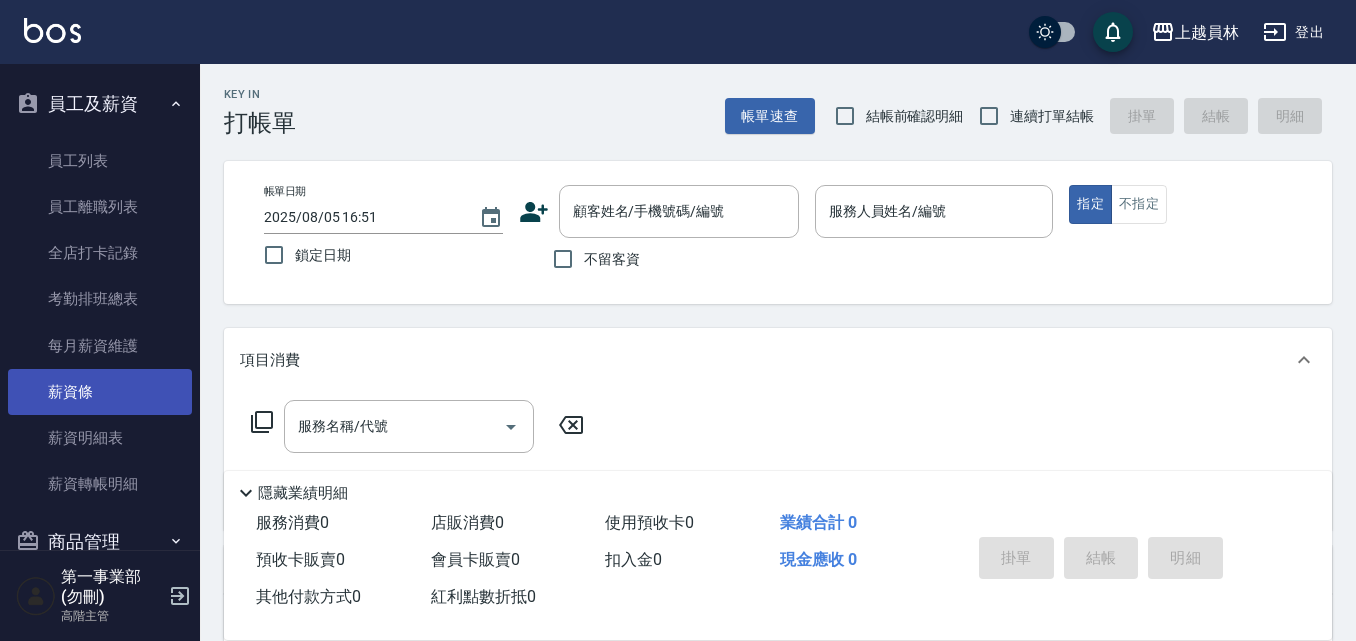 click on "薪資條" at bounding box center [100, 392] 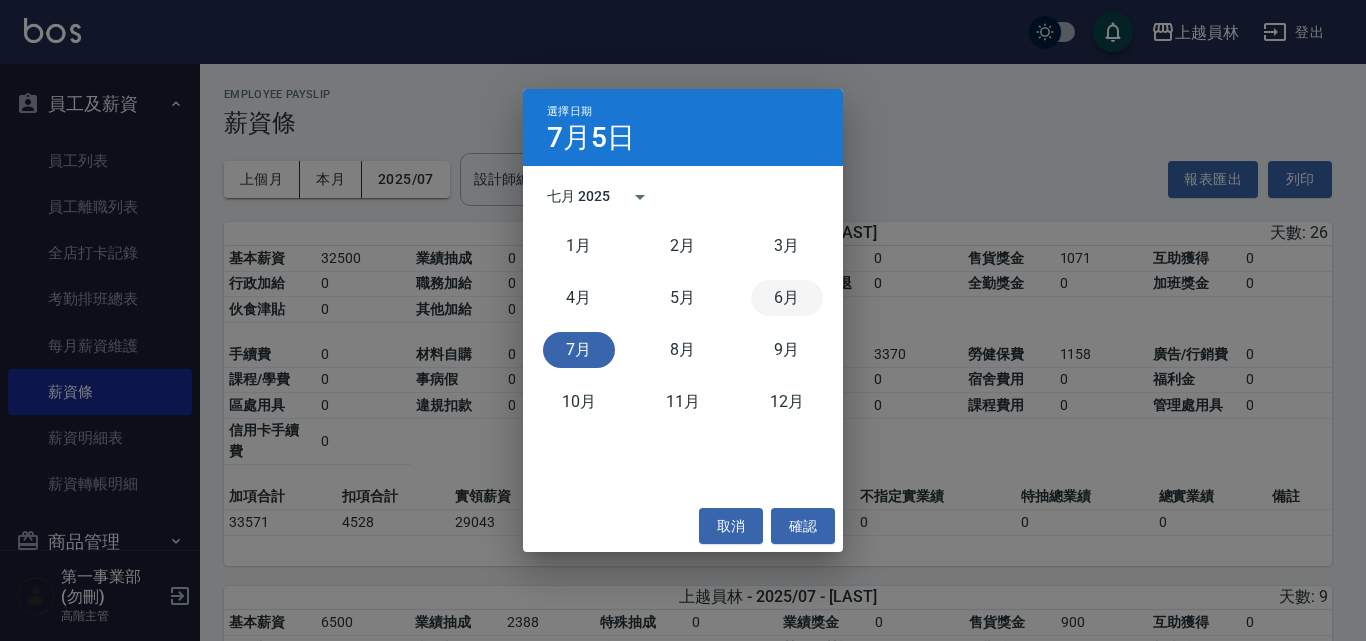 click on "6月" at bounding box center [787, 298] 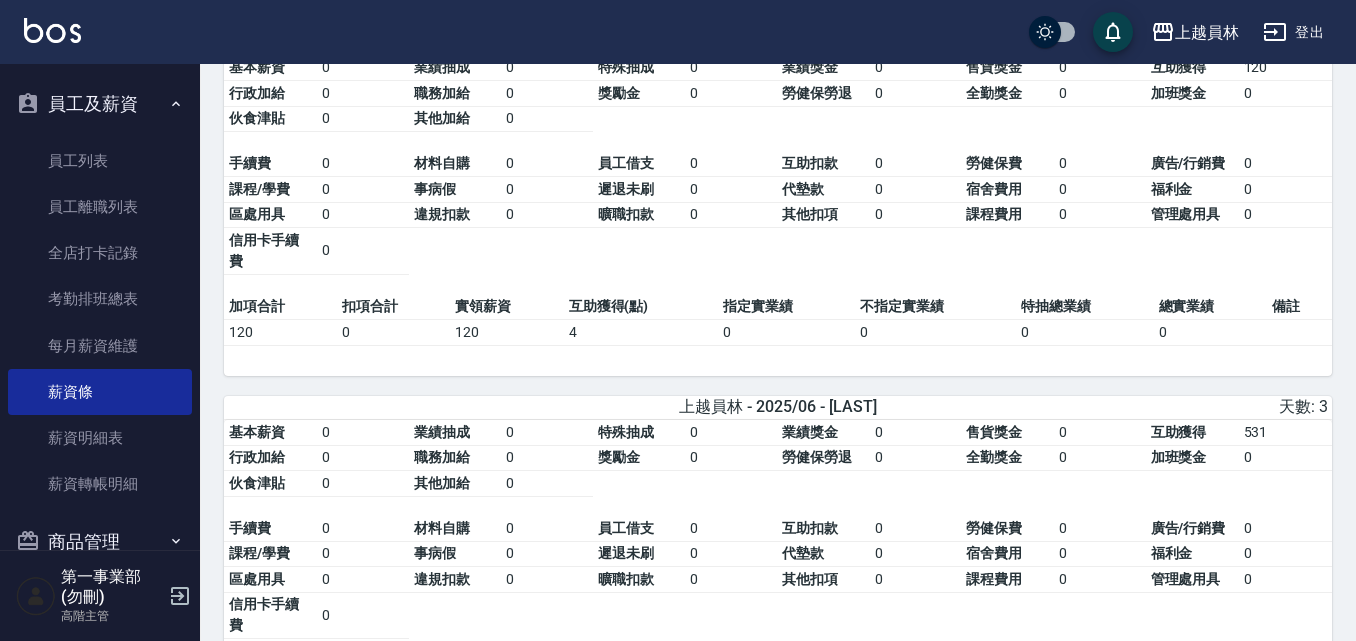 scroll, scrollTop: 4500, scrollLeft: 0, axis: vertical 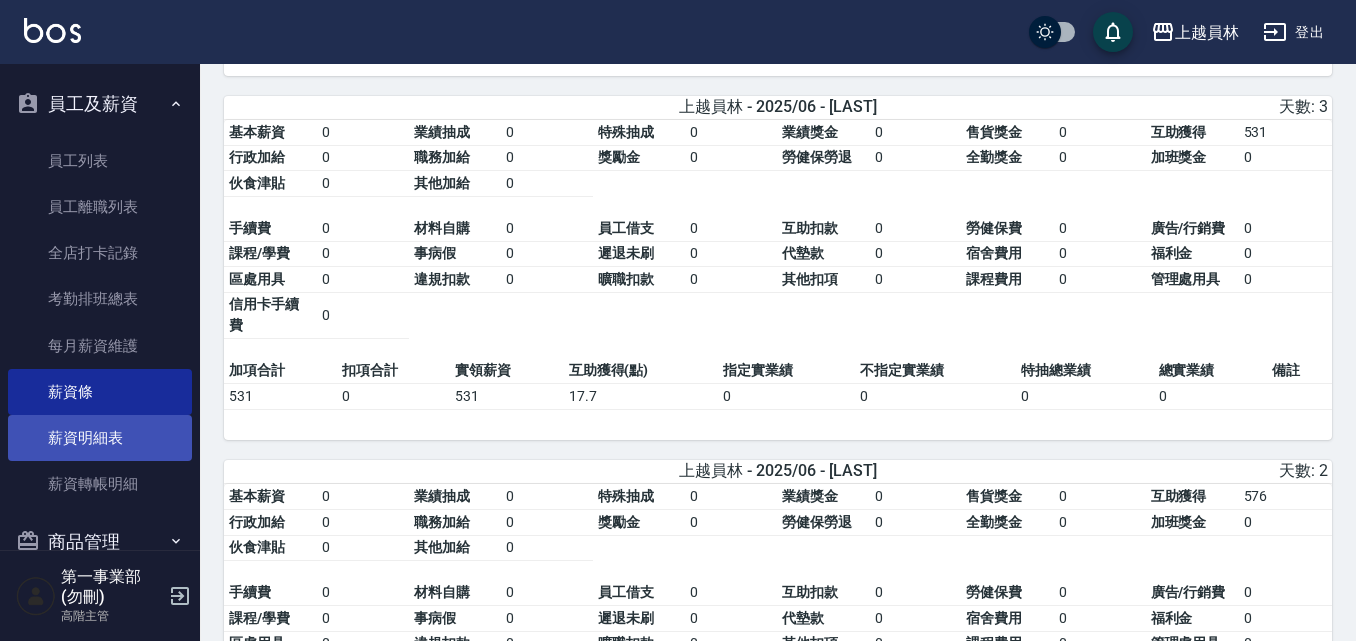 click on "薪資明細表" at bounding box center (100, 438) 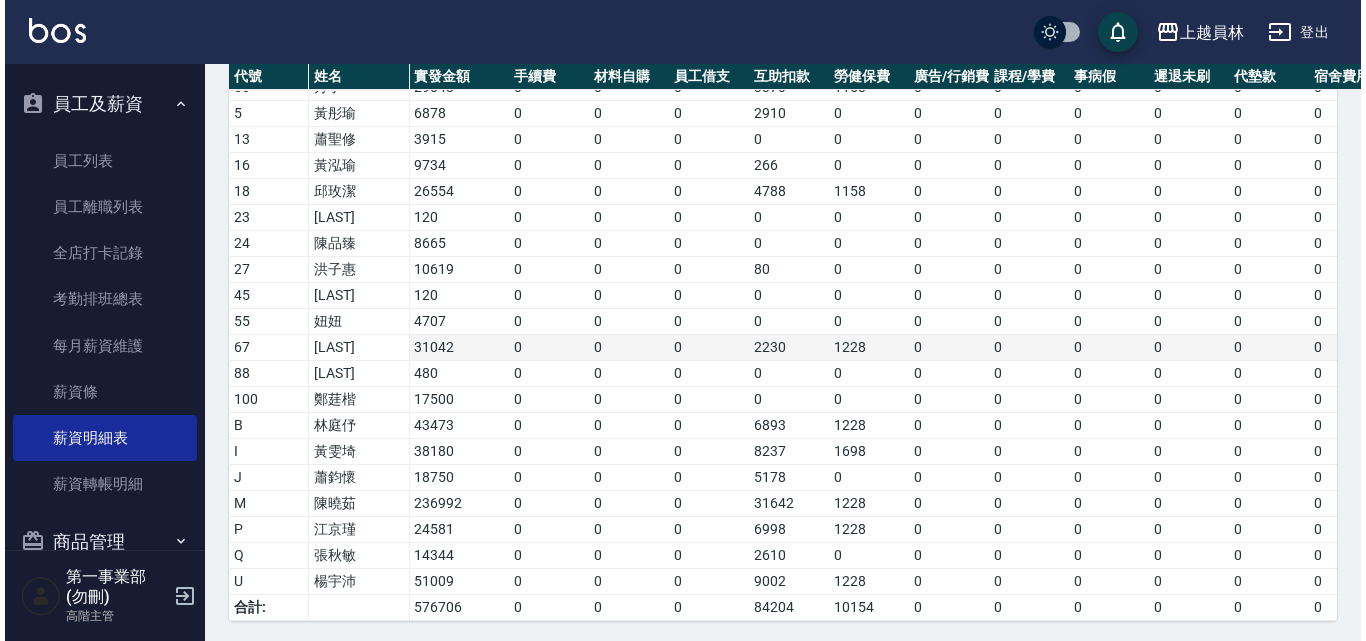 scroll, scrollTop: 739, scrollLeft: 0, axis: vertical 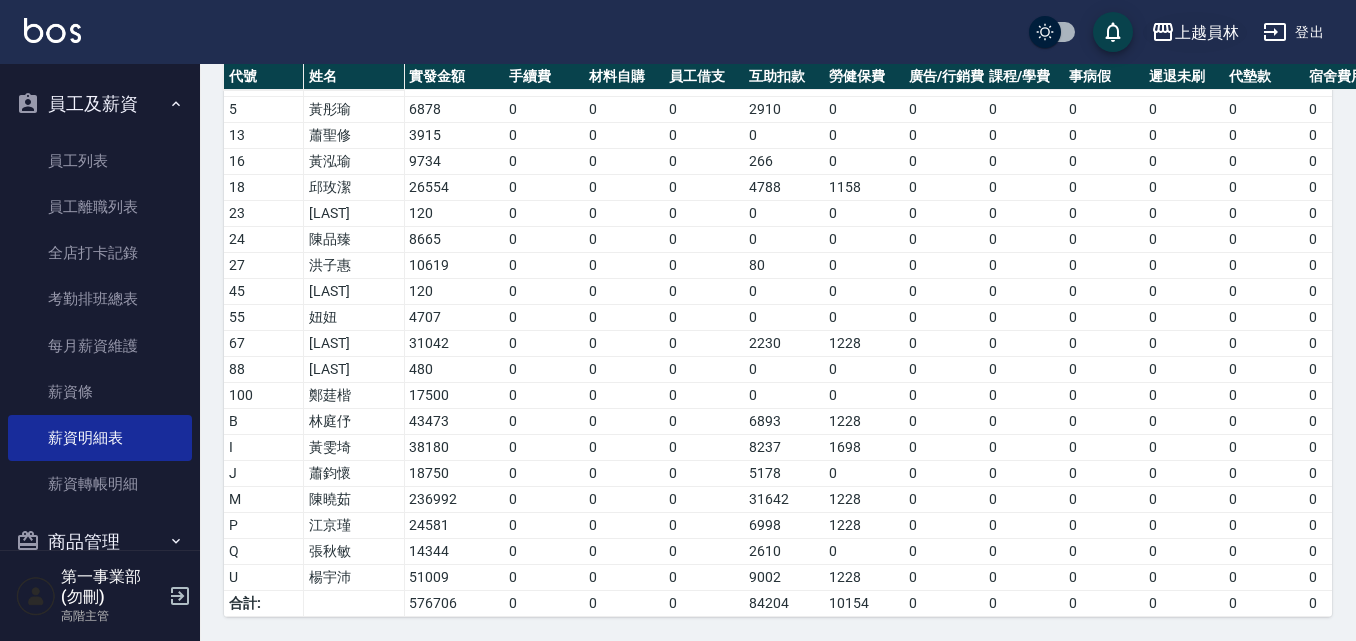 click on "上越員林" at bounding box center (1207, 32) 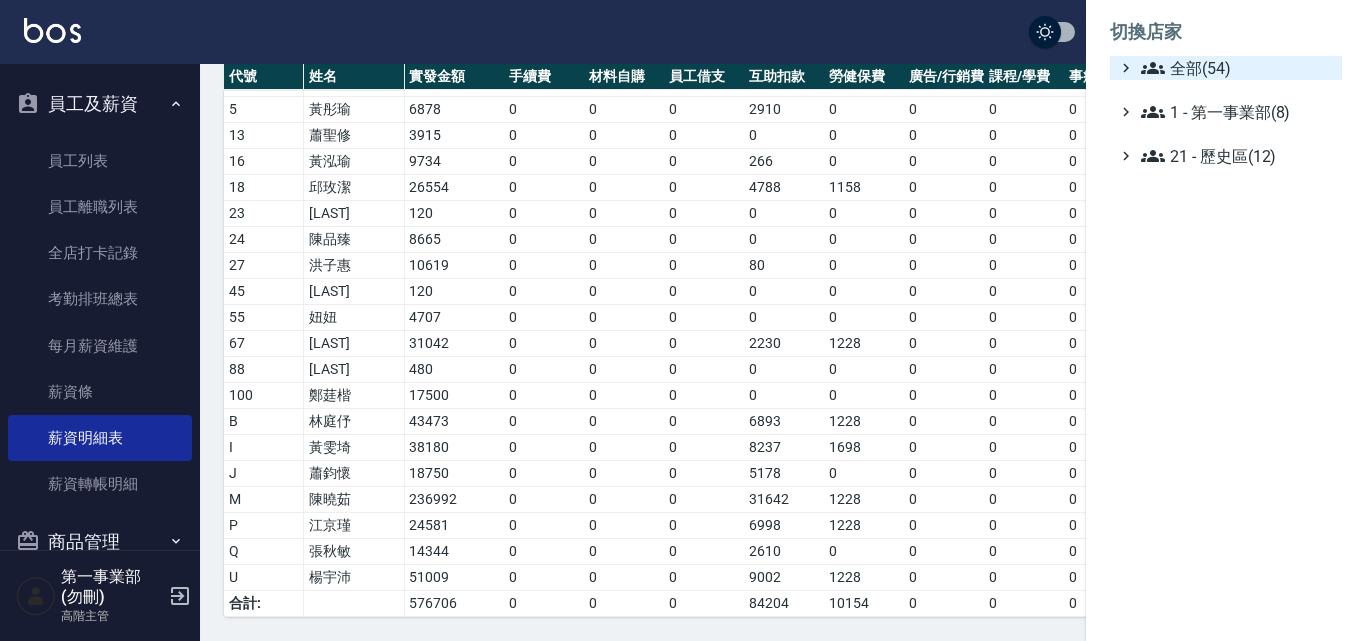 click on "全部(54)" at bounding box center [1237, 68] 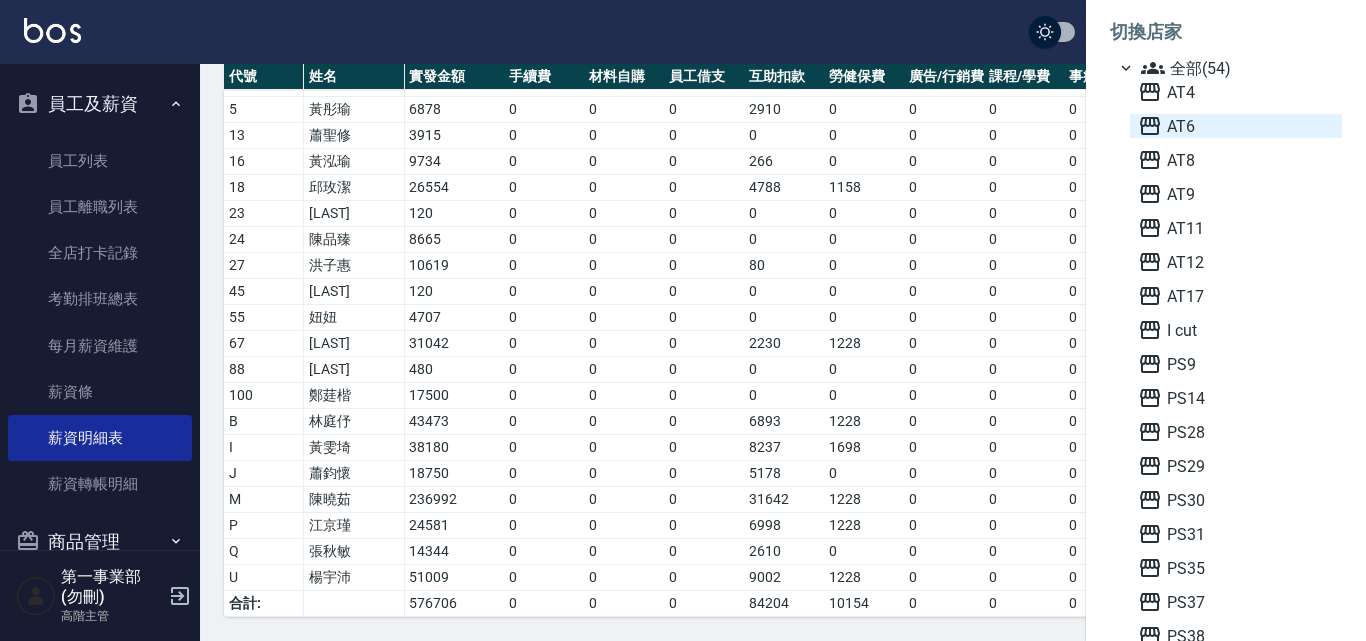 click on "AT6" at bounding box center (1236, 126) 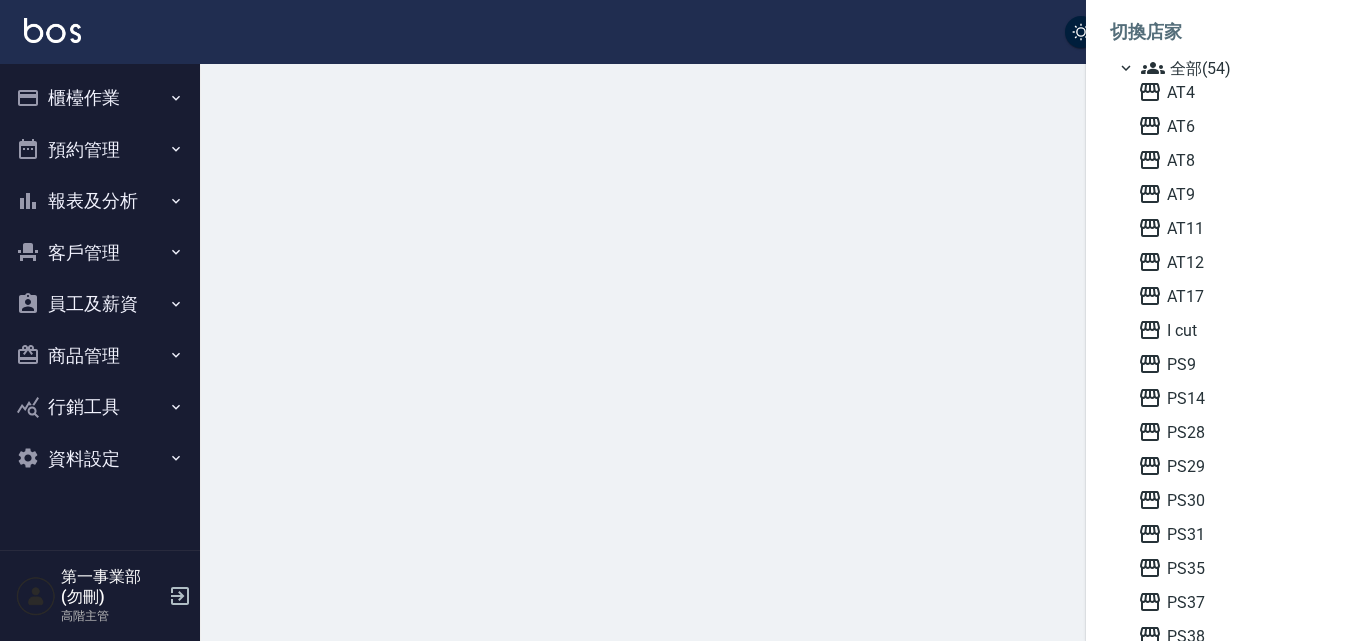 scroll, scrollTop: 0, scrollLeft: 0, axis: both 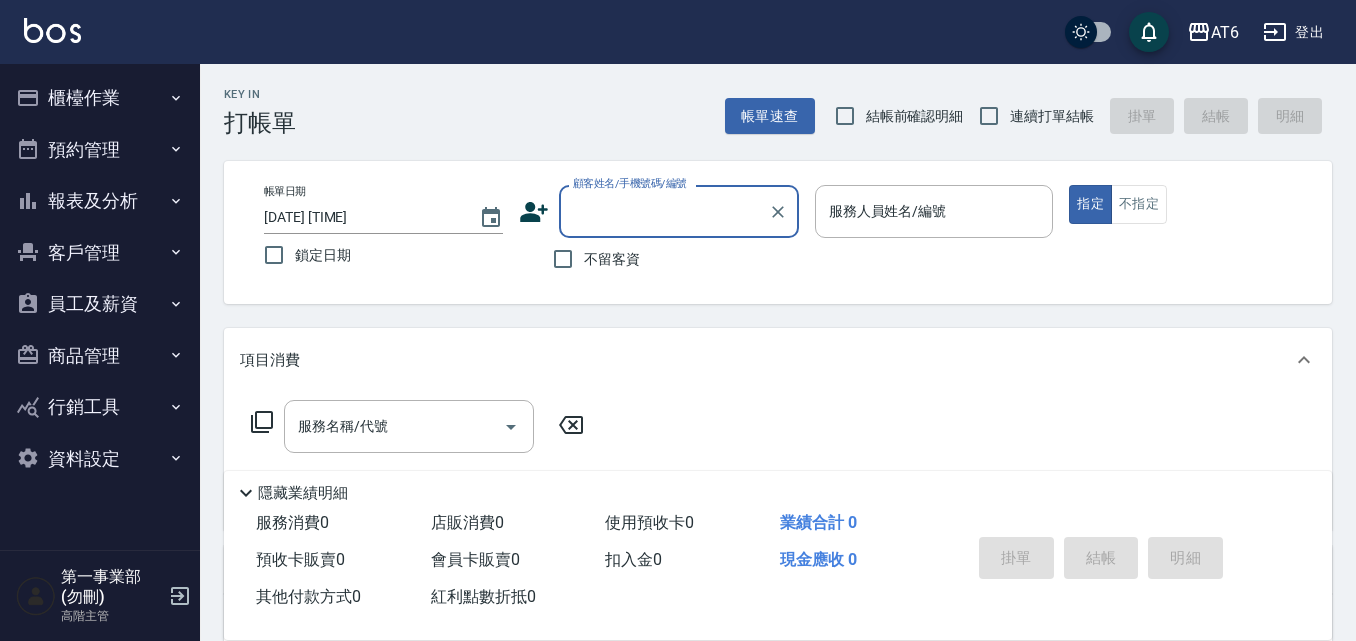 click on "員工及薪資" at bounding box center [100, 304] 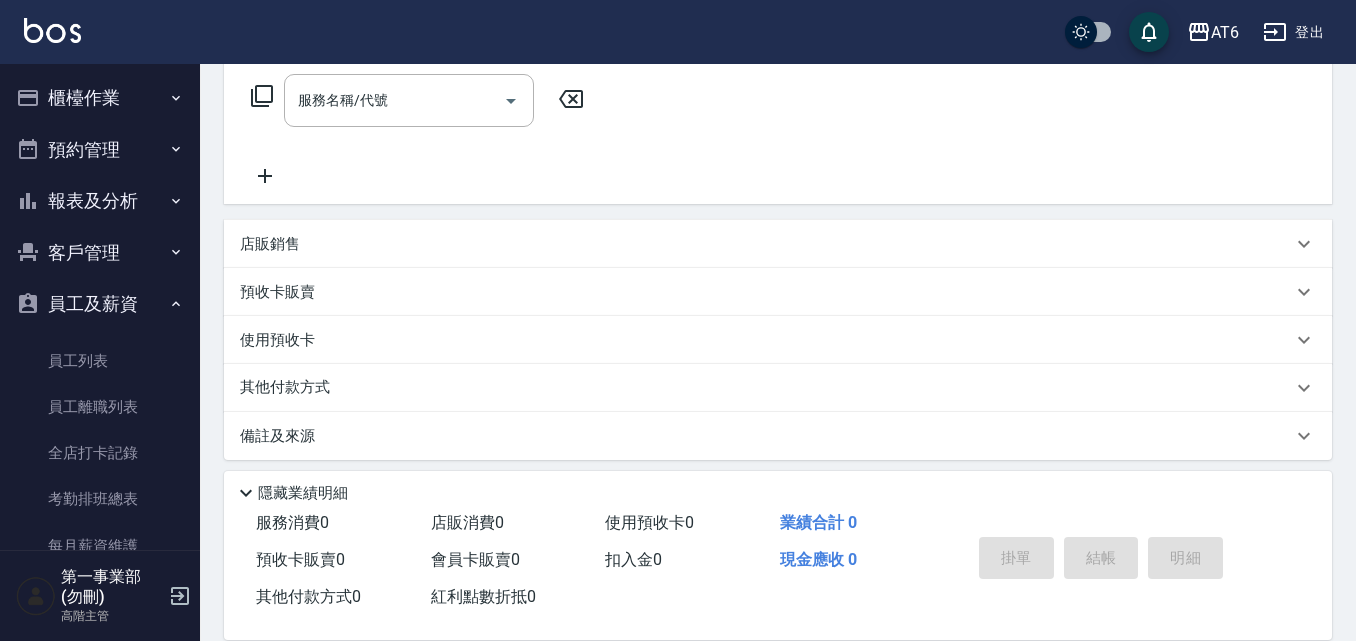 scroll, scrollTop: 337, scrollLeft: 0, axis: vertical 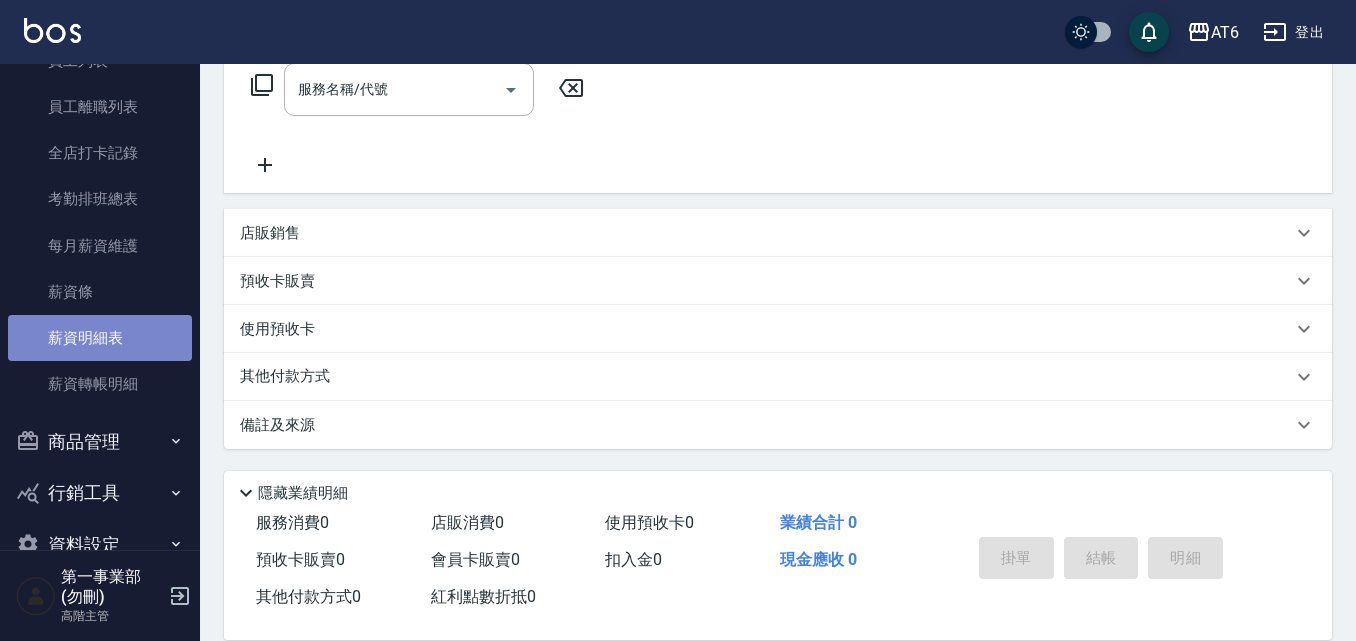 click on "薪資明細表" at bounding box center [100, 338] 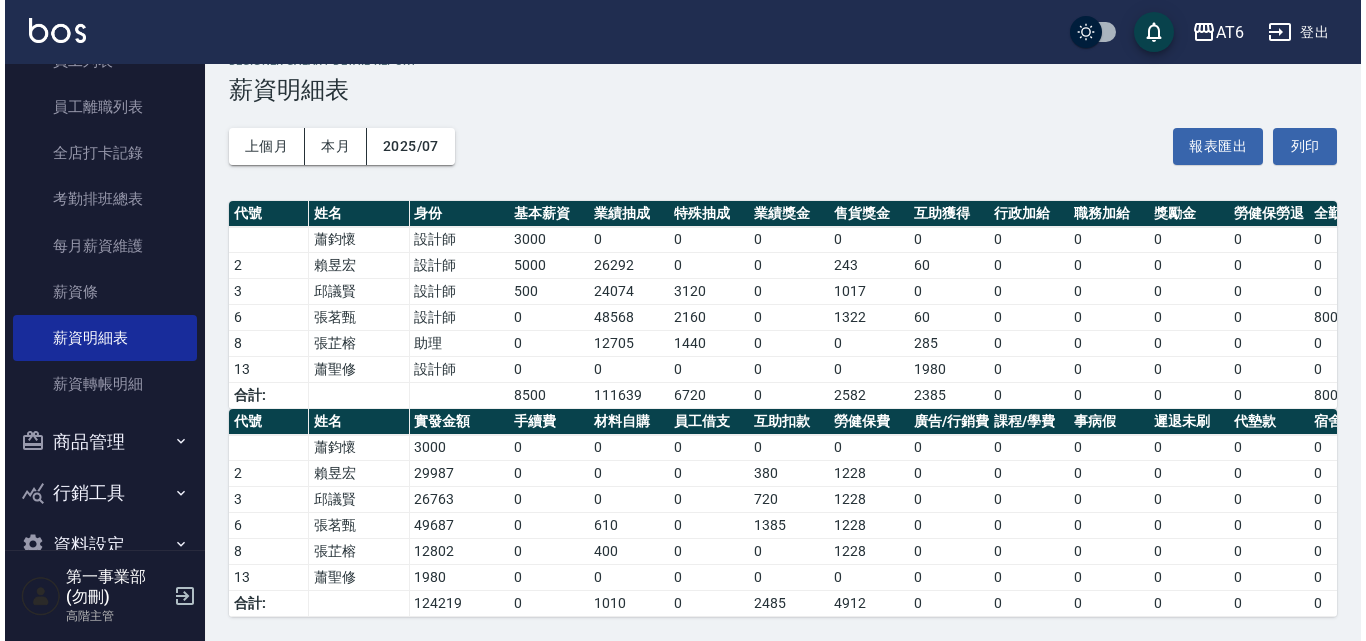 scroll, scrollTop: 63, scrollLeft: 0, axis: vertical 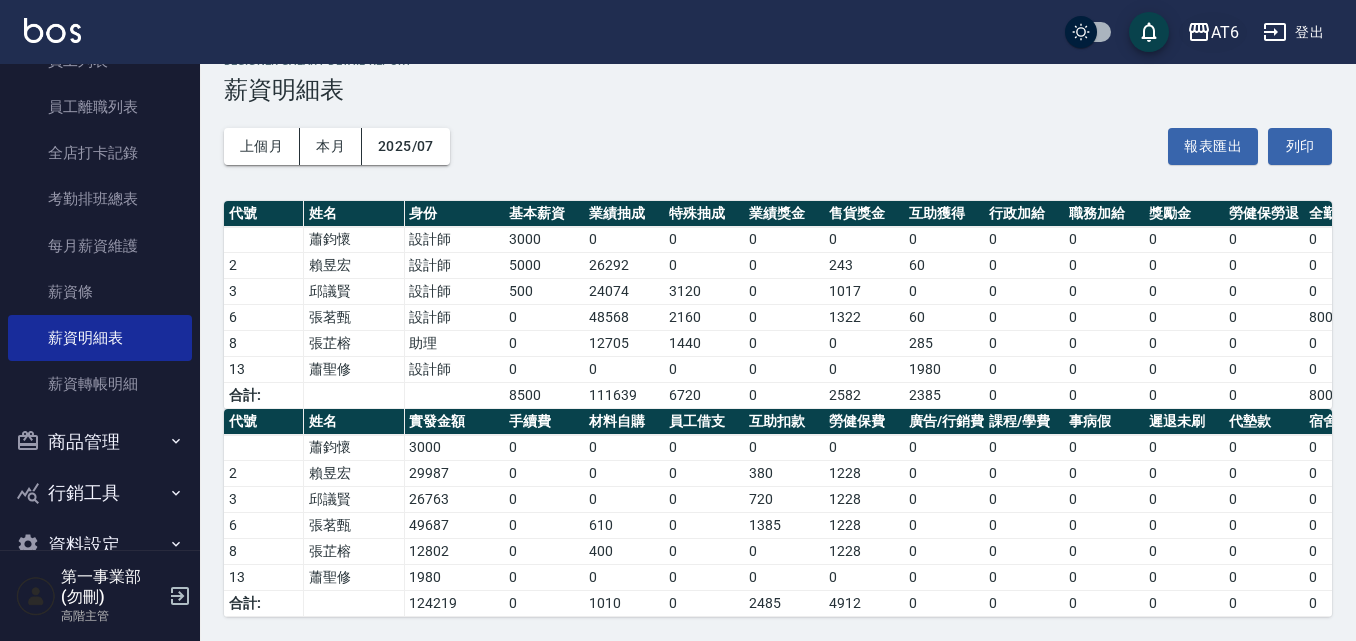 click on "AT6" at bounding box center (1225, 32) 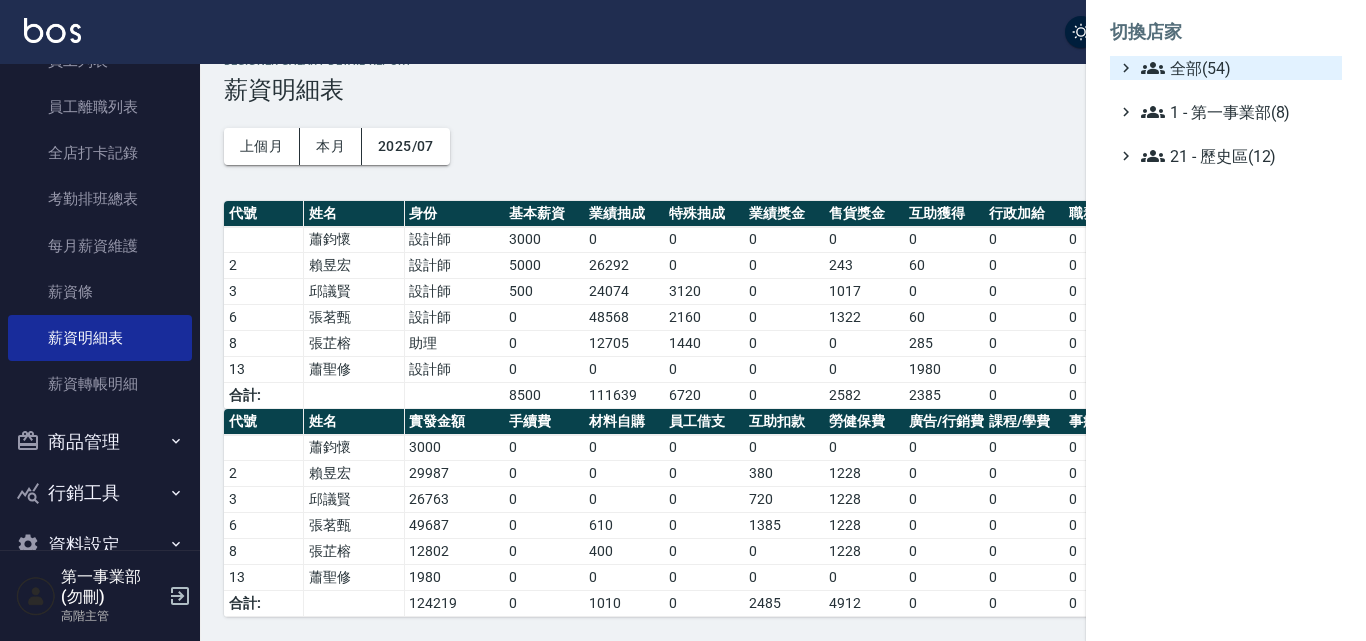 click on "全部(54)" at bounding box center (1237, 68) 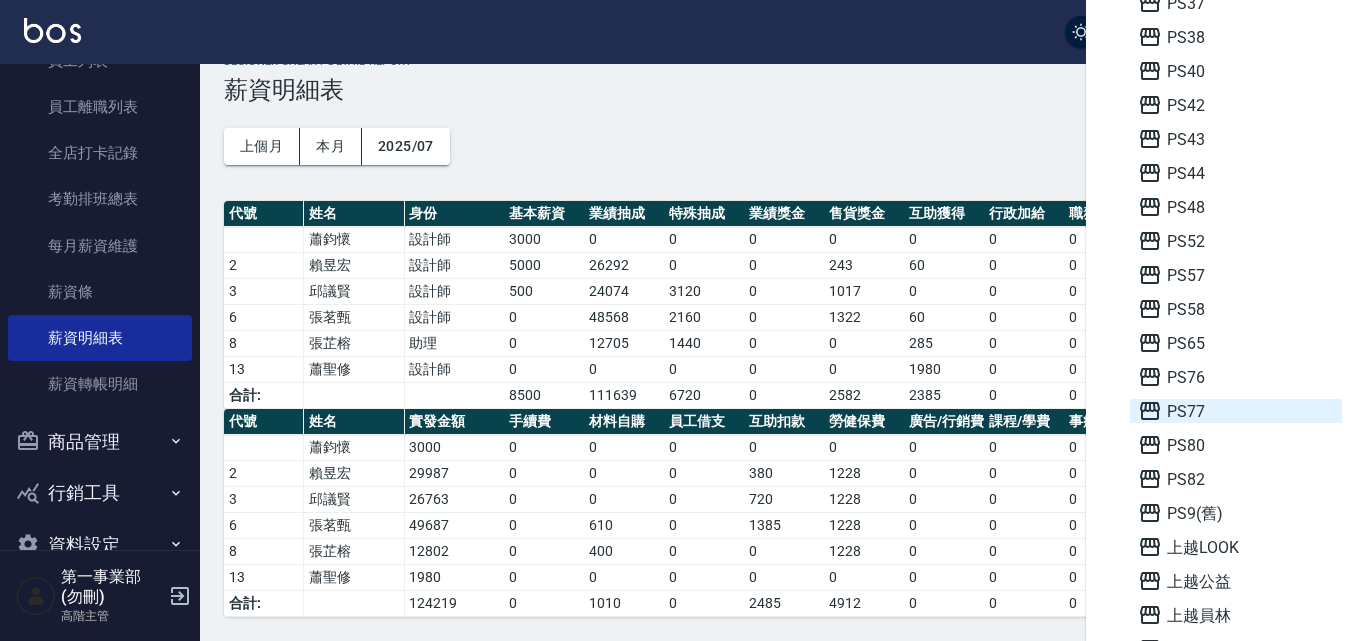 scroll, scrollTop: 600, scrollLeft: 0, axis: vertical 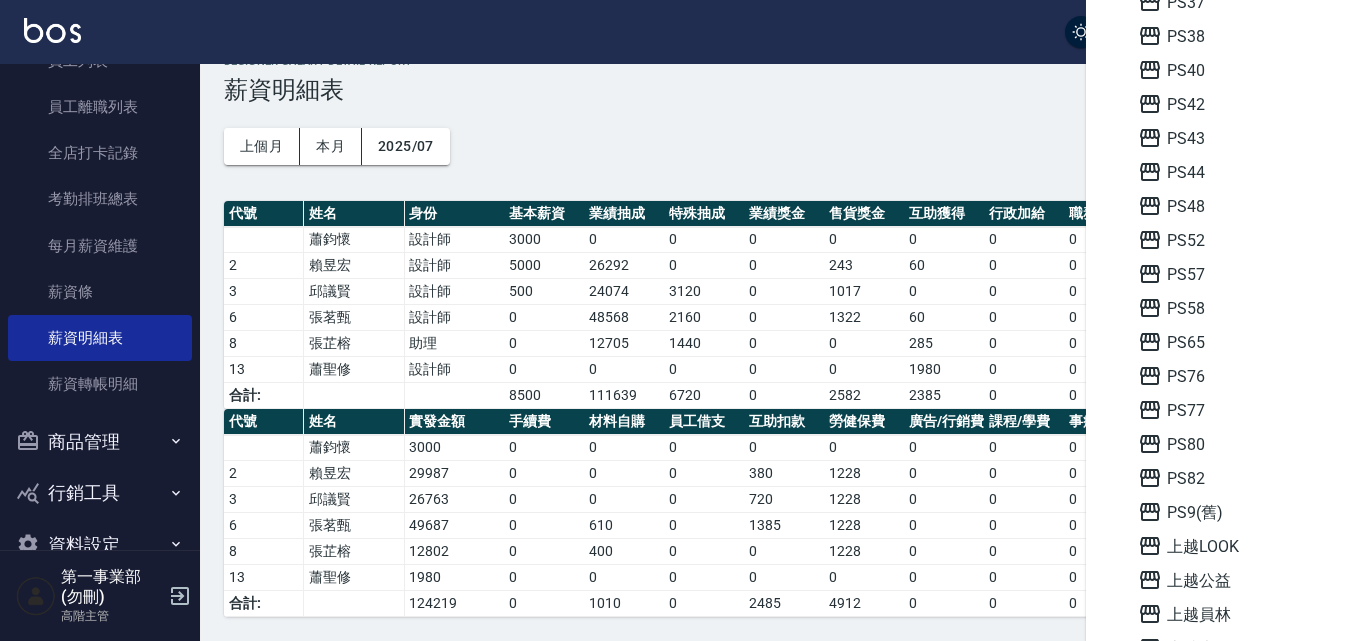 click on "AT4 AT6 AT8 AT9 AT11 AT12 AT17 I cut PS9 PS14 PS28 PS29 PS30 PS31 PS35 PS37 PS38 PS40 PS42 PS43 PS44 PS48 PS52 PS57 PS58 PS65 PS76 PS77 PS80 PS82 PS9(舊) 上越LOOK 上越公益 上越員林 上越大里 上越對應 上越彰化 上越斗六 上越旗艦 上越林森 上越歐娜 上越潭子 上越無限 上越草屯 上越鉑客 上越首席 名留北斗 名留南投 名留吳鳳 名留員林中正 名留埔里 名留沙鹿 名留草屯 名留霧峰" at bounding box center (1236, 393) 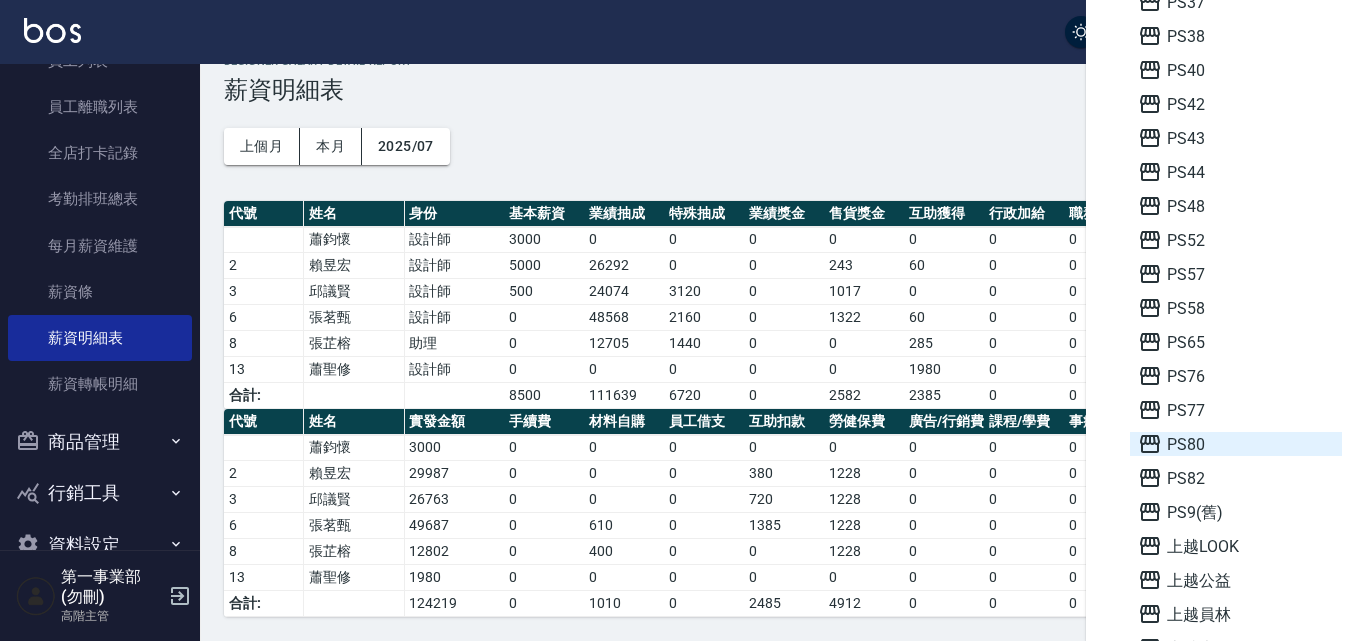 click on "PS80" at bounding box center (1236, 444) 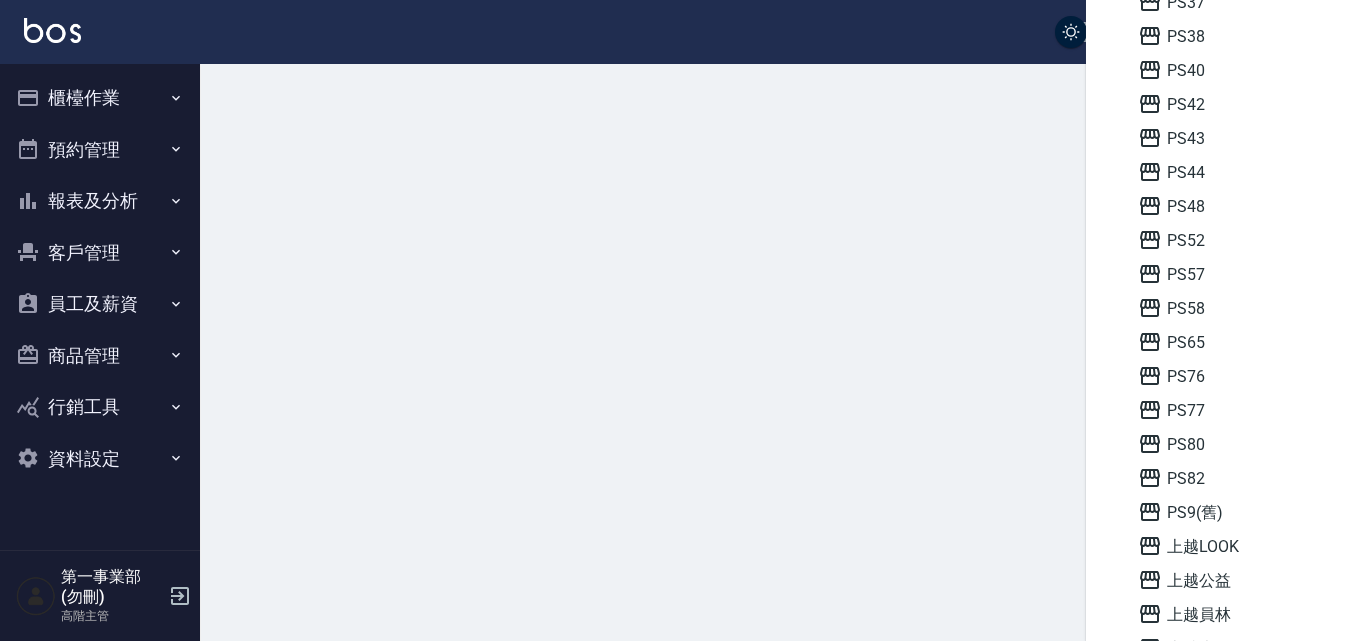 scroll, scrollTop: 0, scrollLeft: 0, axis: both 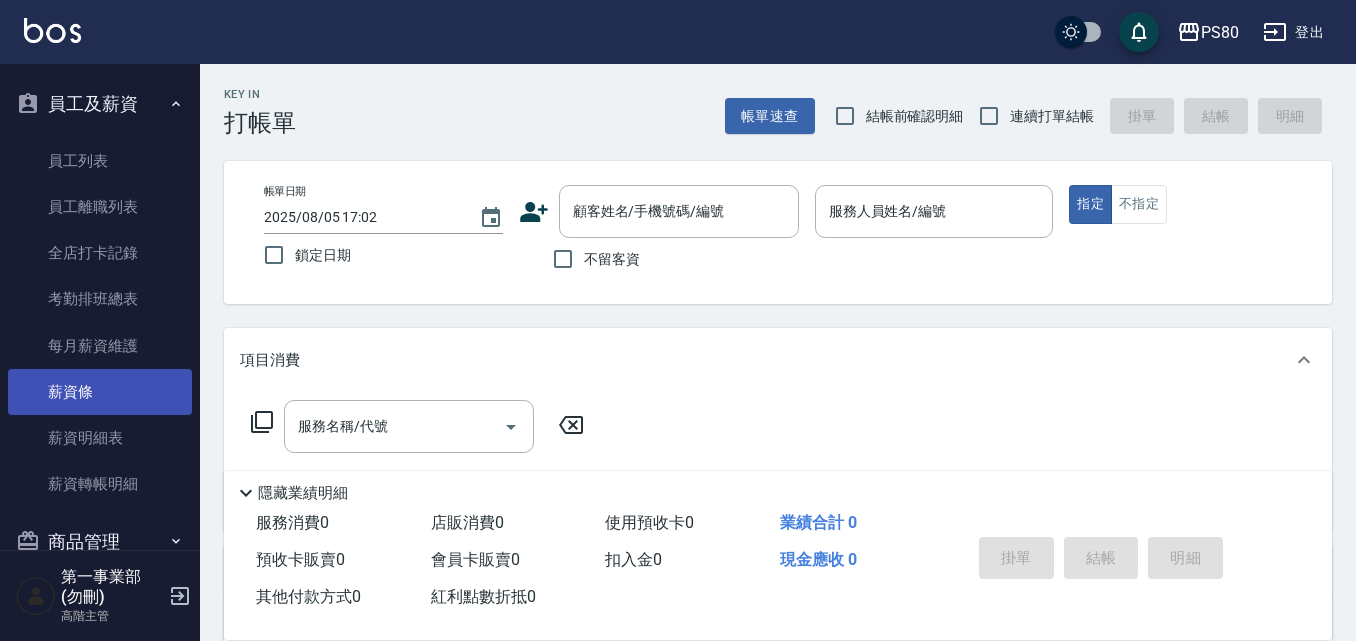 click on "薪資條" at bounding box center (100, 392) 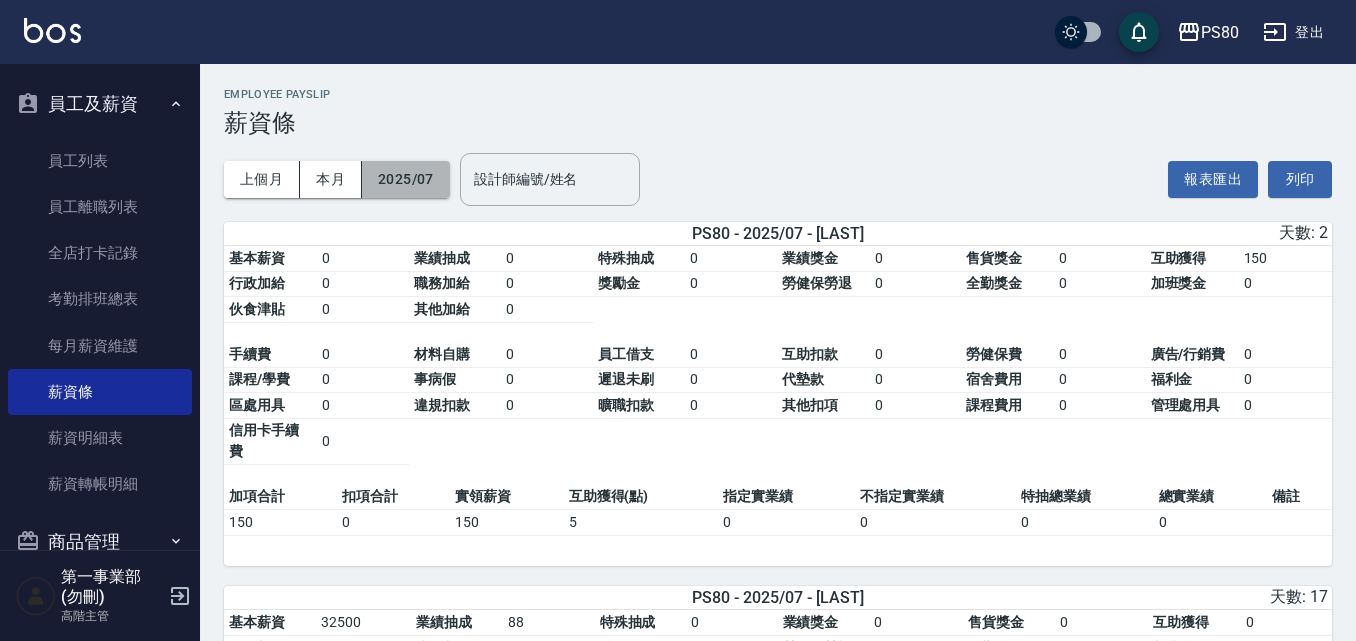 click on "2025/07" at bounding box center (406, 179) 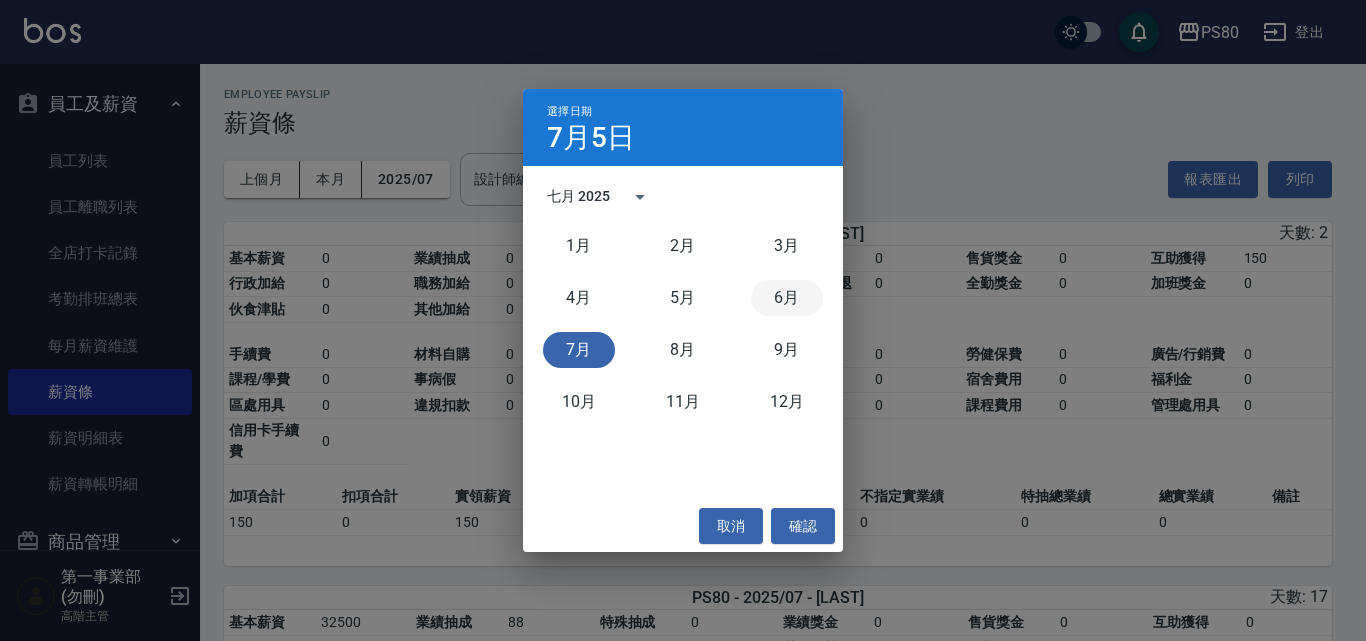click on "6月" at bounding box center [787, 298] 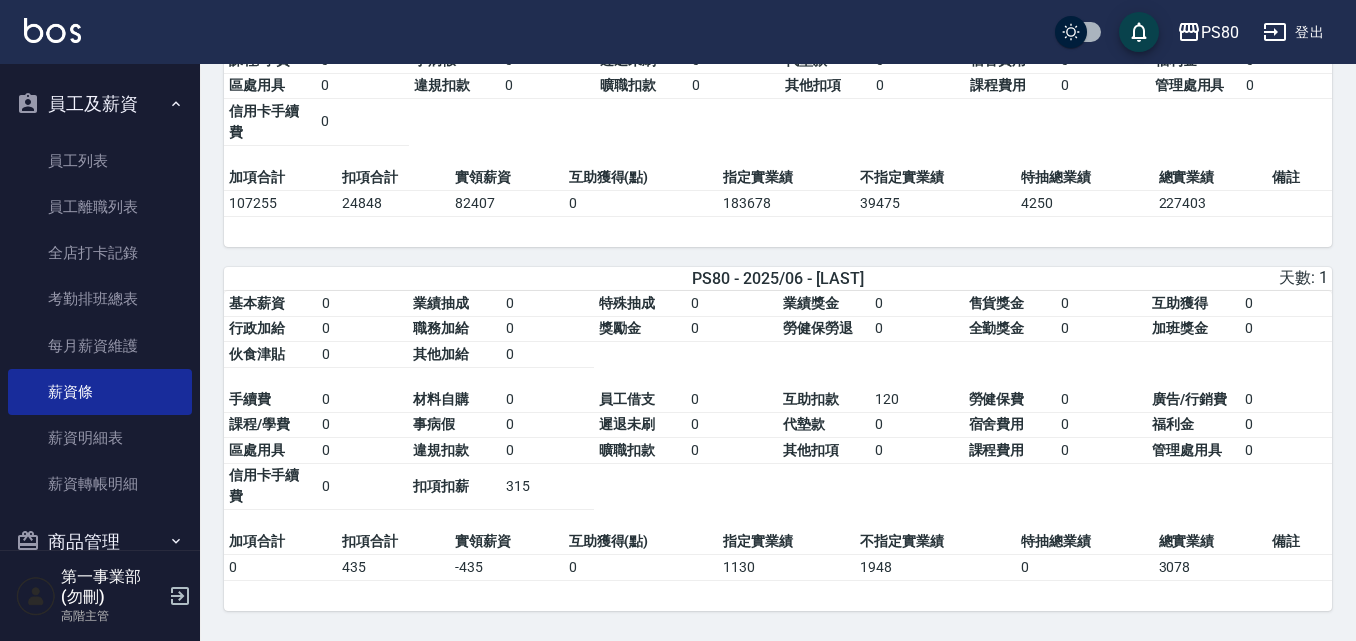 scroll, scrollTop: 3647, scrollLeft: 0, axis: vertical 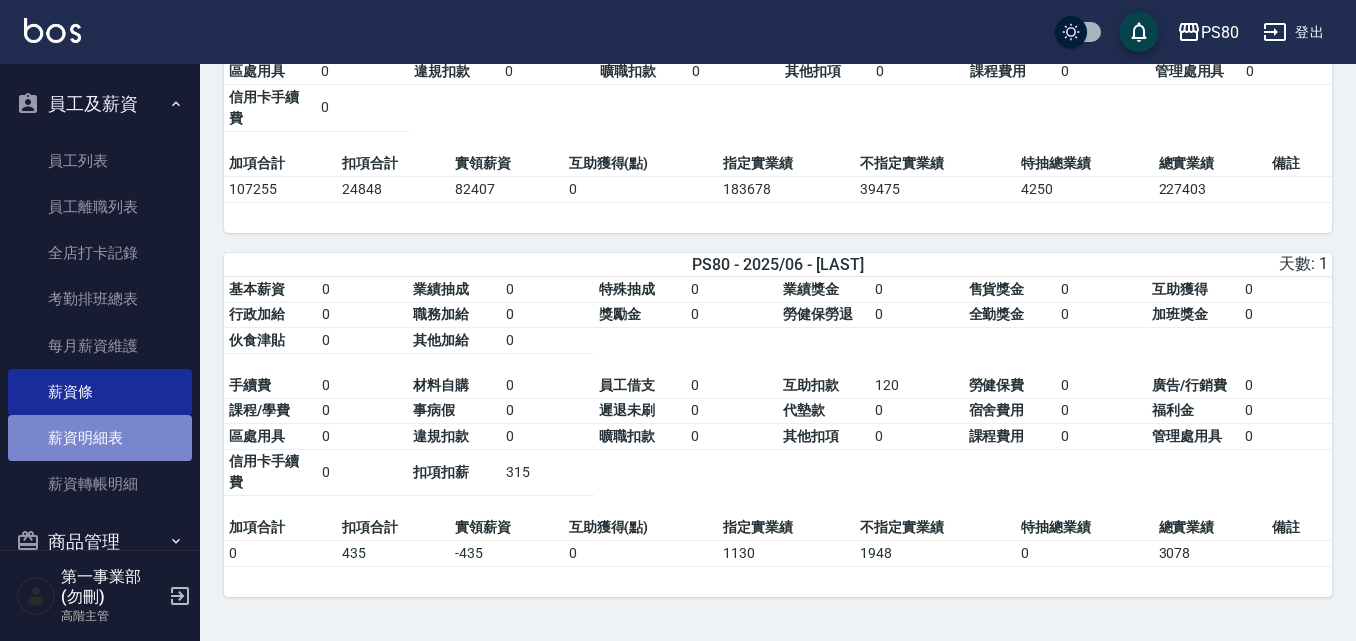 click on "薪資明細表" at bounding box center (100, 438) 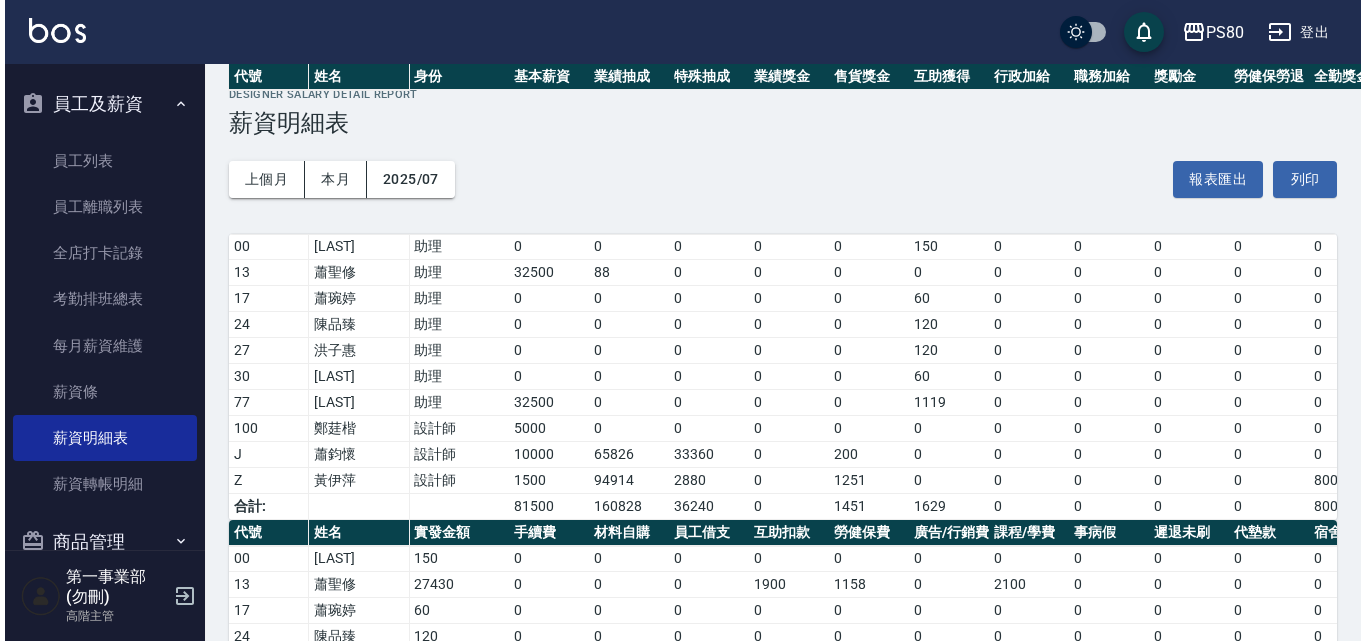 scroll, scrollTop: 245, scrollLeft: 0, axis: vertical 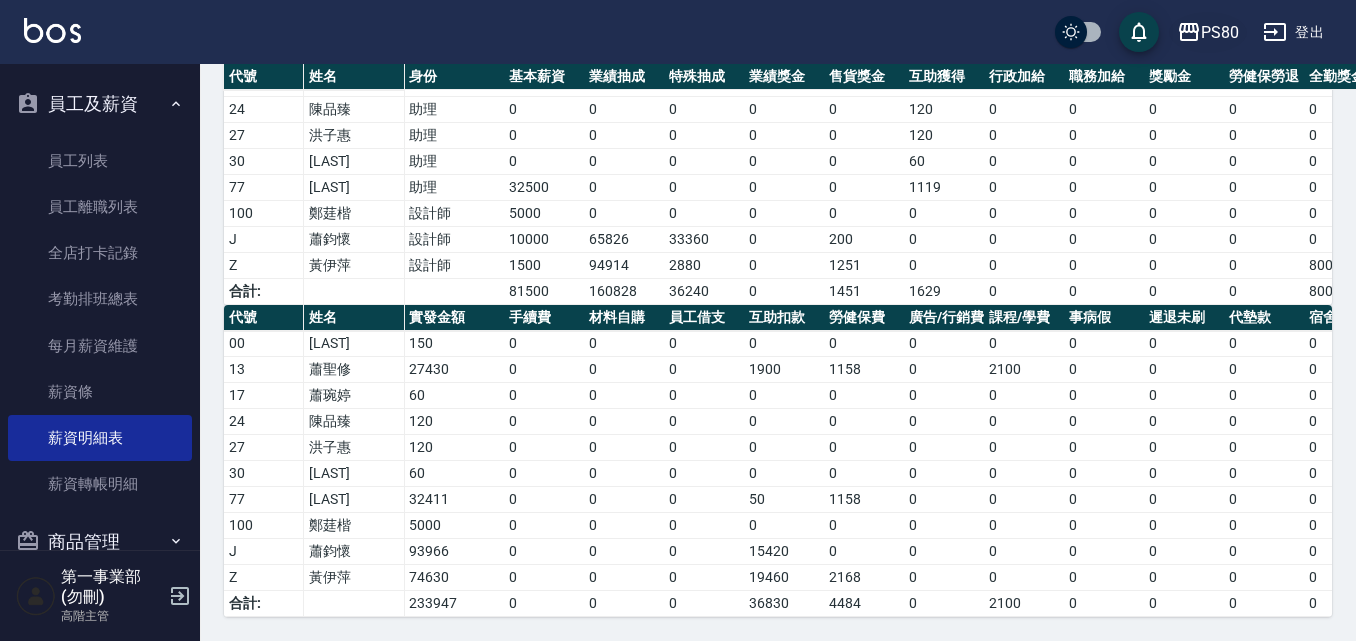 click 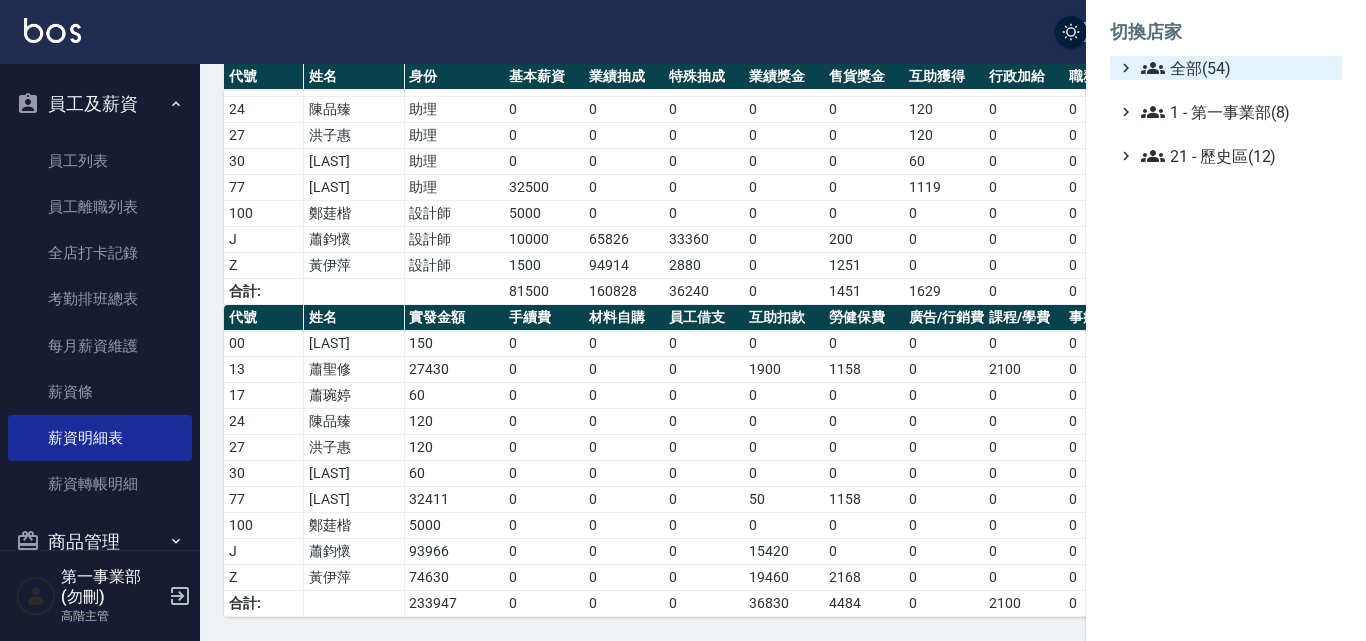 click on "全部(54)" at bounding box center (1237, 68) 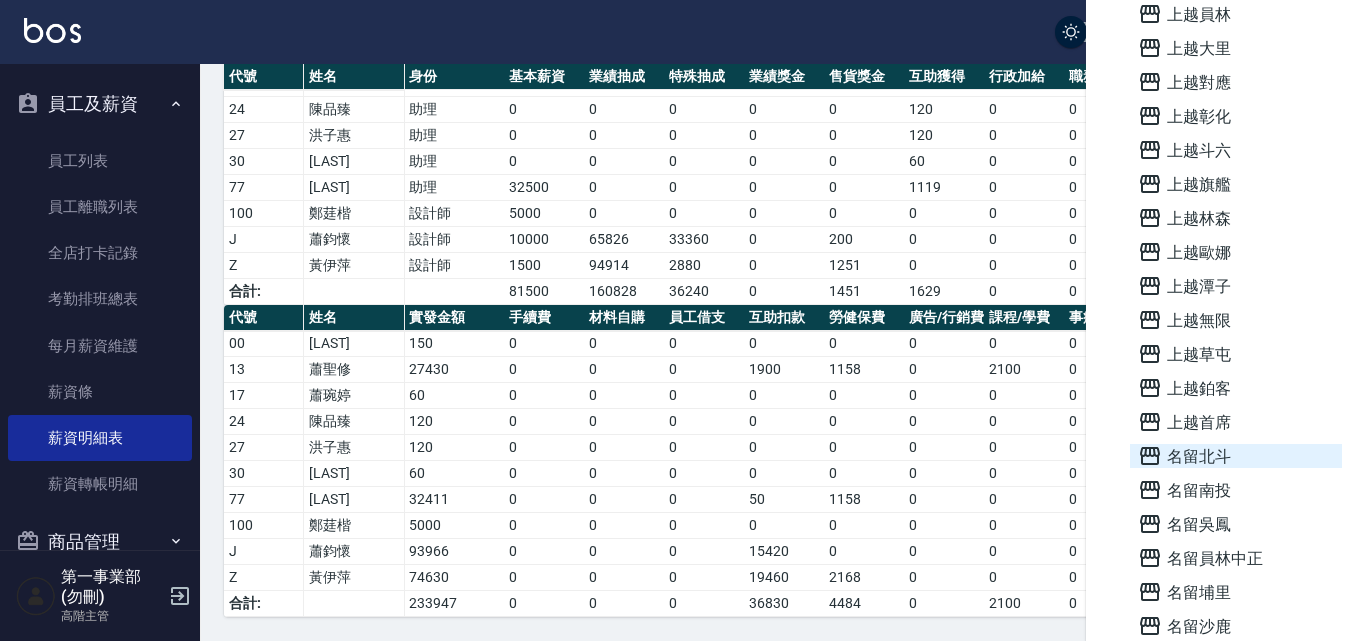 scroll, scrollTop: 1300, scrollLeft: 0, axis: vertical 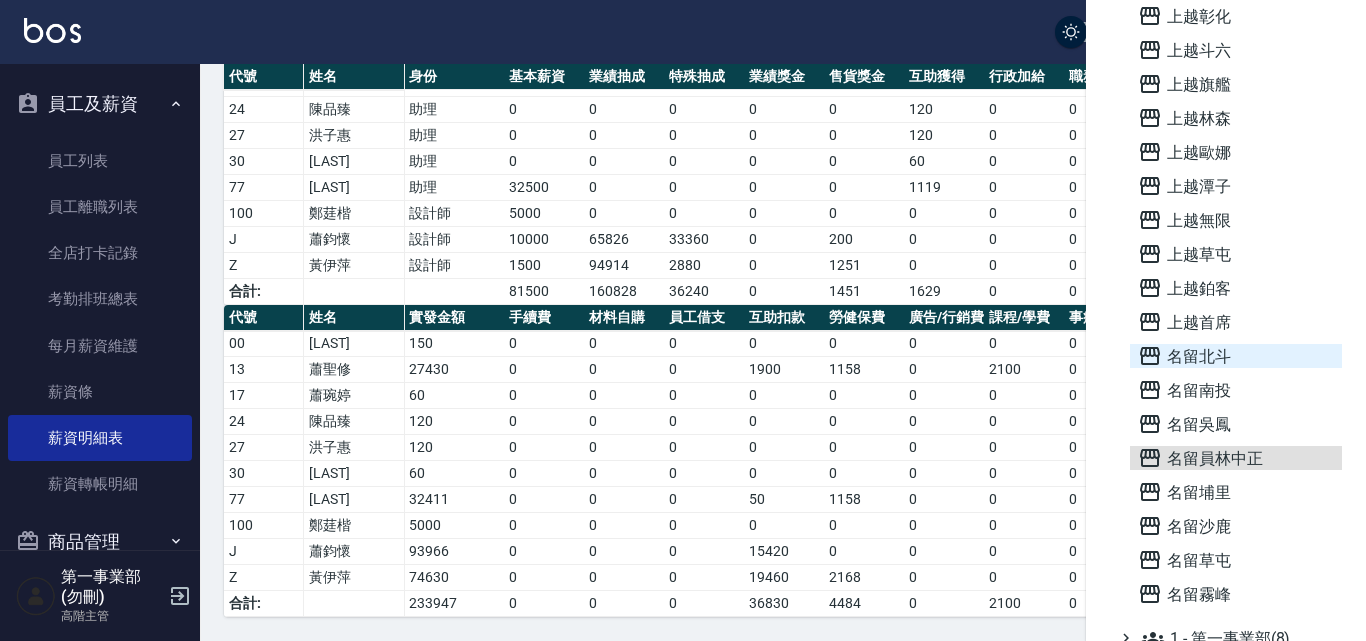click on "名留員林中正" at bounding box center (1236, 458) 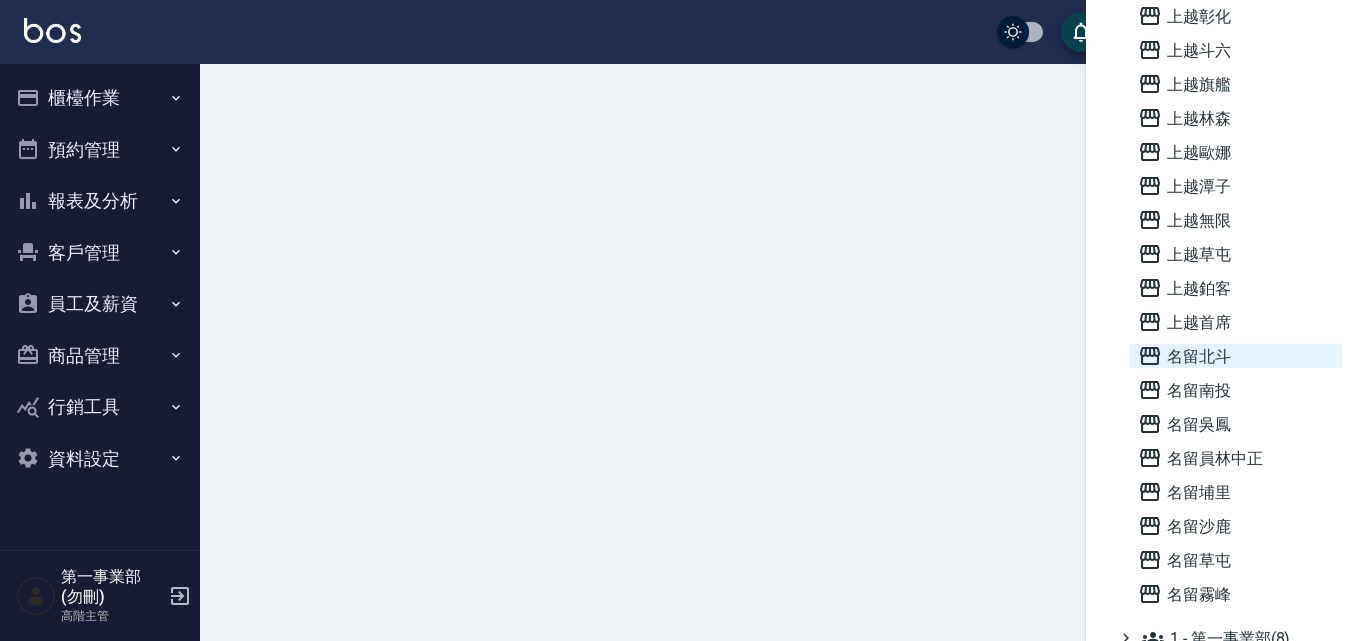 scroll, scrollTop: 0, scrollLeft: 0, axis: both 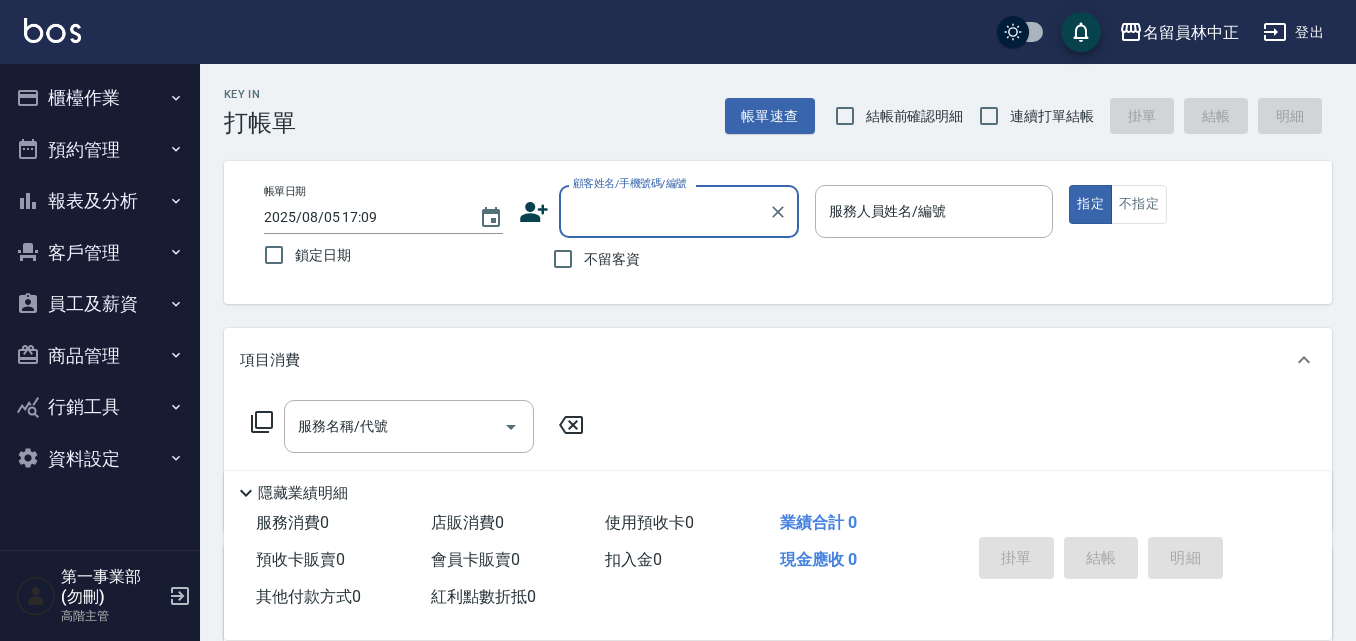 click on "員工及薪資" at bounding box center (100, 304) 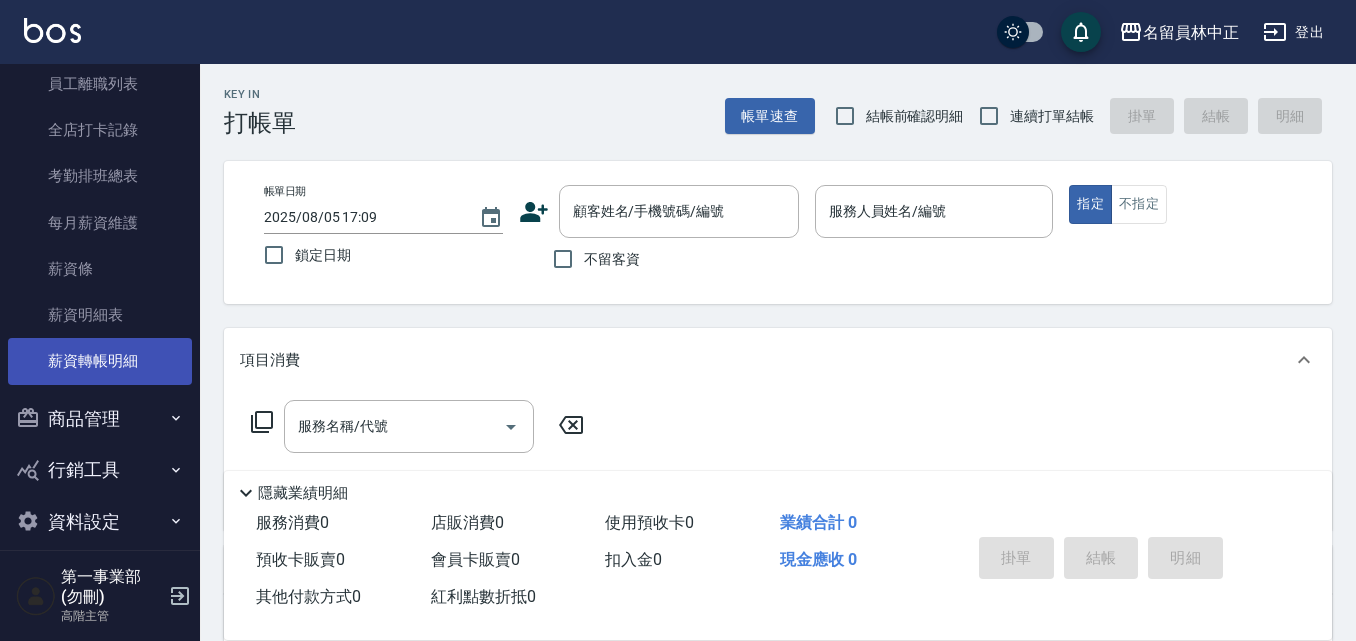 scroll, scrollTop: 344, scrollLeft: 0, axis: vertical 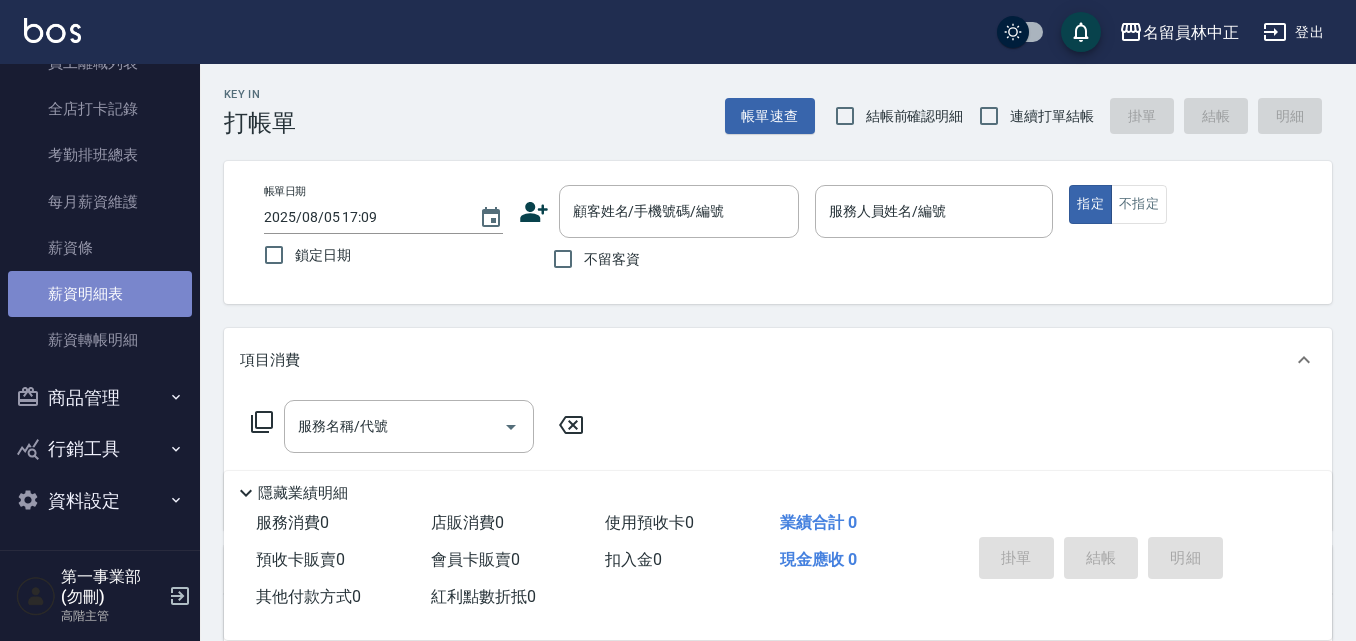 click on "薪資明細表" at bounding box center [100, 294] 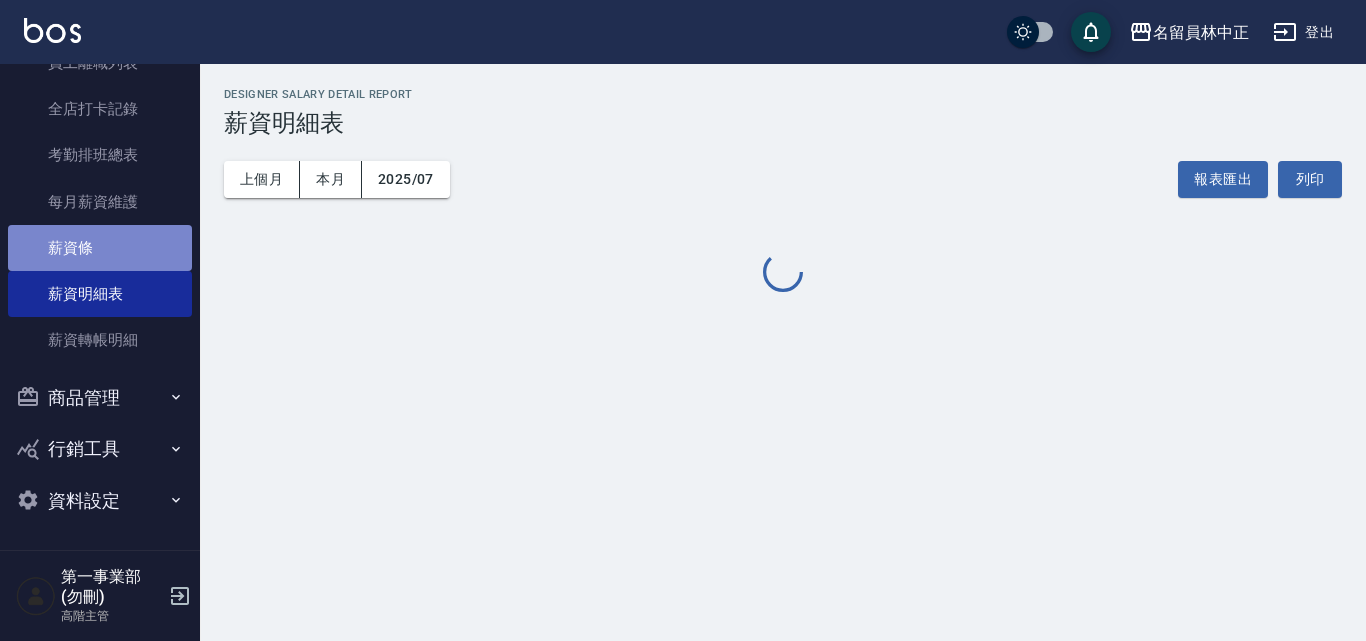 click on "薪資條" at bounding box center (100, 248) 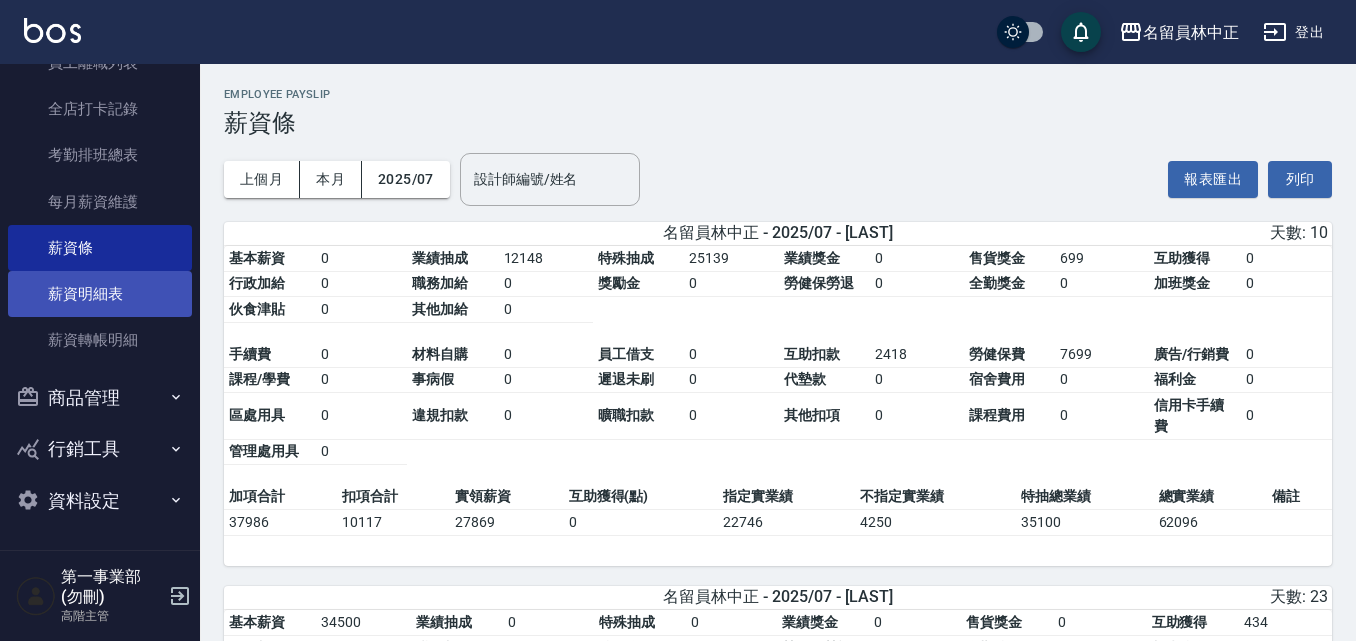 click on "薪資明細表" at bounding box center [100, 294] 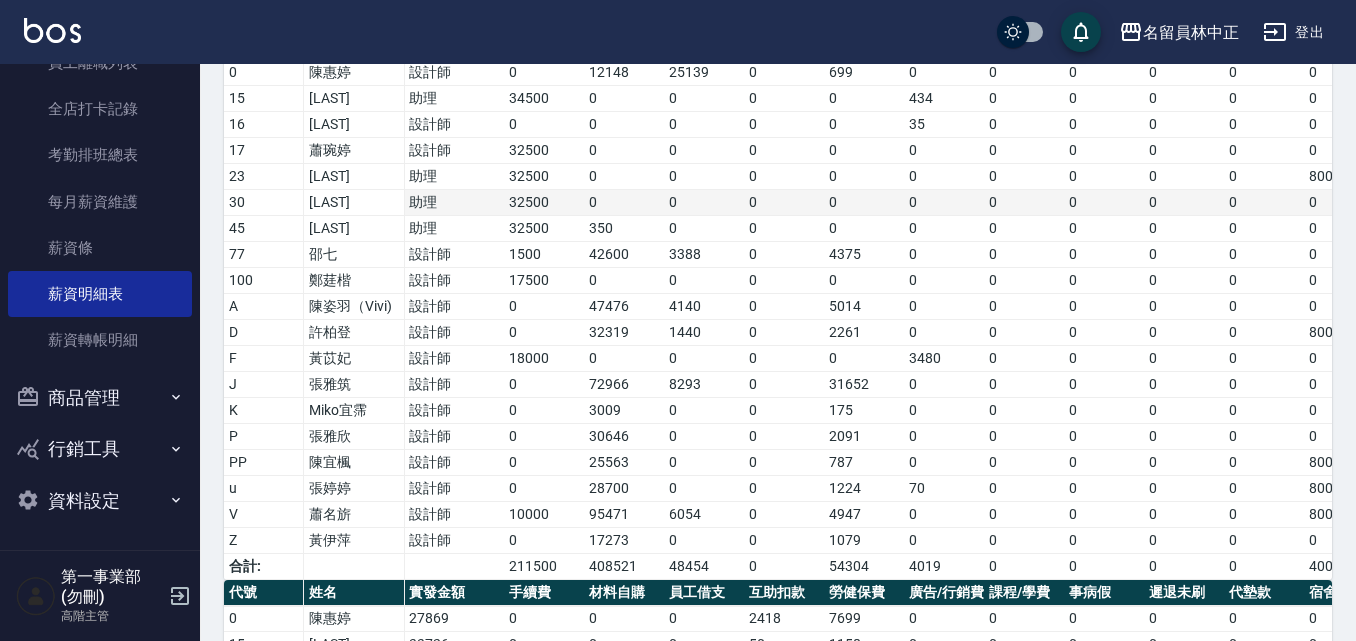 scroll, scrollTop: 0, scrollLeft: 0, axis: both 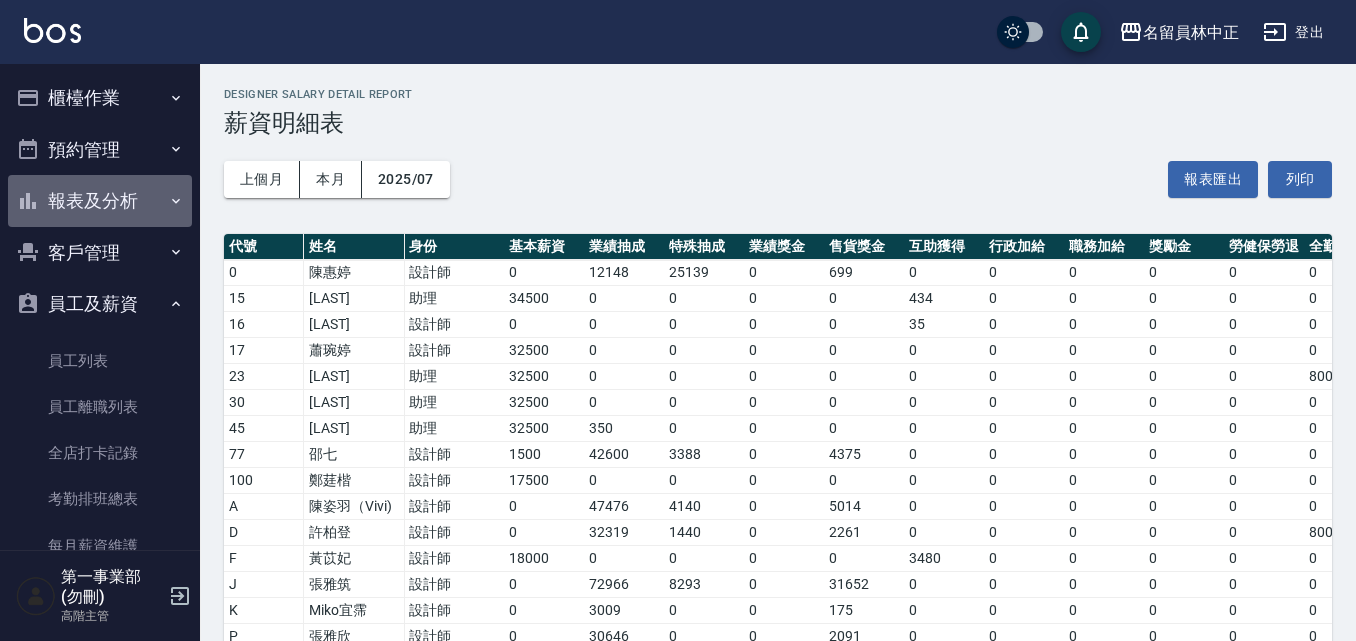 click on "報表及分析" at bounding box center [100, 201] 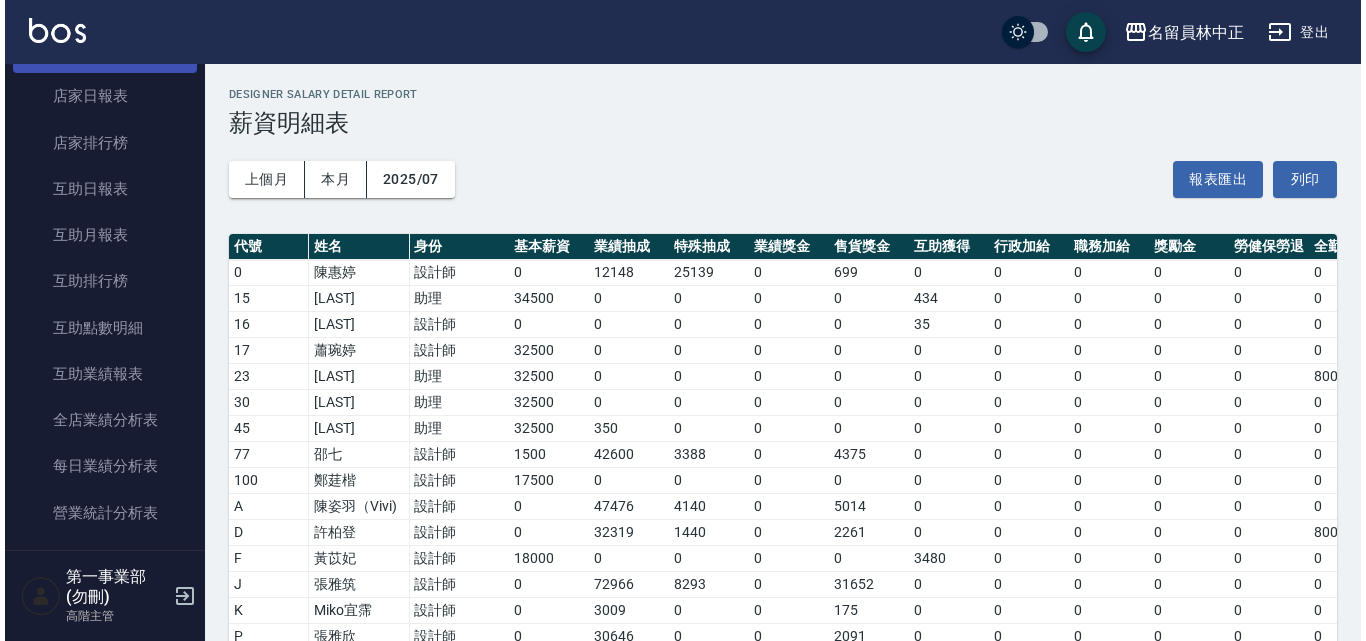 scroll, scrollTop: 400, scrollLeft: 0, axis: vertical 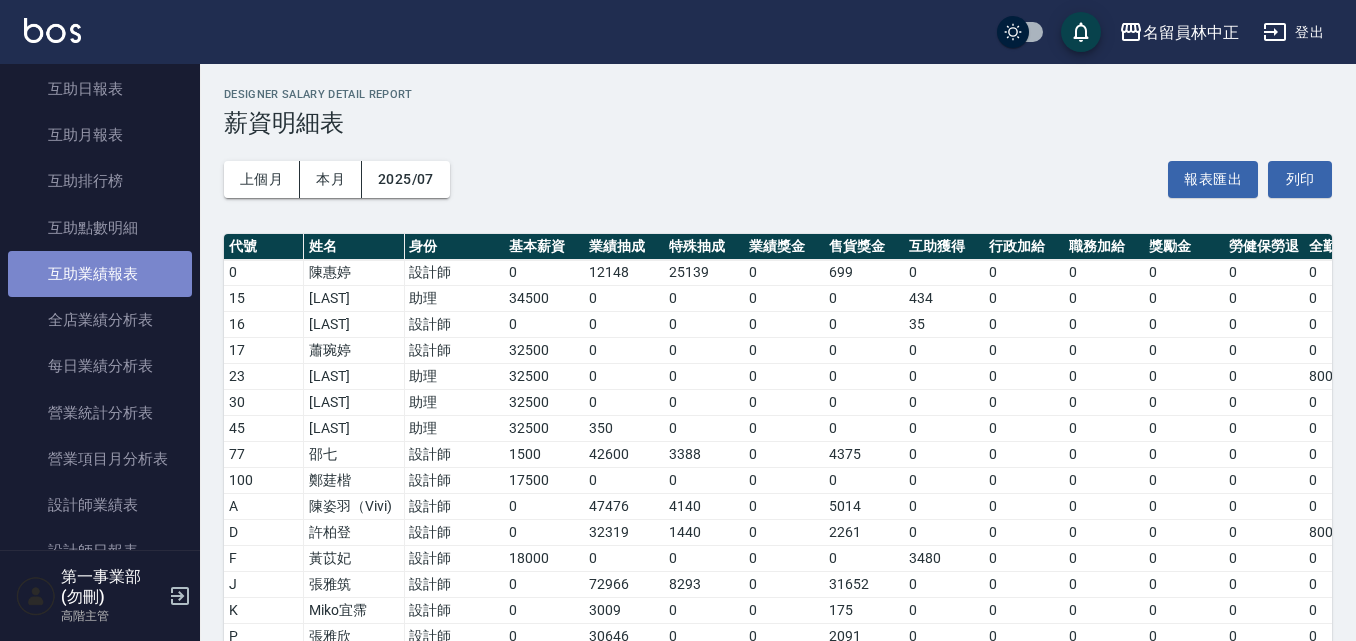 click on "互助業績報表" at bounding box center [100, 274] 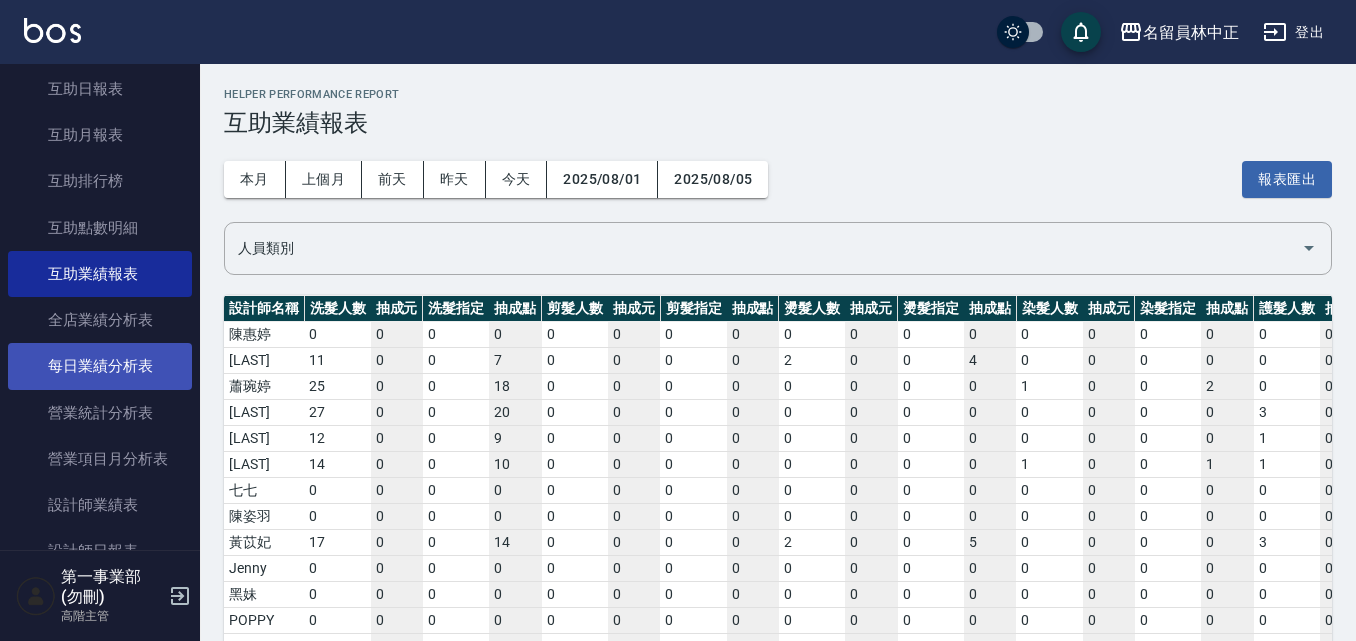 click on "每日業績分析表" at bounding box center [100, 366] 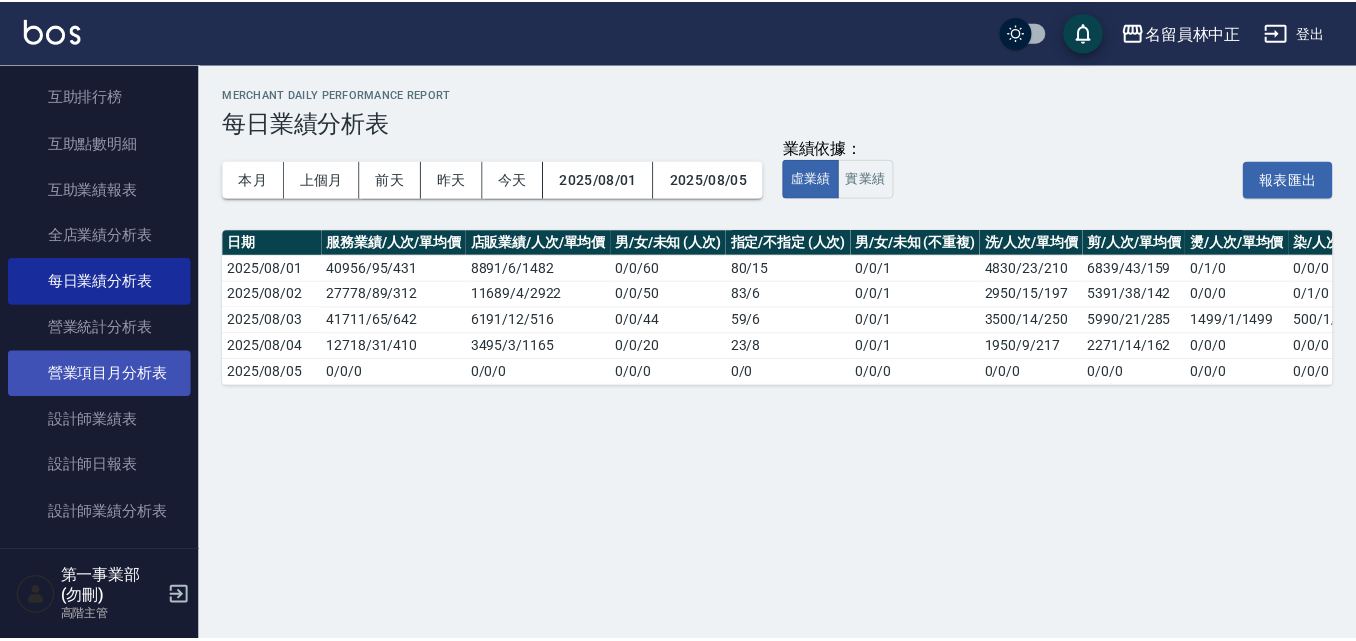 scroll, scrollTop: 600, scrollLeft: 0, axis: vertical 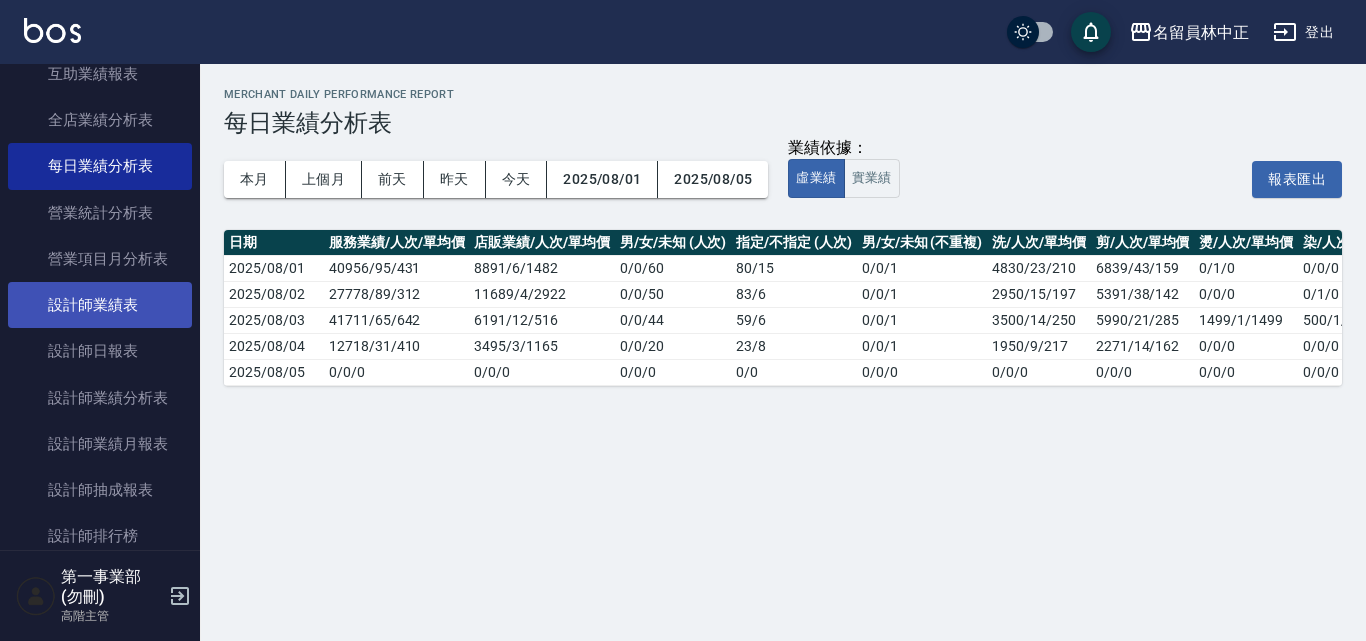 click on "設計師業績表" at bounding box center [100, 305] 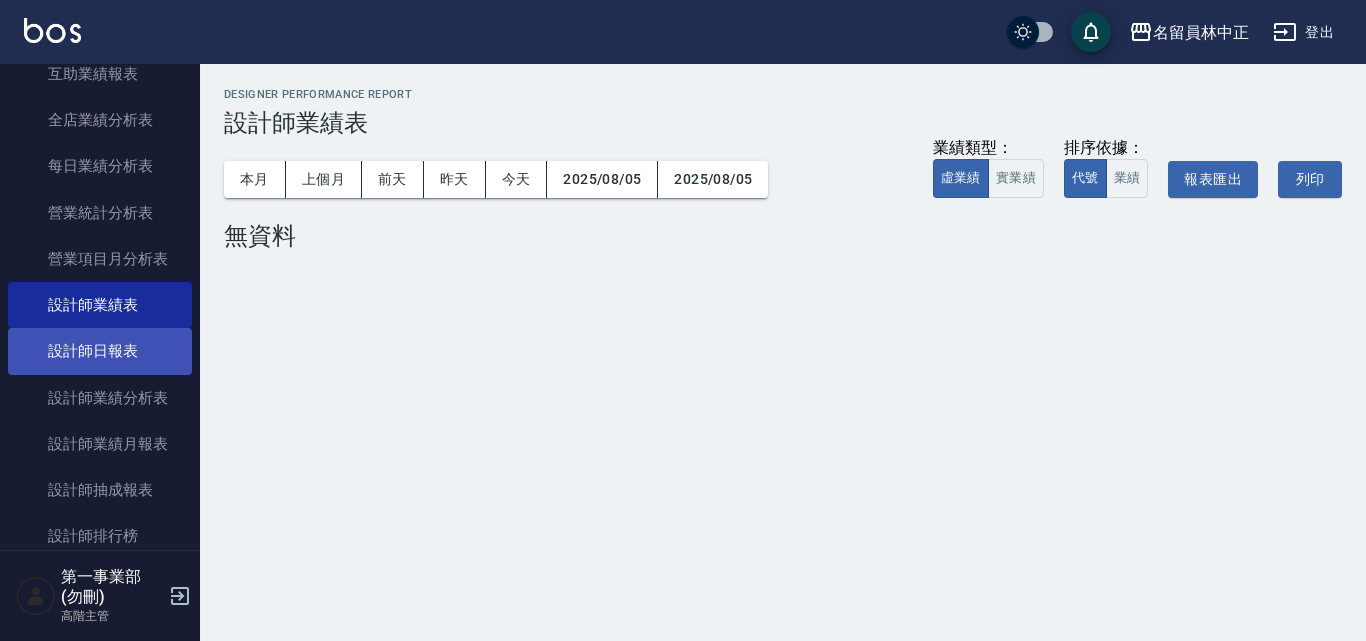 click on "設計師日報表" at bounding box center [100, 351] 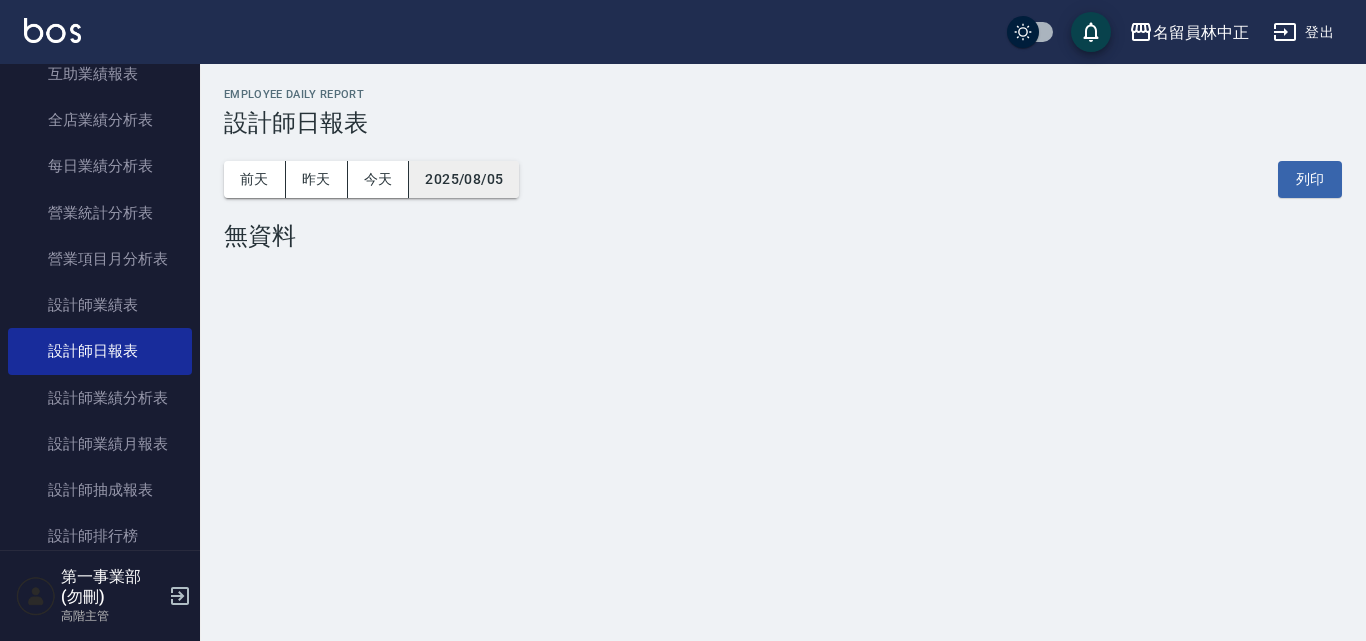 click on "2025/08/05" at bounding box center [464, 179] 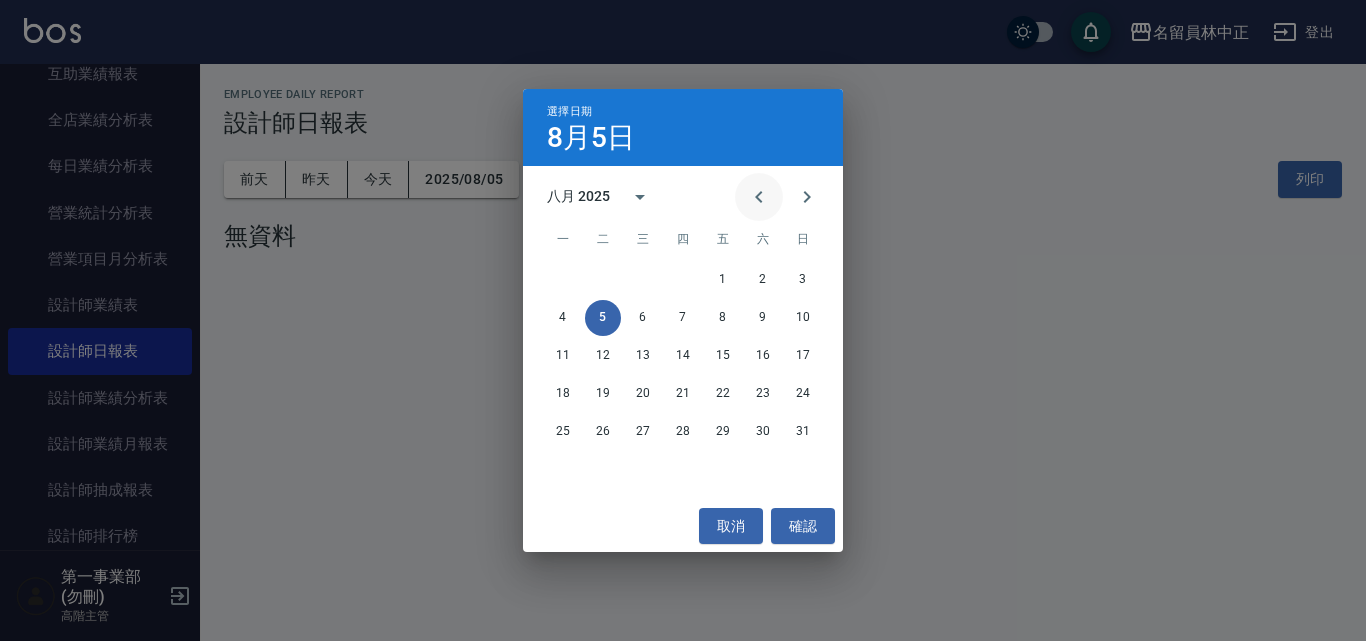 click 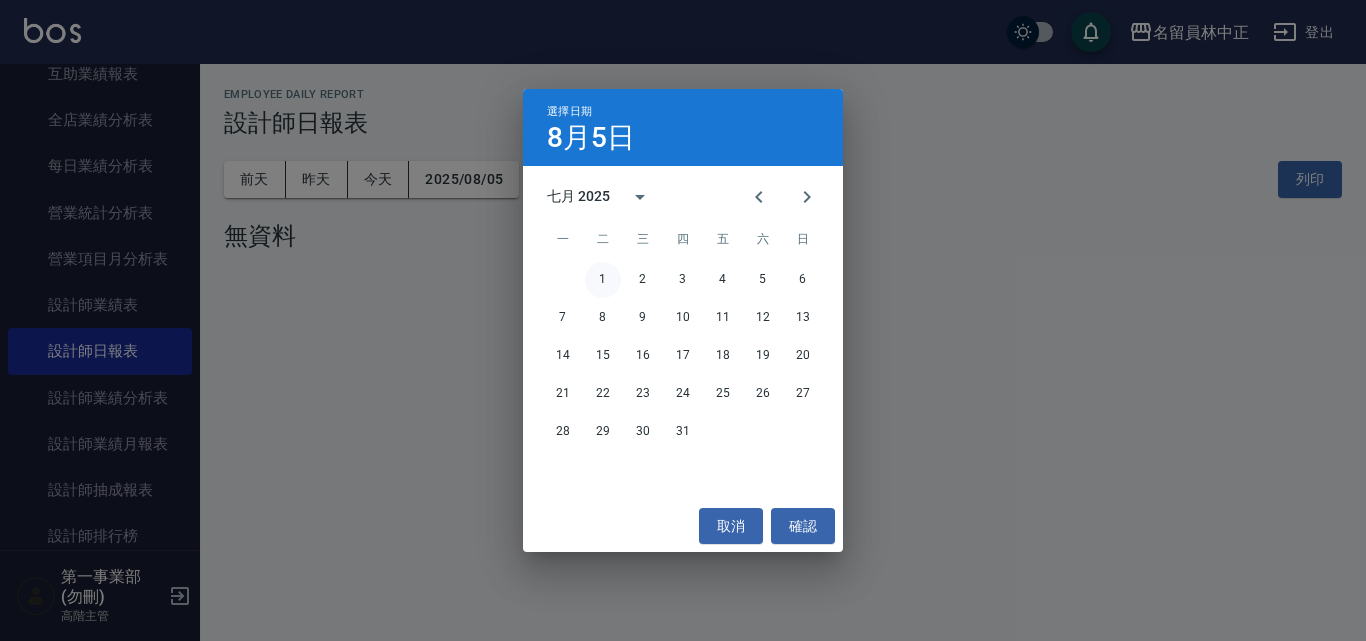 click on "1" at bounding box center (603, 280) 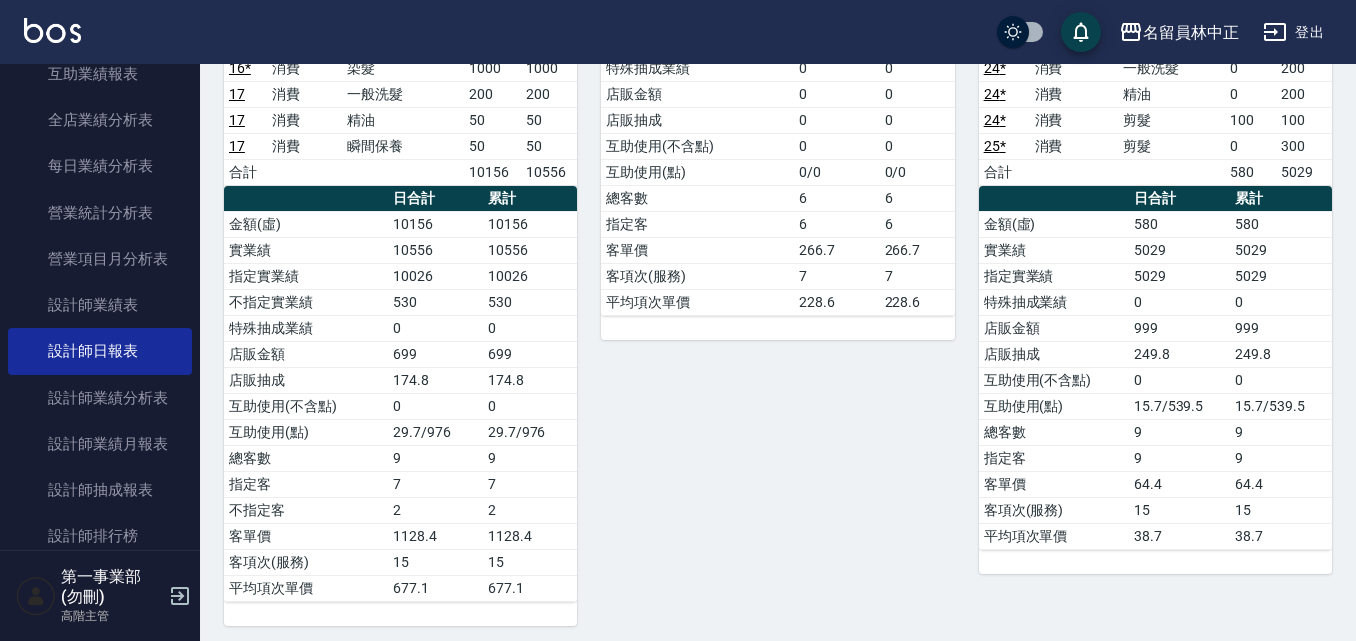 scroll, scrollTop: 573, scrollLeft: 0, axis: vertical 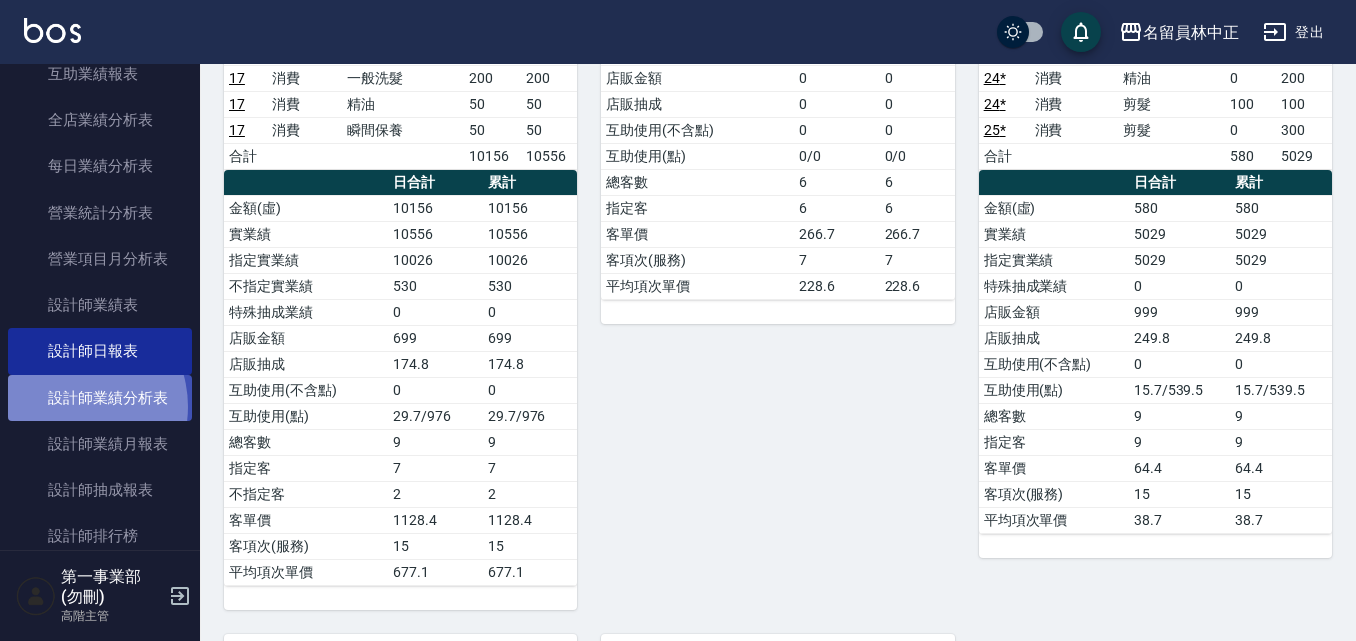 click on "設計師業績分析表" at bounding box center (100, 398) 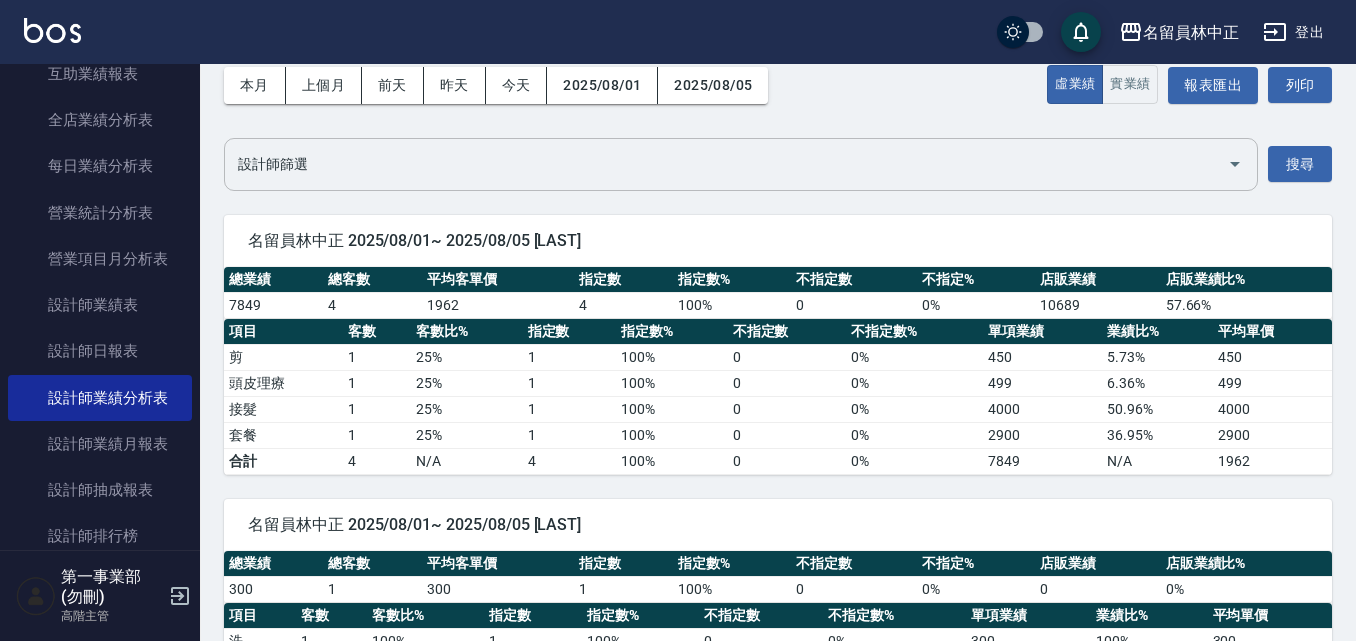 scroll, scrollTop: 0, scrollLeft: 0, axis: both 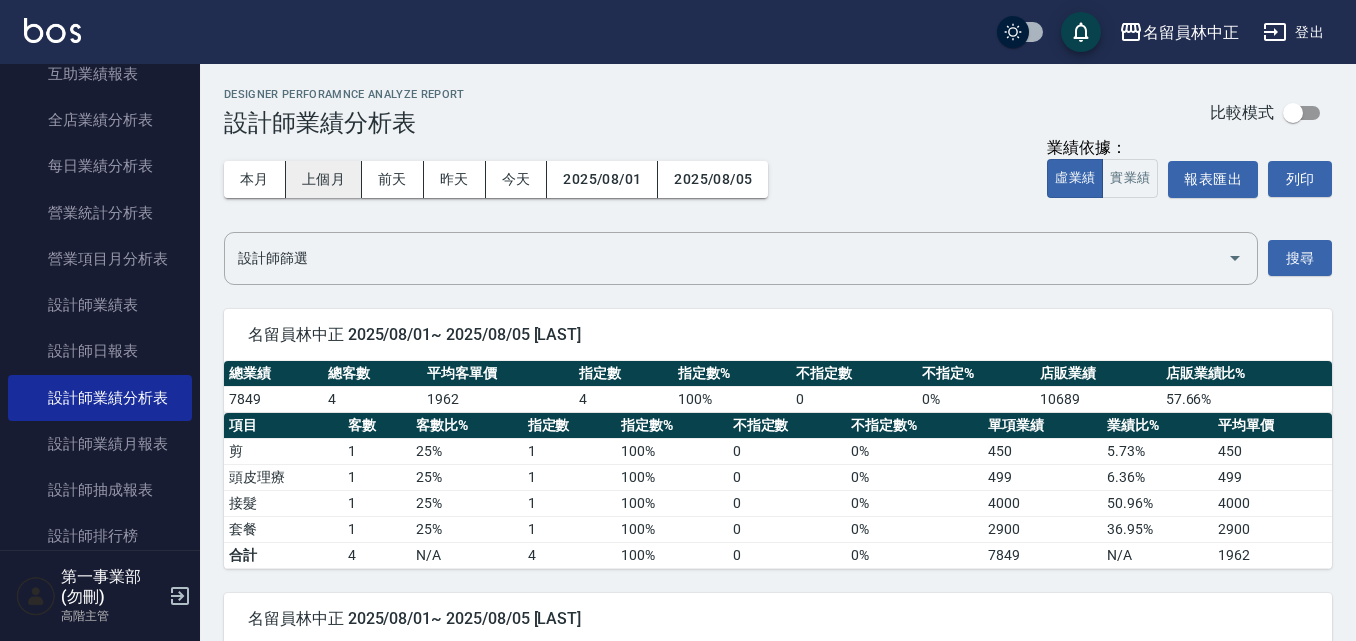 click on "上個月" at bounding box center [324, 179] 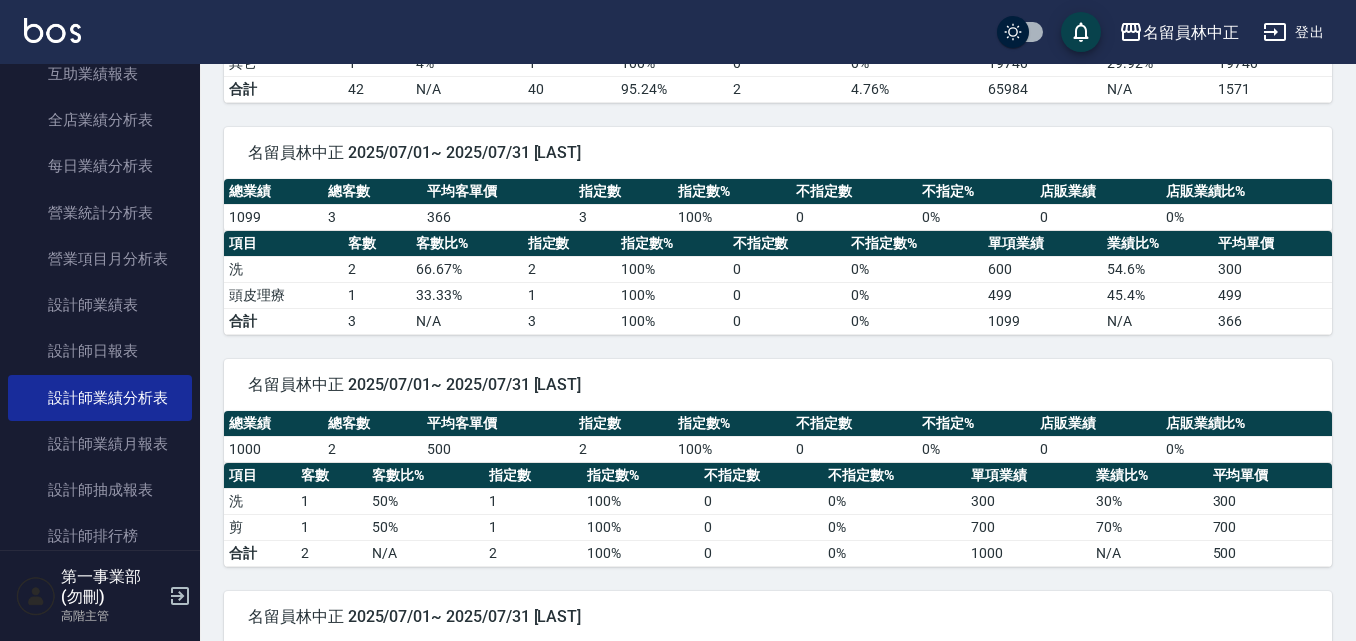 scroll, scrollTop: 600, scrollLeft: 0, axis: vertical 